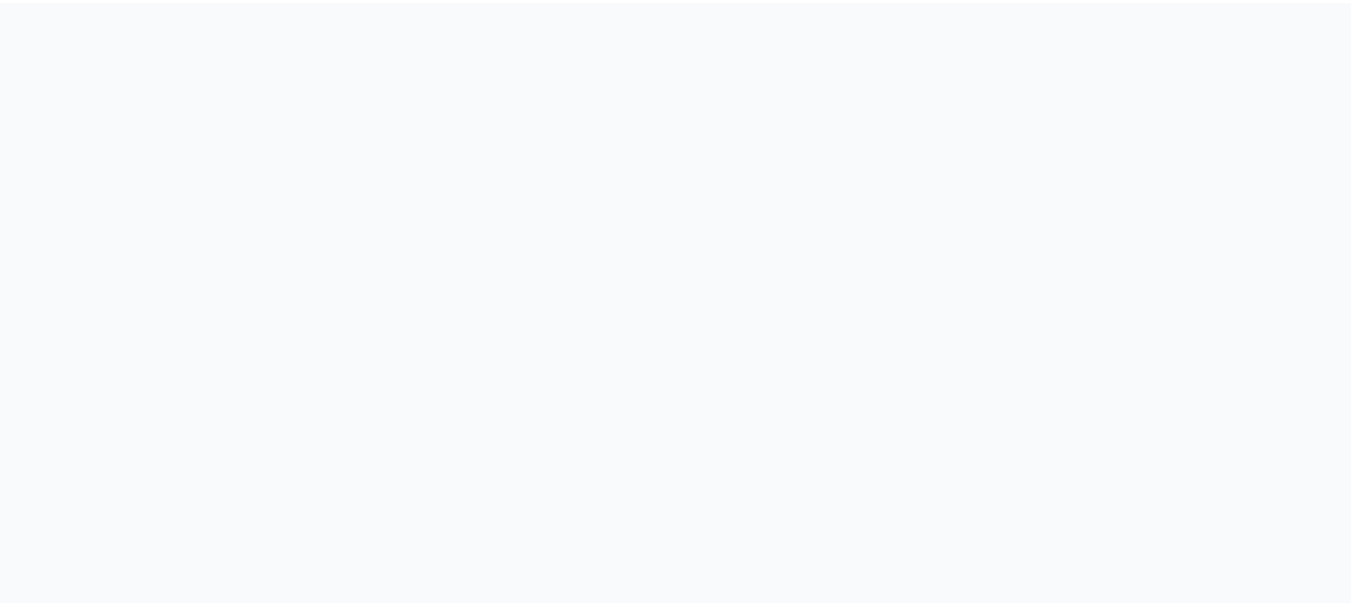 scroll, scrollTop: 0, scrollLeft: 0, axis: both 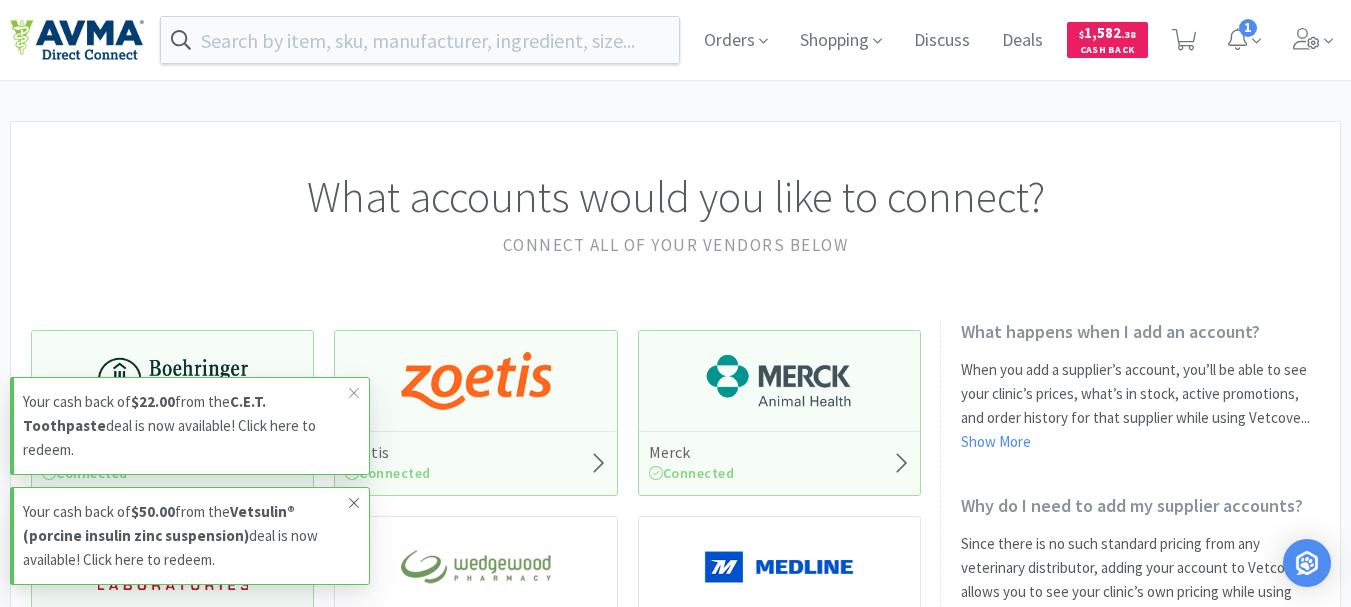 click 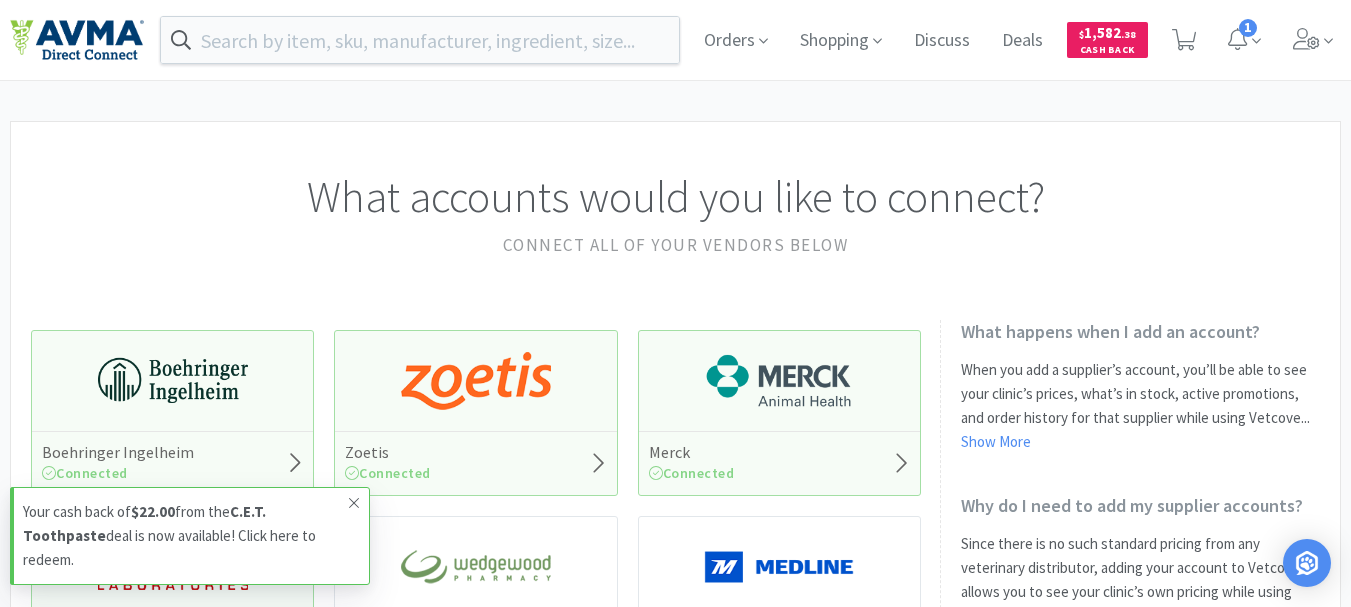 click 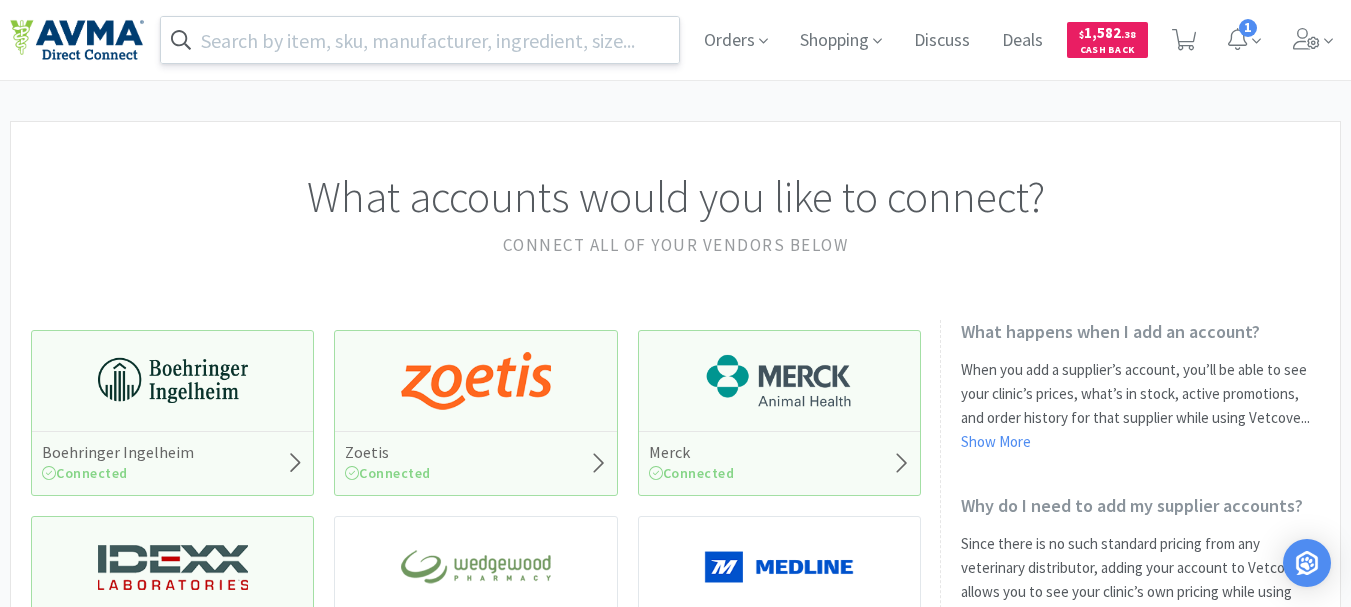 click at bounding box center (420, 40) 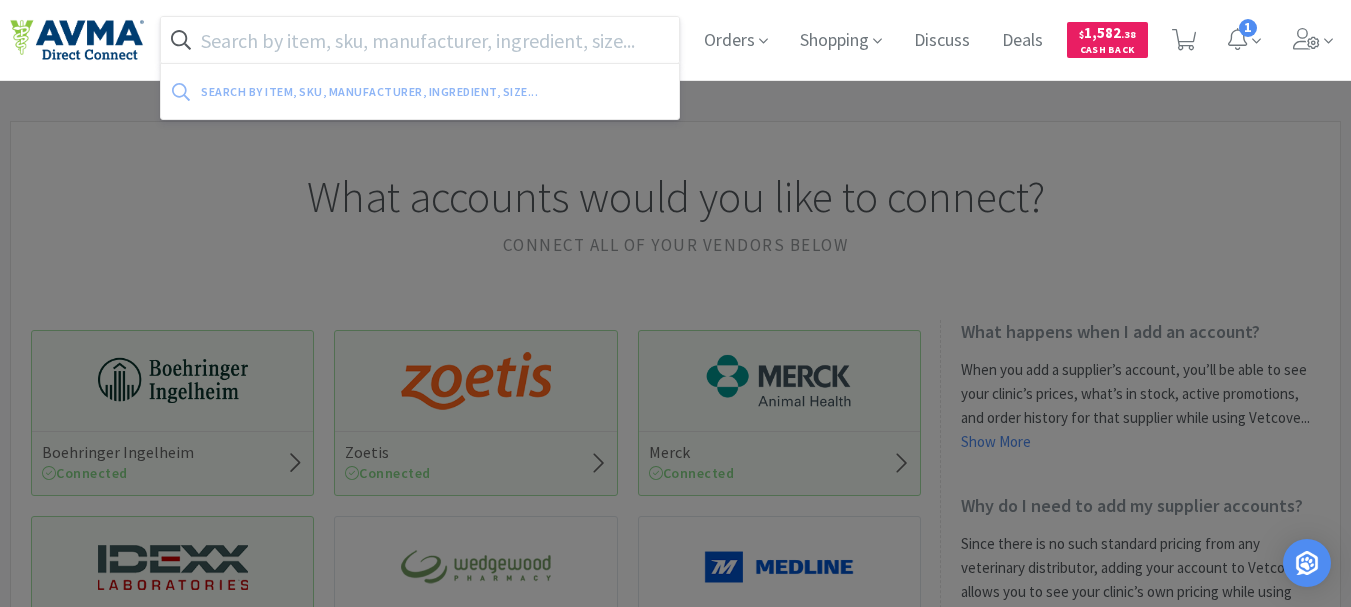 paste on "065893" 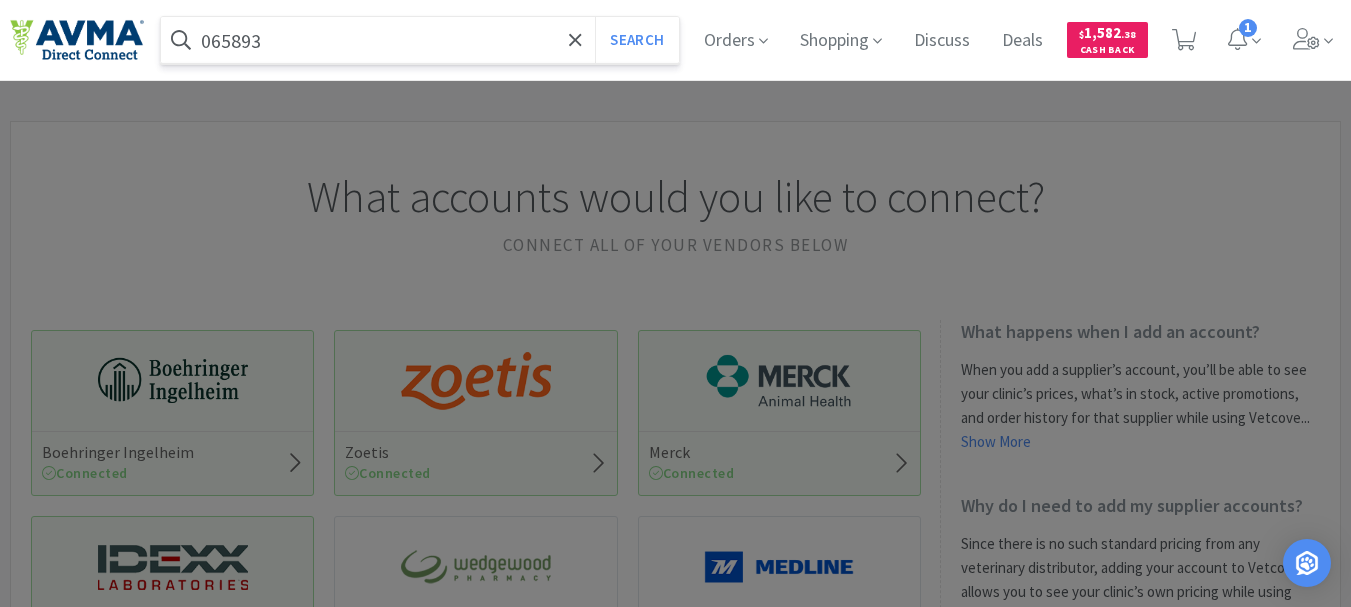 type on "065893" 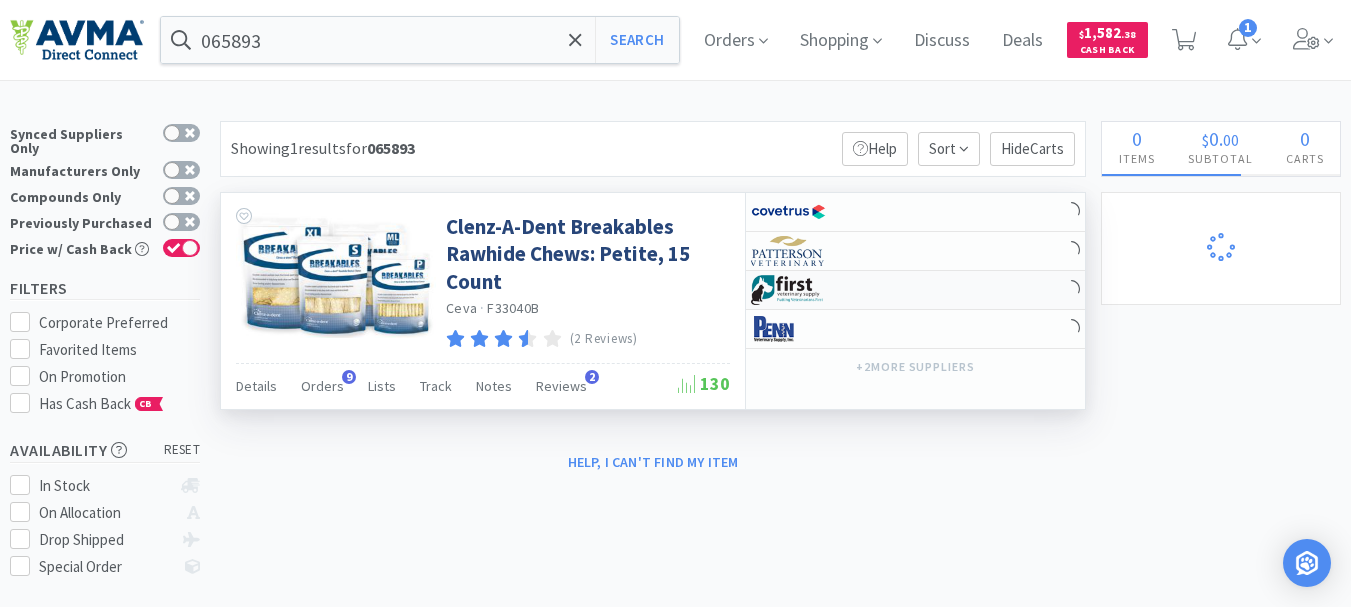 select on "1" 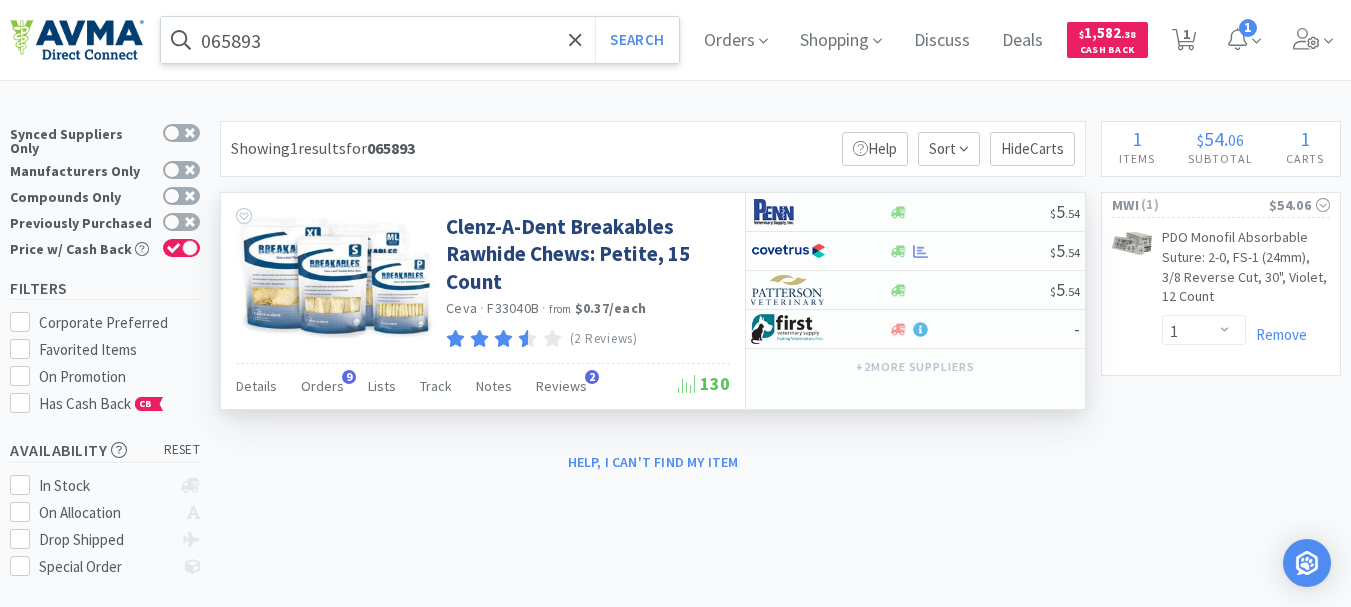 click on "065893" at bounding box center [420, 40] 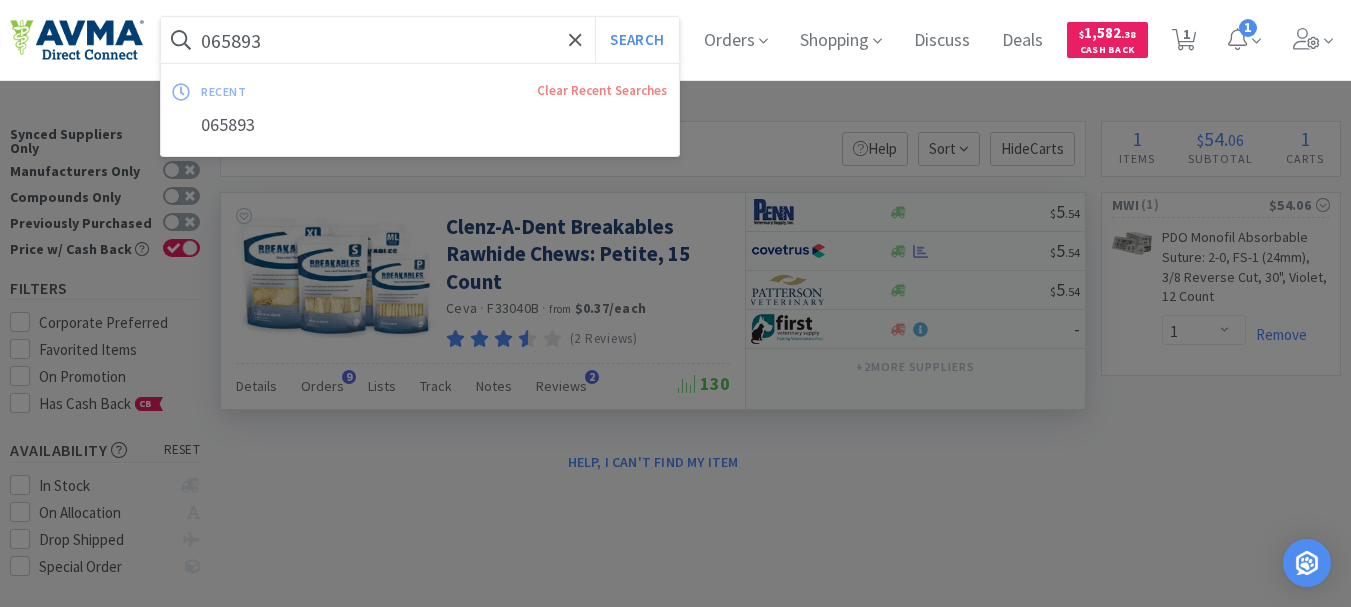 paste on "82377" 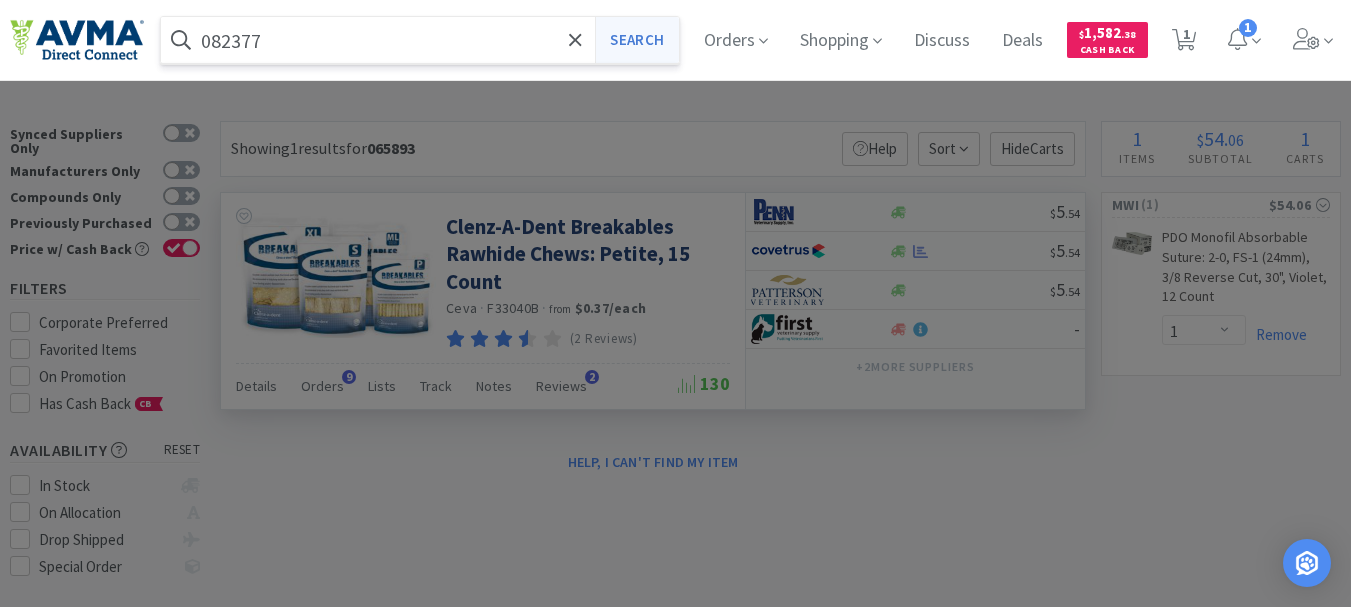 click on "Search" at bounding box center [636, 40] 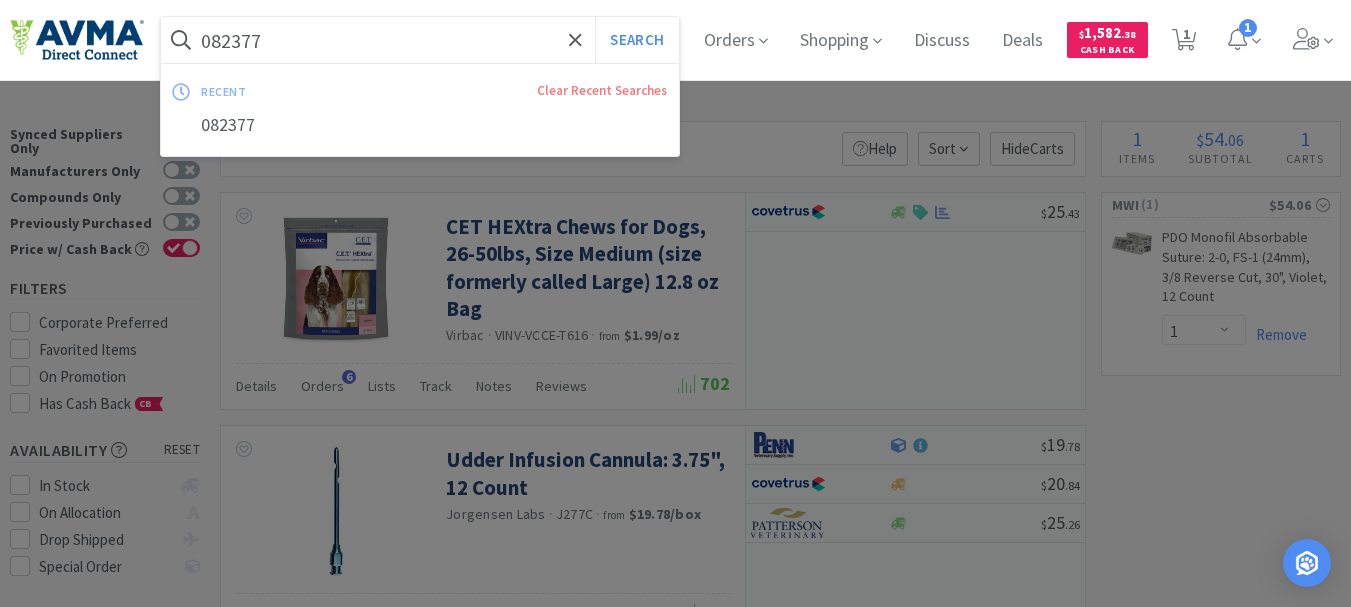 click on "082377" at bounding box center [420, 40] 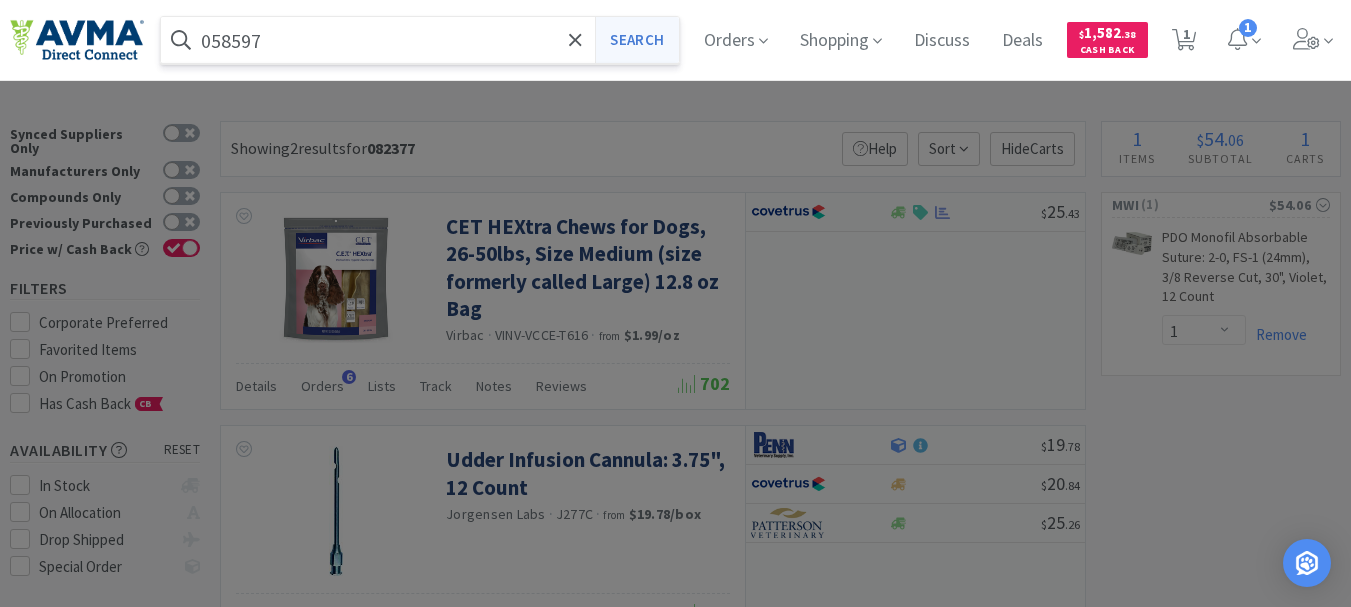 click on "Search" at bounding box center [636, 40] 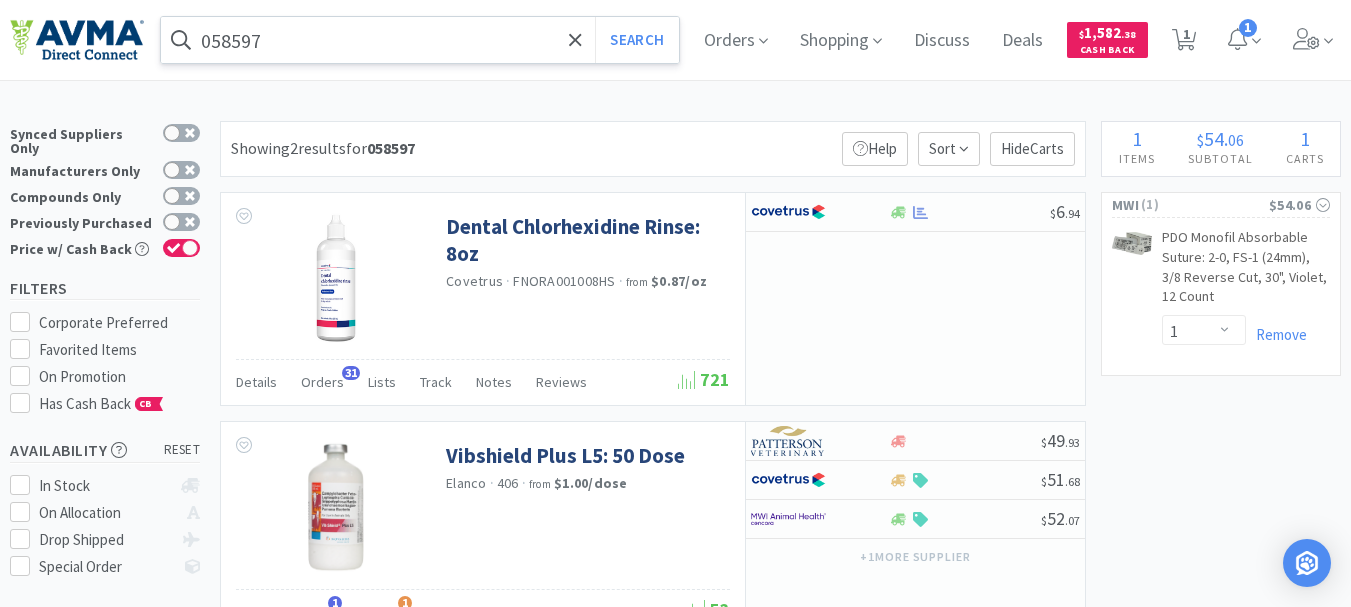 click on "058597" at bounding box center [420, 40] 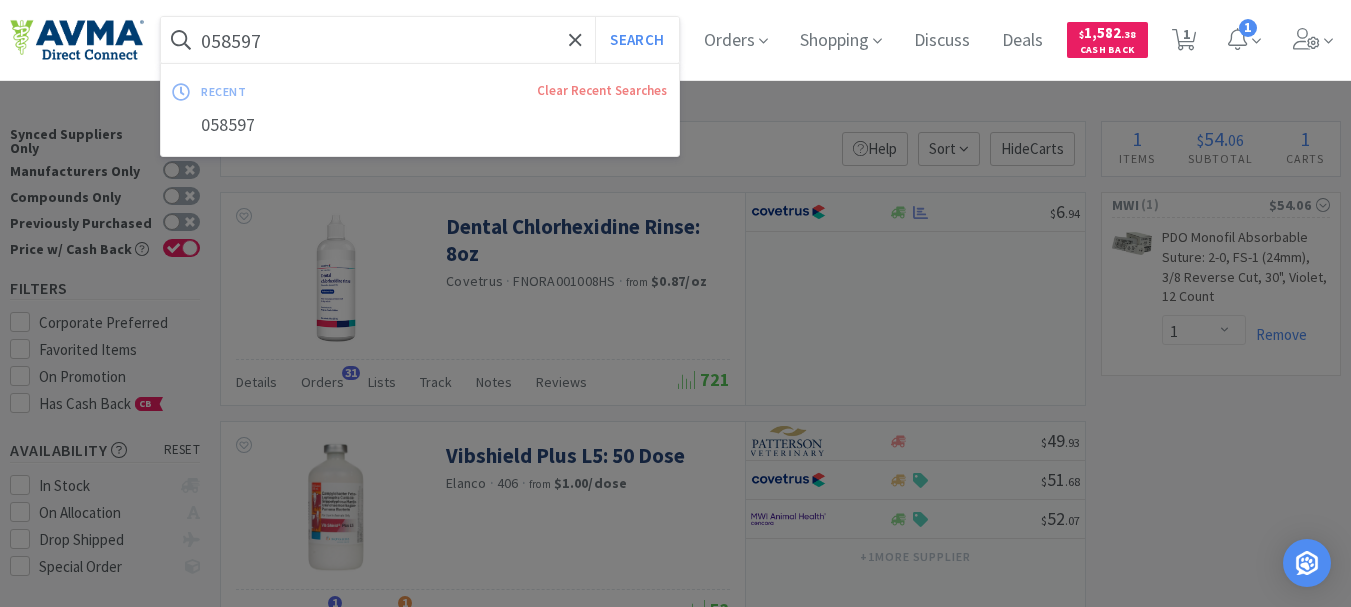 paste on "6" 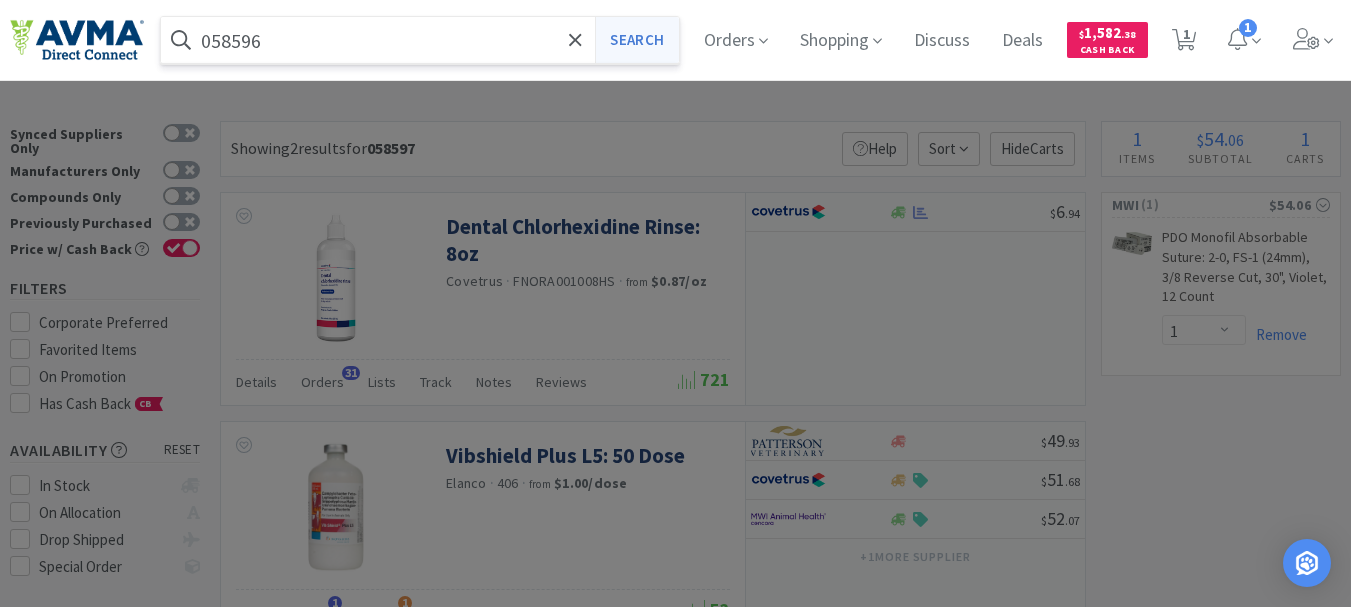 click on "Search" at bounding box center [636, 40] 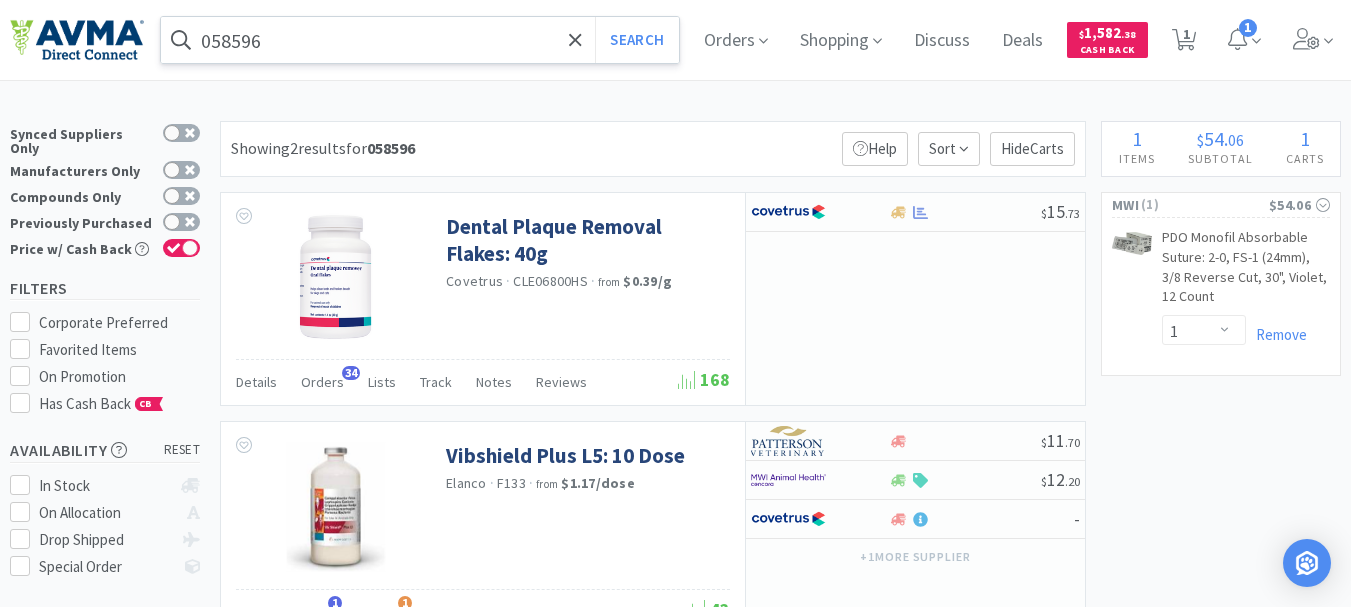 click on "058596" at bounding box center [420, 40] 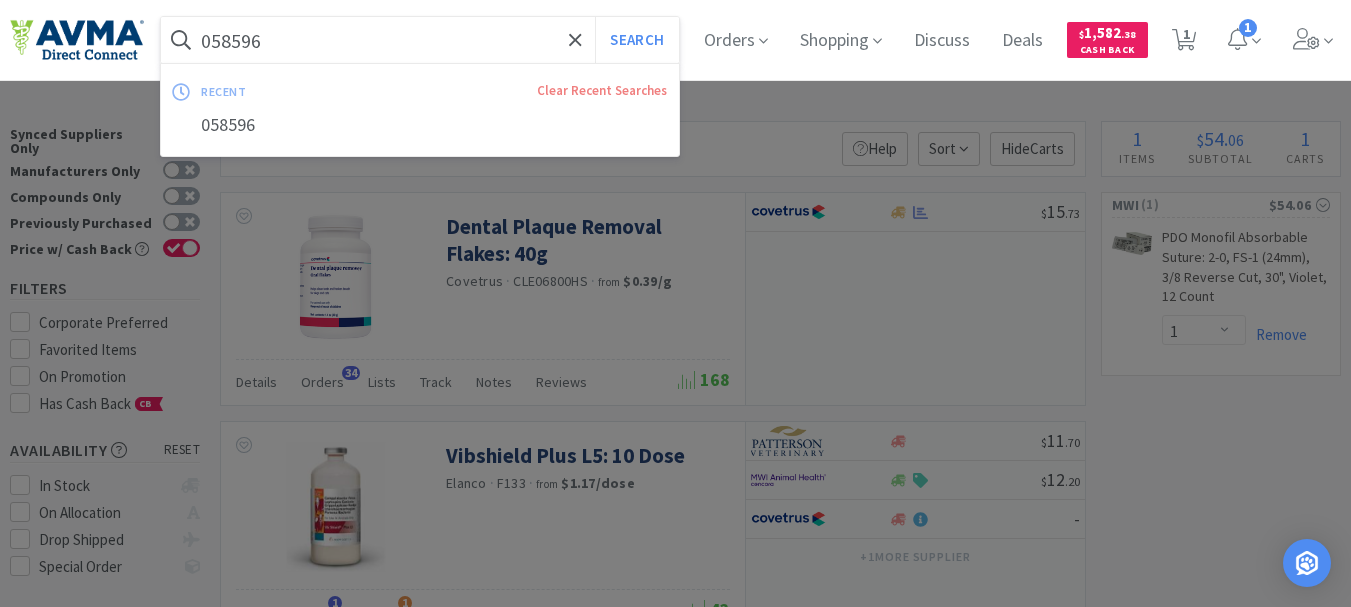 paste on "04562" 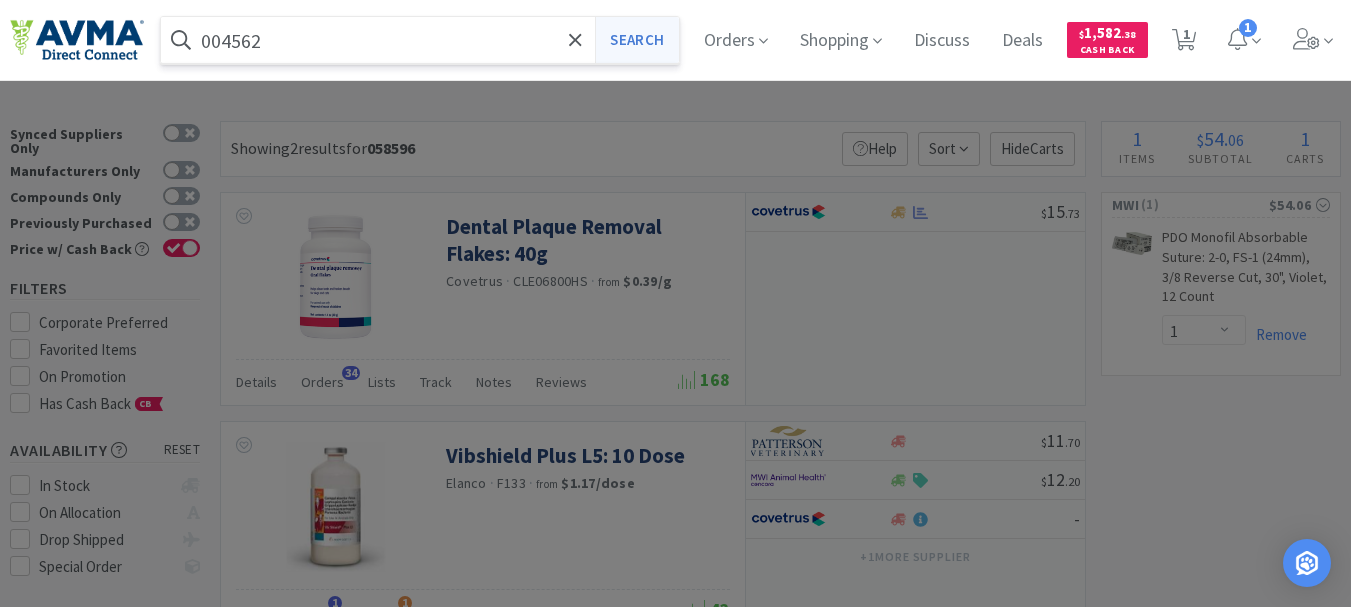 click on "Search" at bounding box center [636, 40] 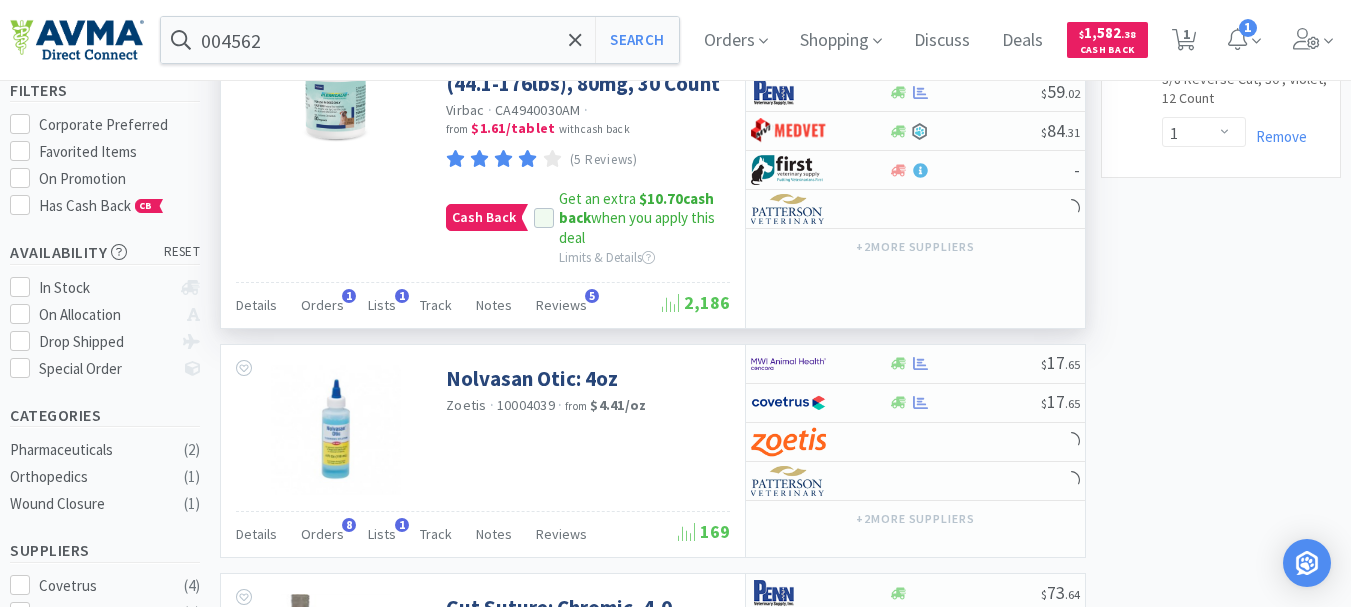 scroll, scrollTop: 200, scrollLeft: 0, axis: vertical 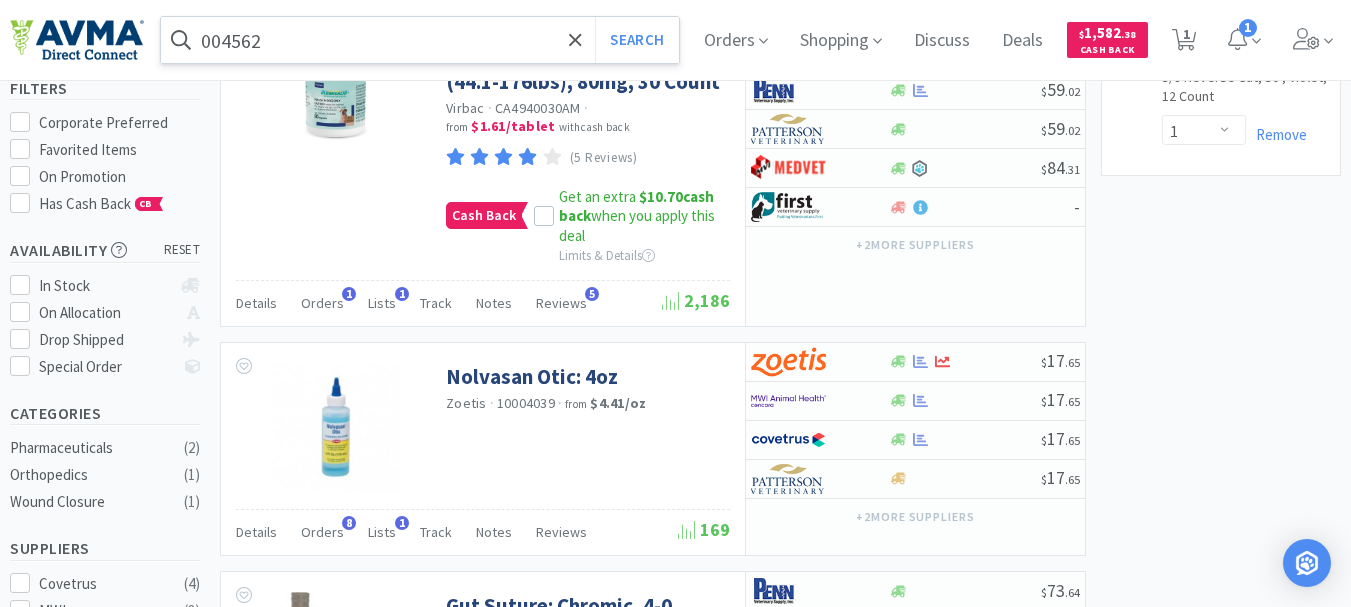 click on "004562" at bounding box center (420, 40) 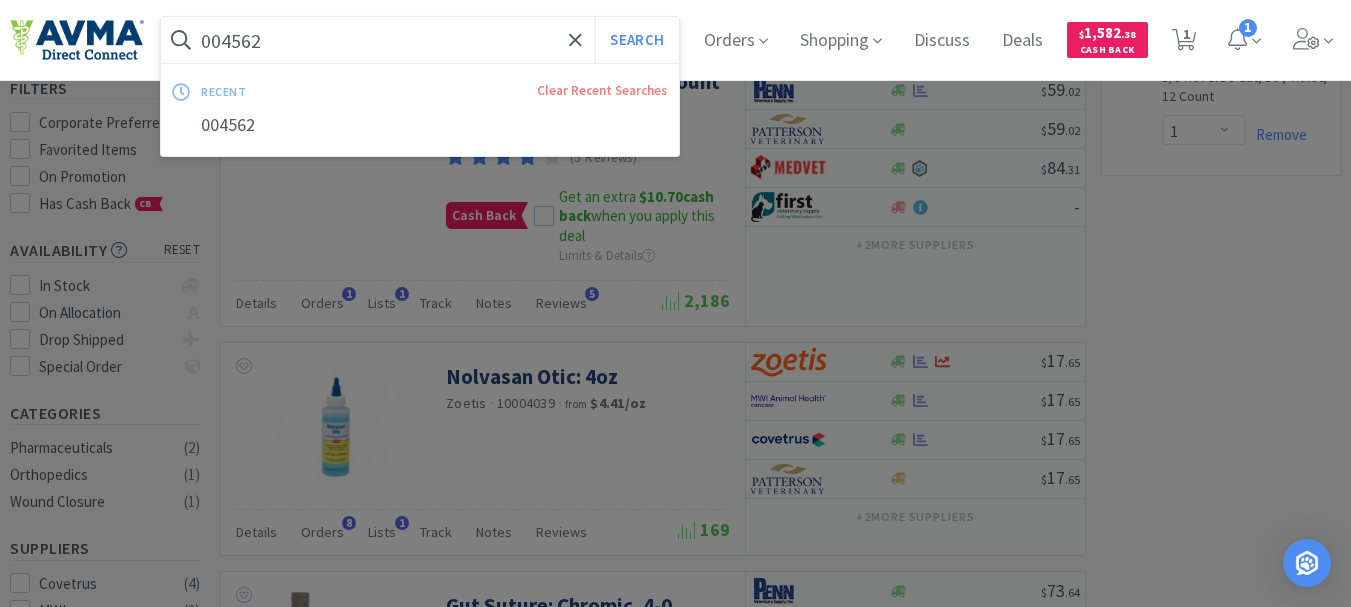 paste on "3800" 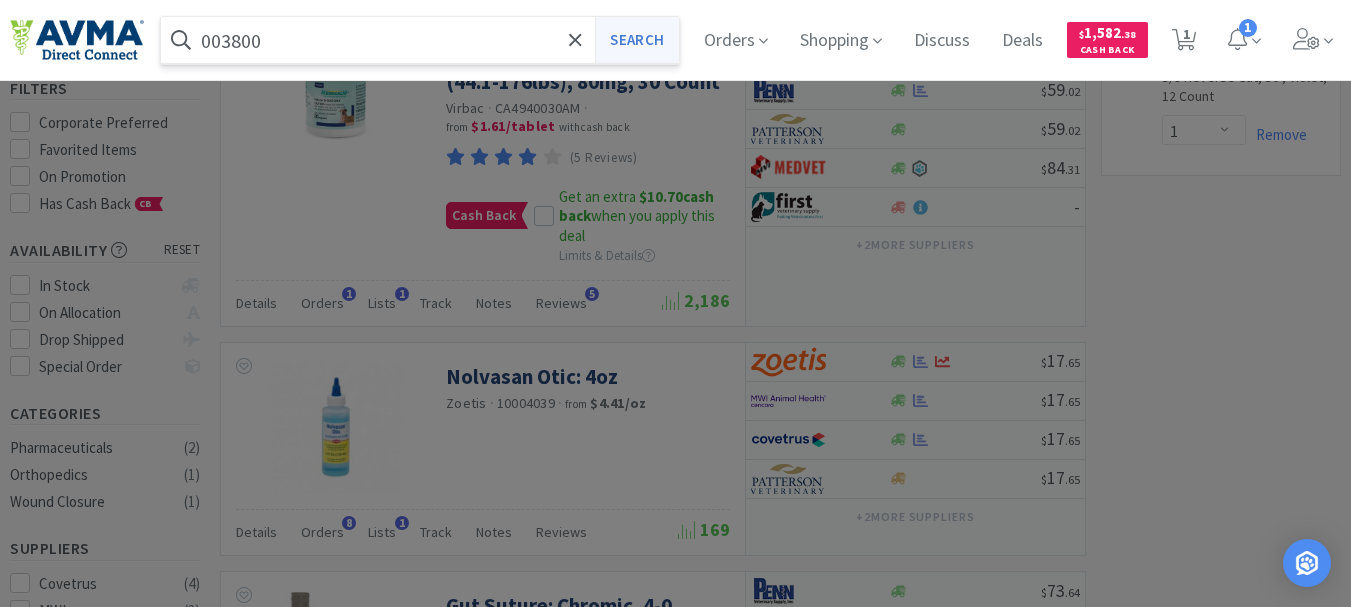 click on "Search" at bounding box center (636, 40) 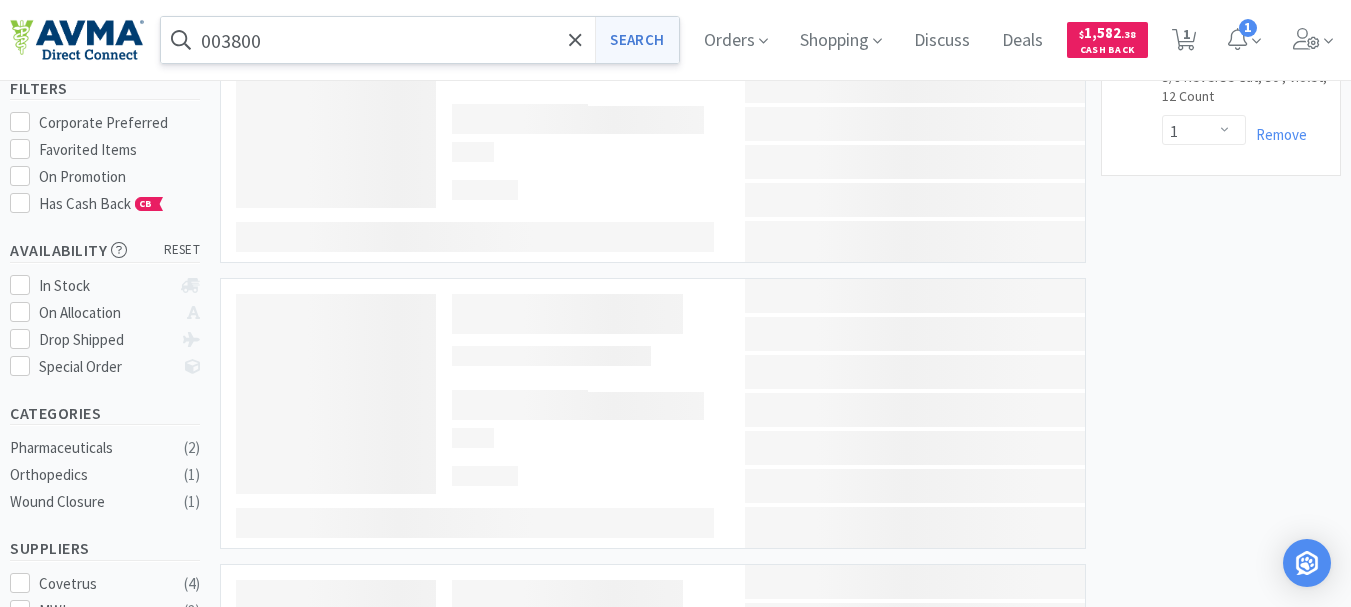 scroll, scrollTop: 0, scrollLeft: 0, axis: both 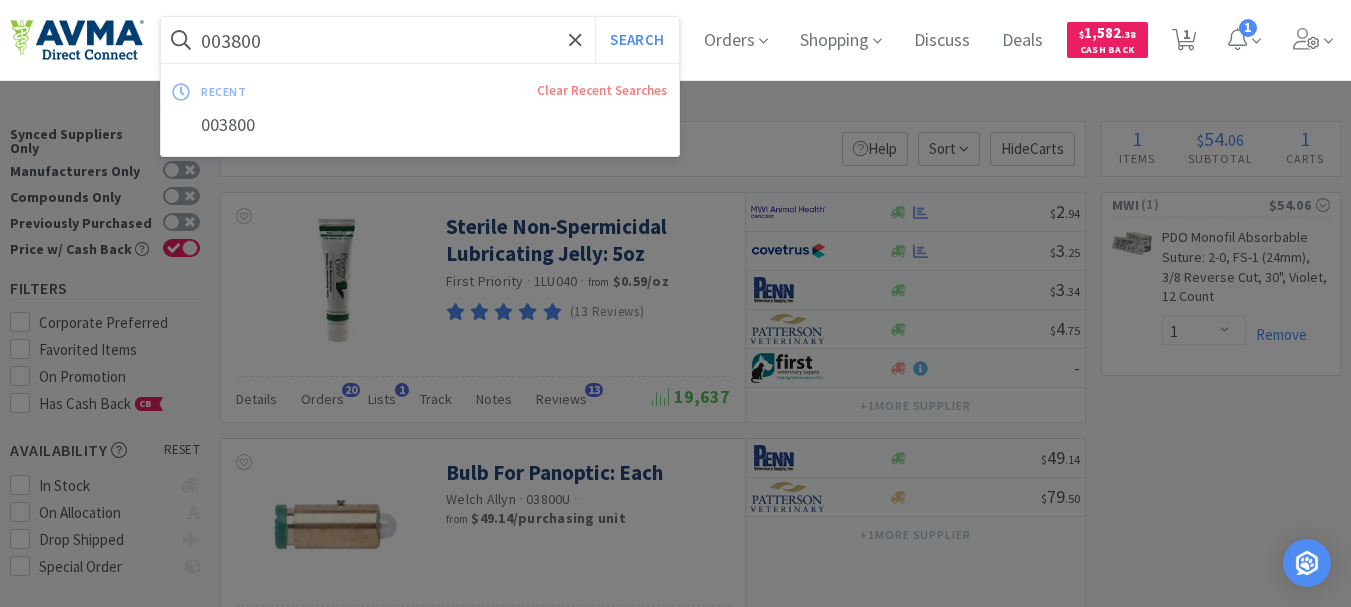 click on "003800" at bounding box center [420, 40] 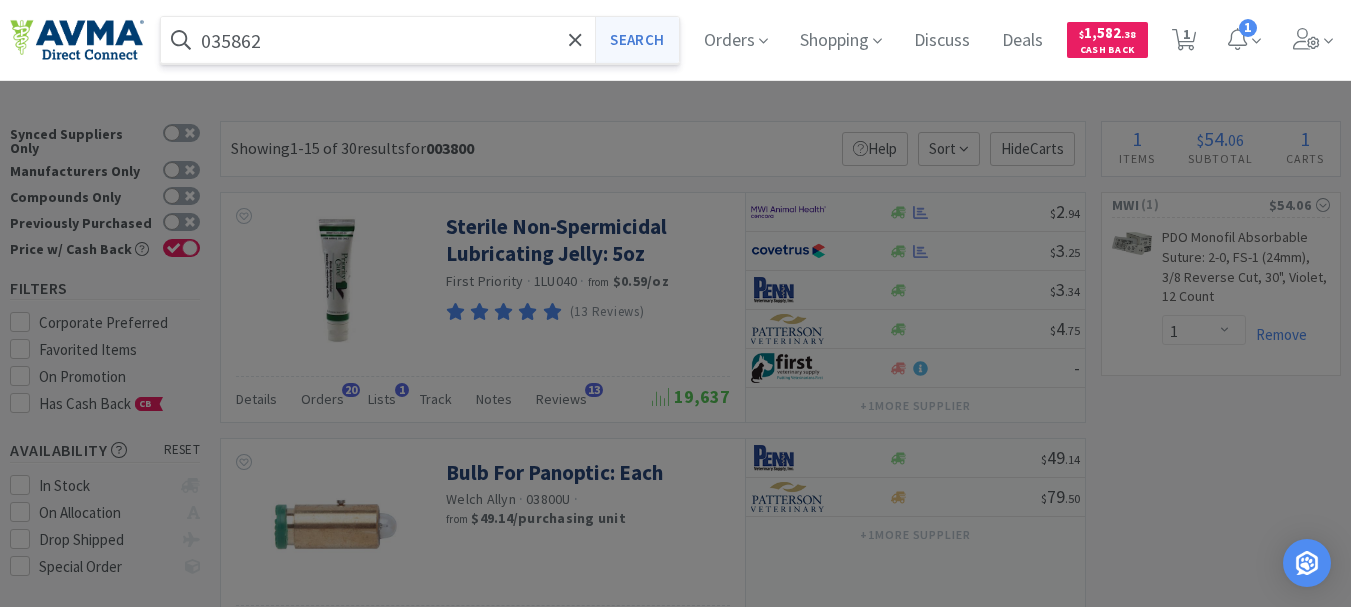 type on "035862" 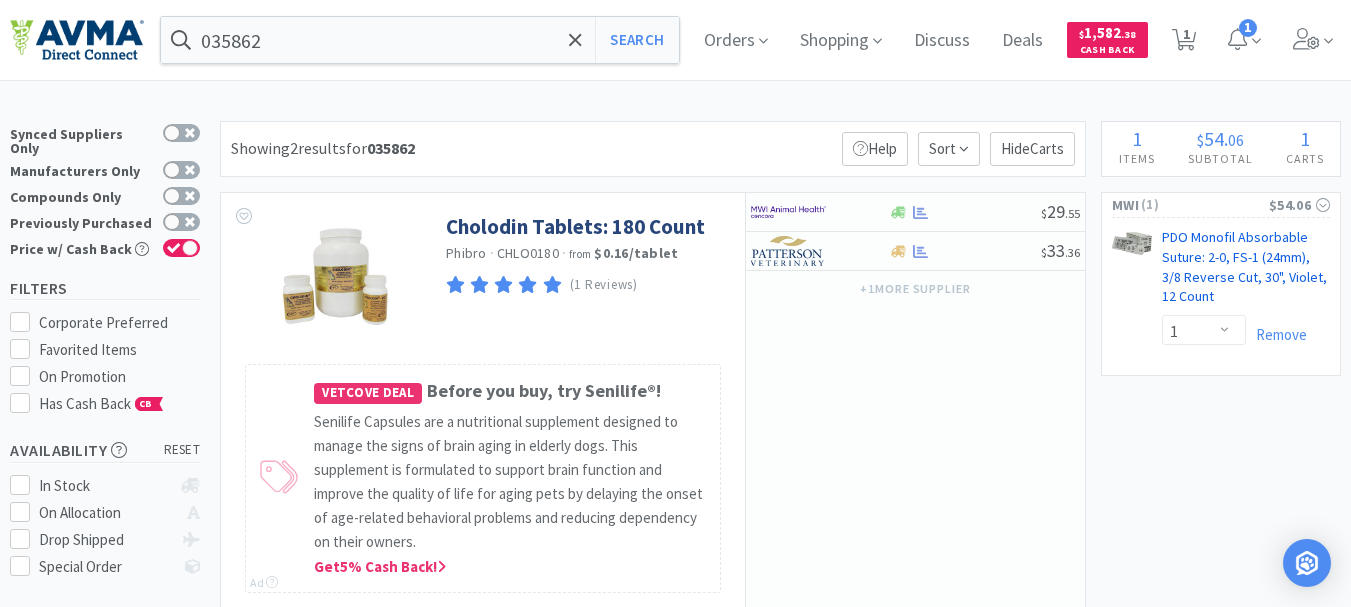 click on "PDO Monofil Absorbable Suture: 2-0, FS-1 (24mm), 3/8 Reverse Cut, 30", Violet, 12 Count     CB" at bounding box center (1246, 271) 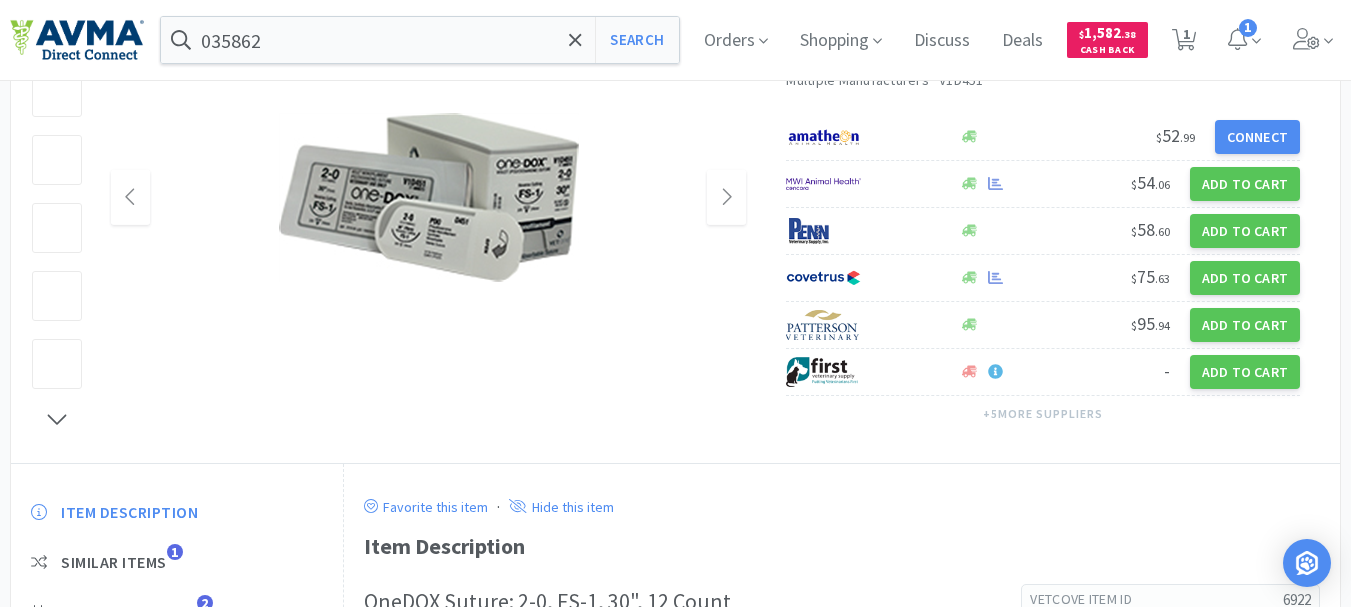 scroll, scrollTop: 245, scrollLeft: 0, axis: vertical 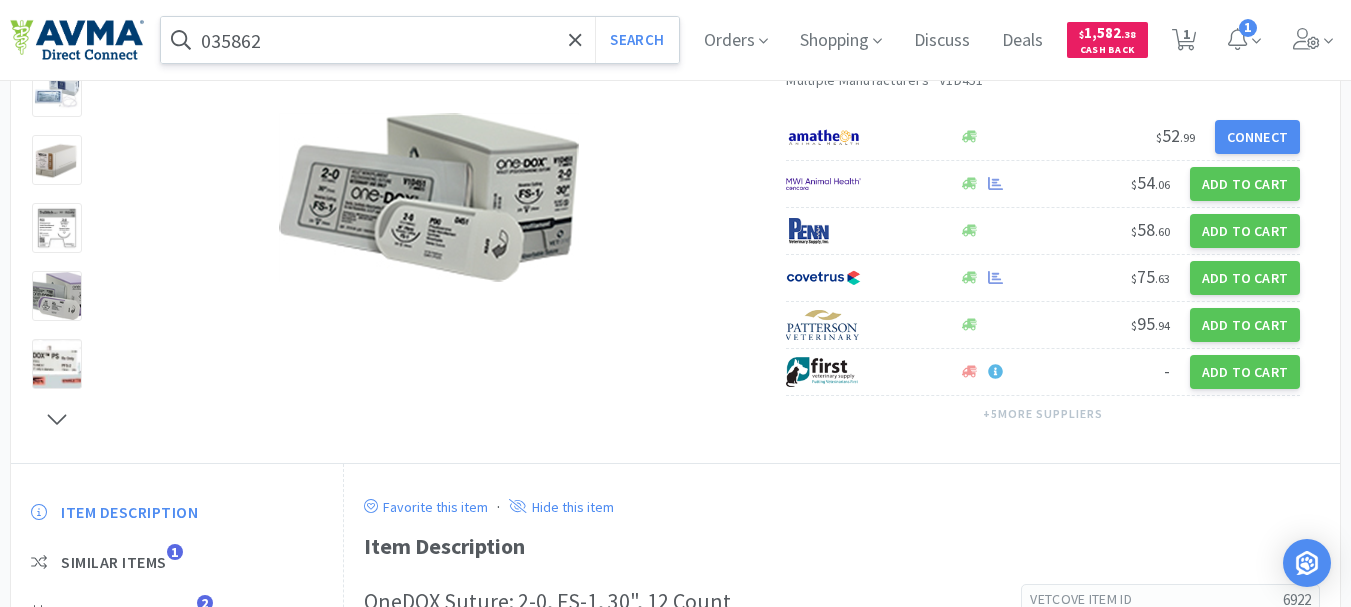 click on "035862" at bounding box center [420, 40] 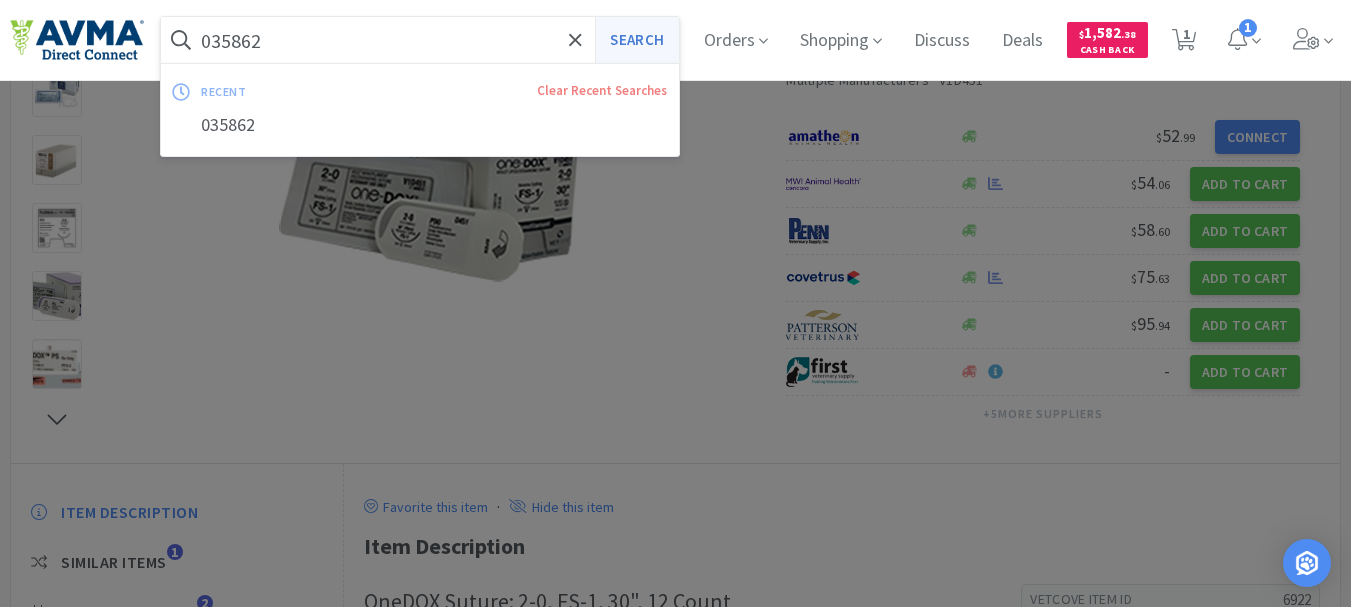 click on "Search" at bounding box center [636, 40] 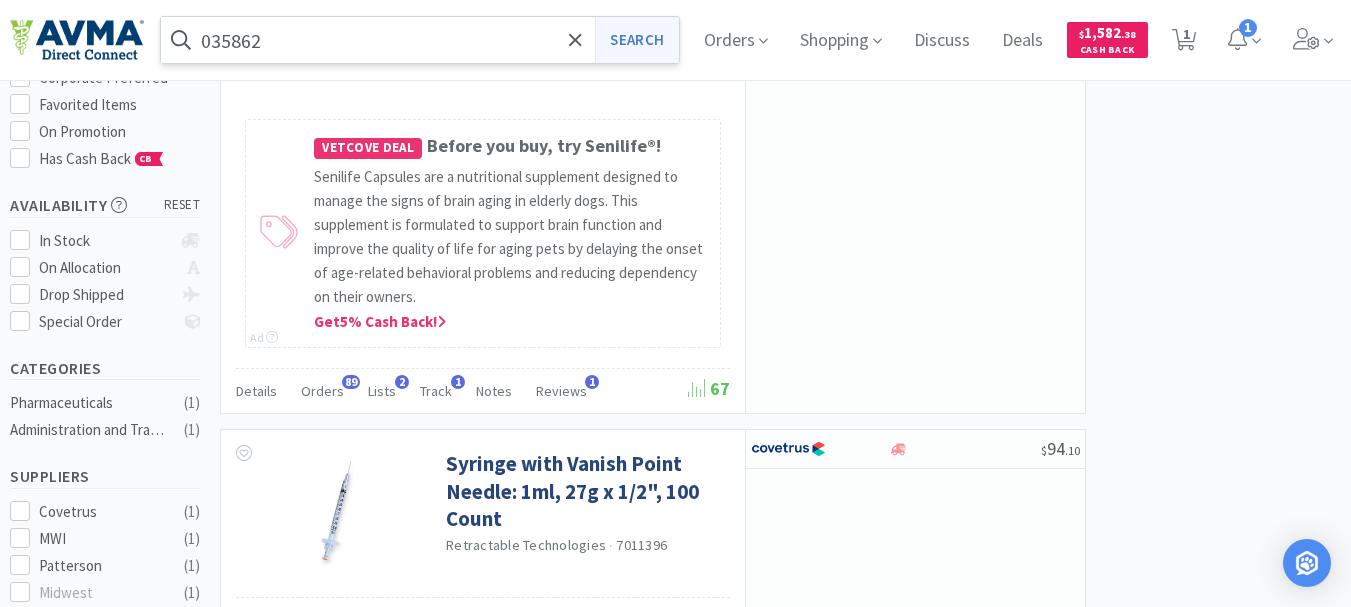 scroll, scrollTop: 0, scrollLeft: 0, axis: both 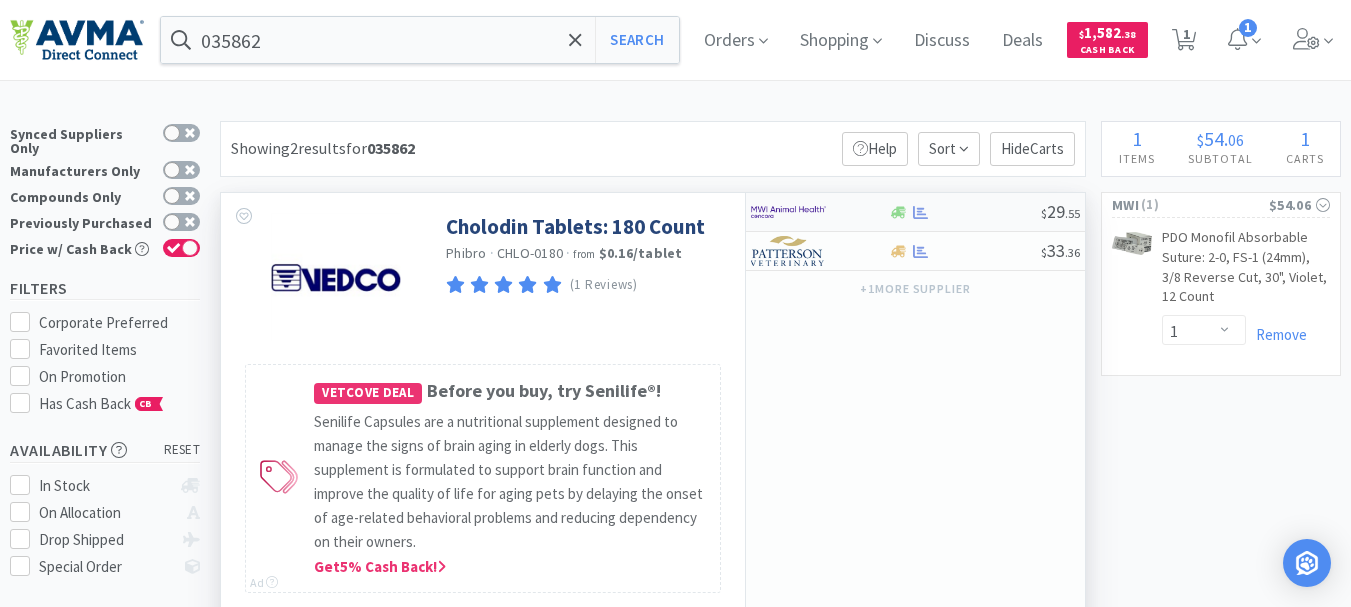 click at bounding box center [788, 212] 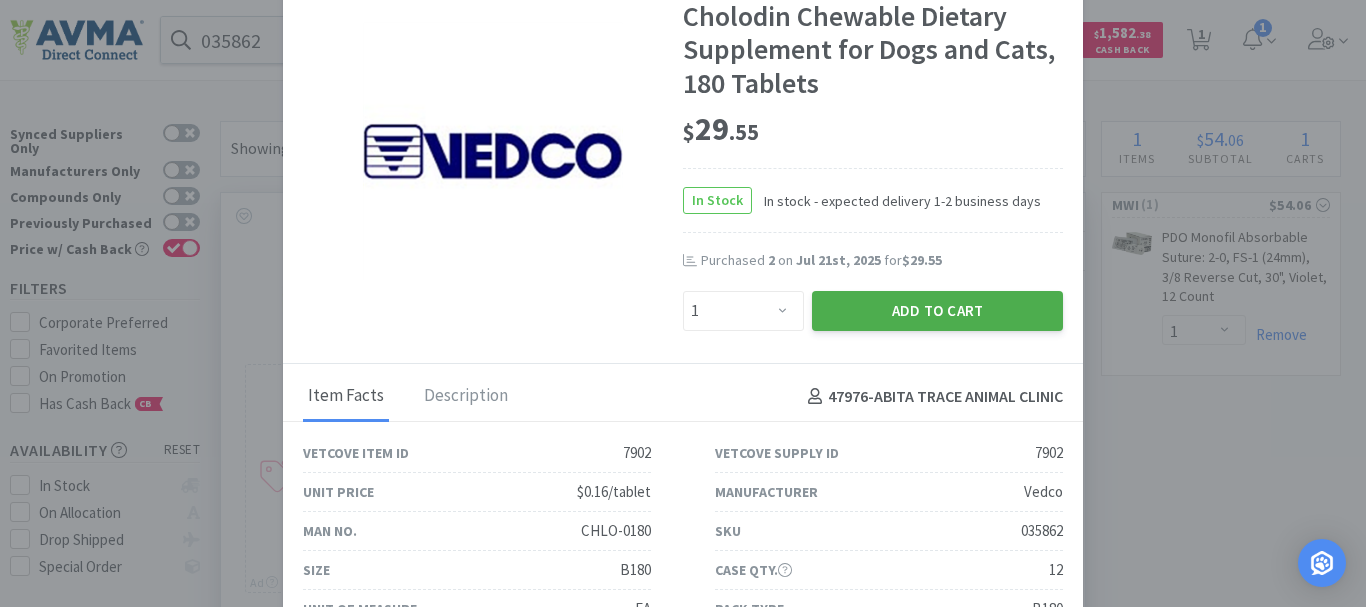 click on "Add to Cart" at bounding box center [937, 311] 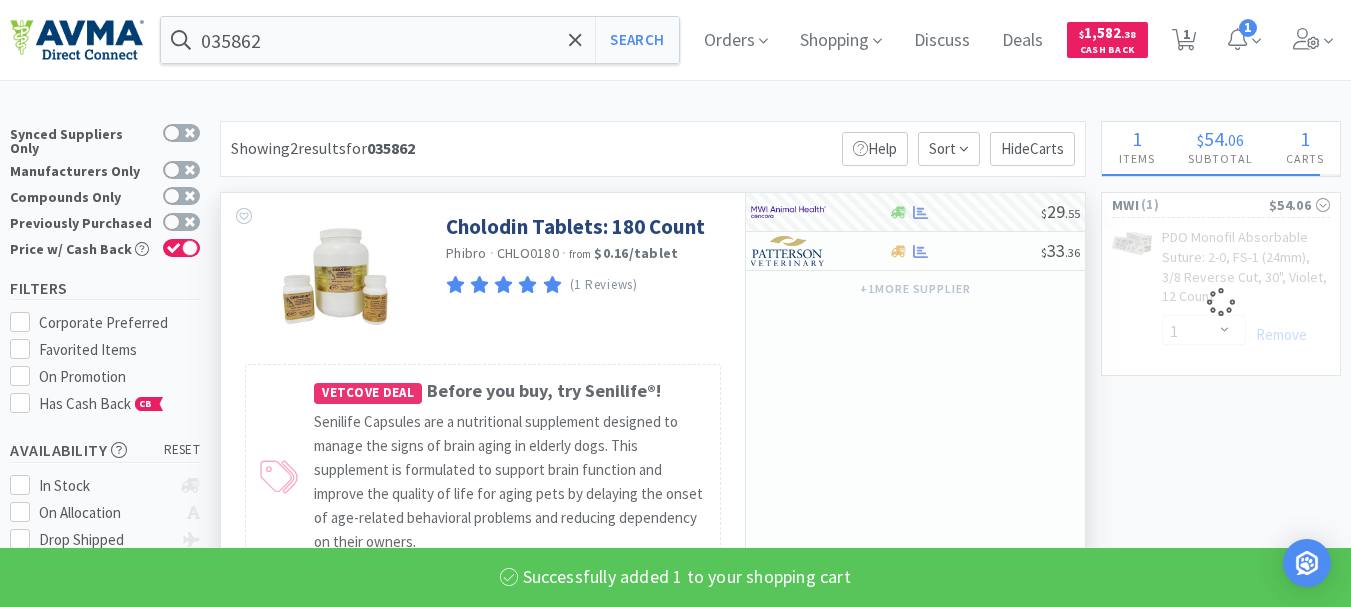 select on "1" 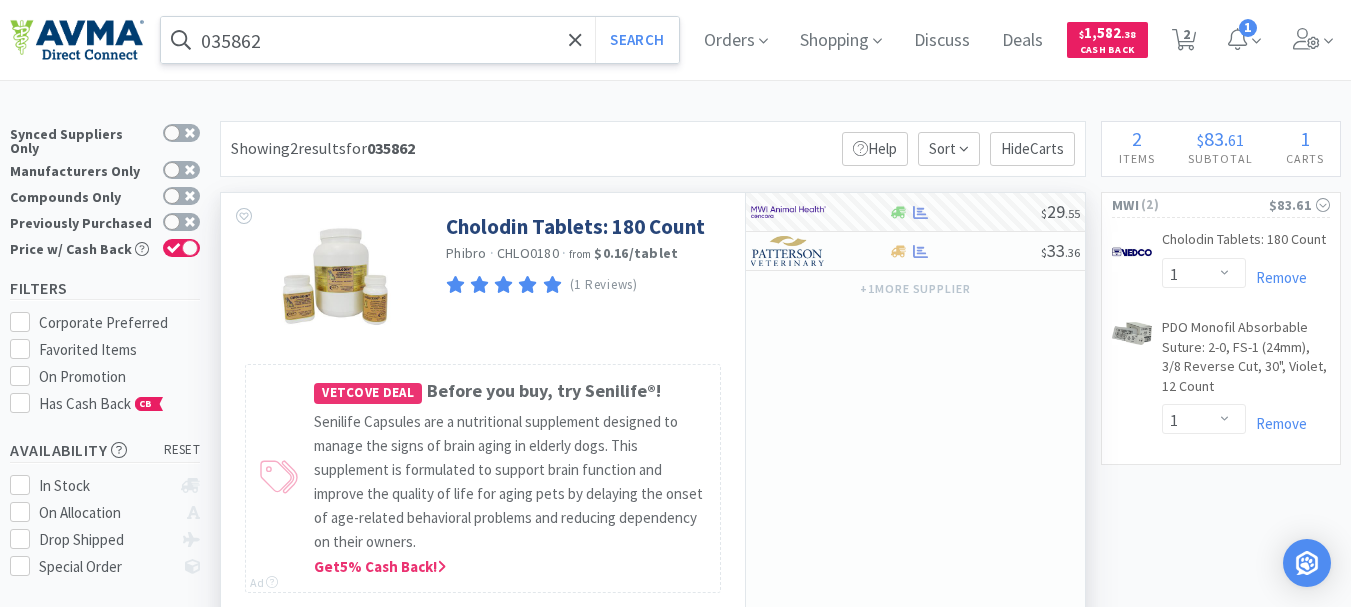 click on "035862" at bounding box center [420, 40] 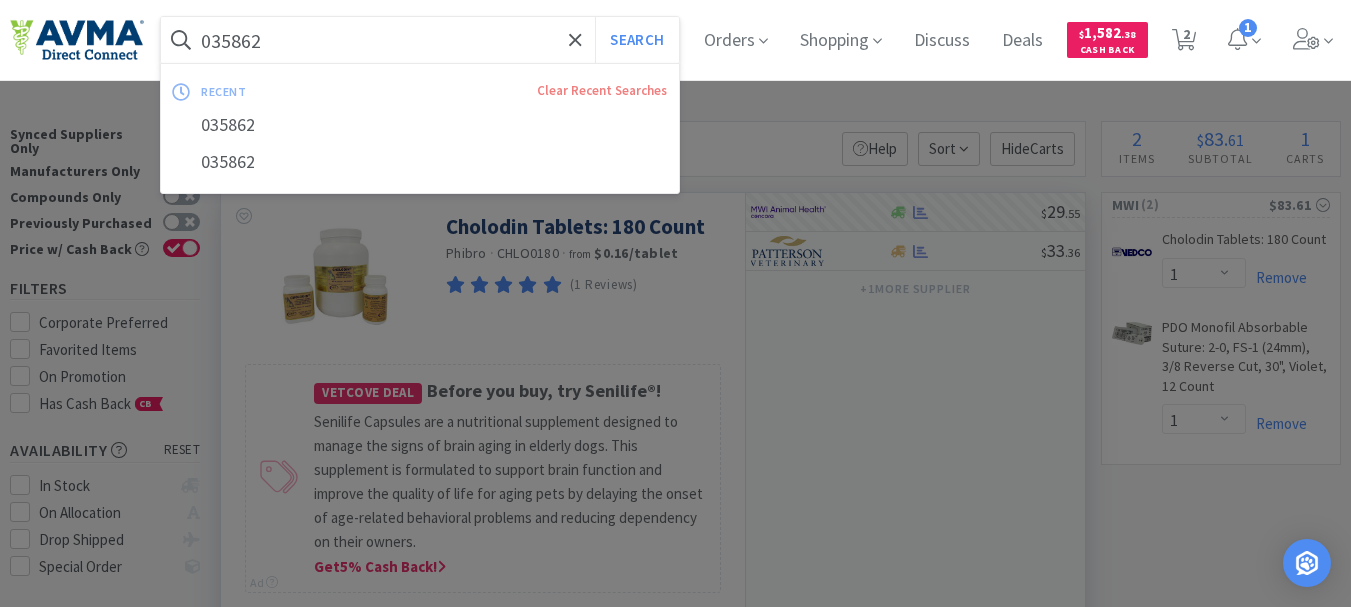 paste on "10956" 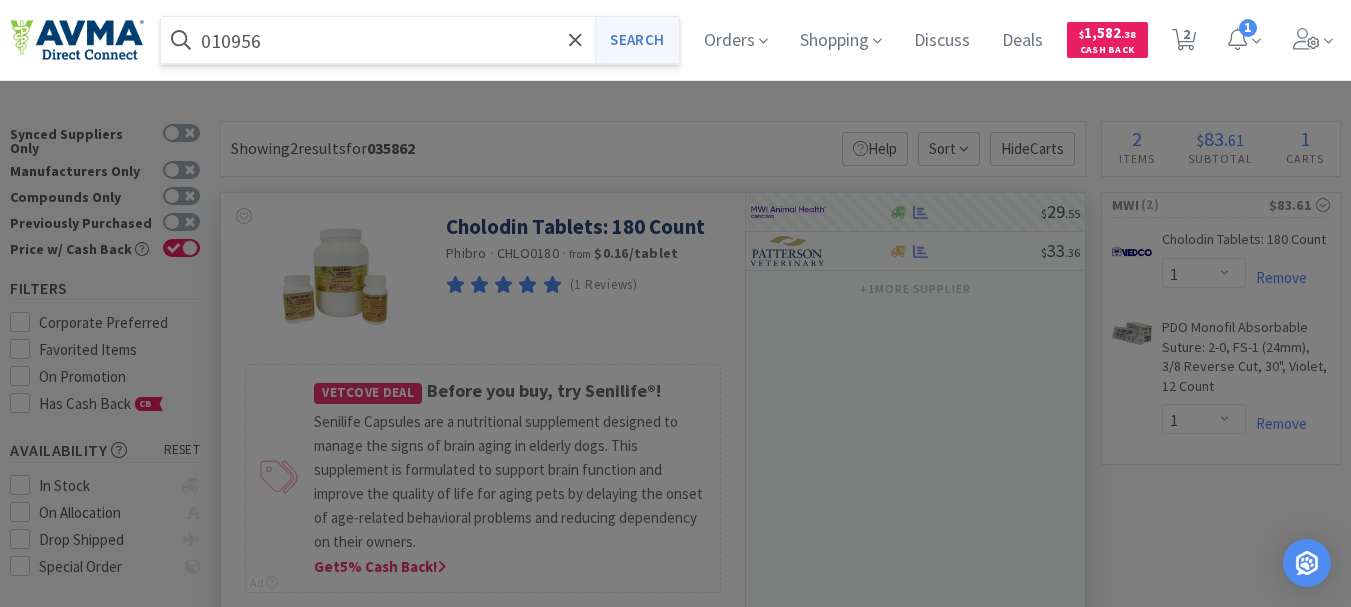 type on "010956" 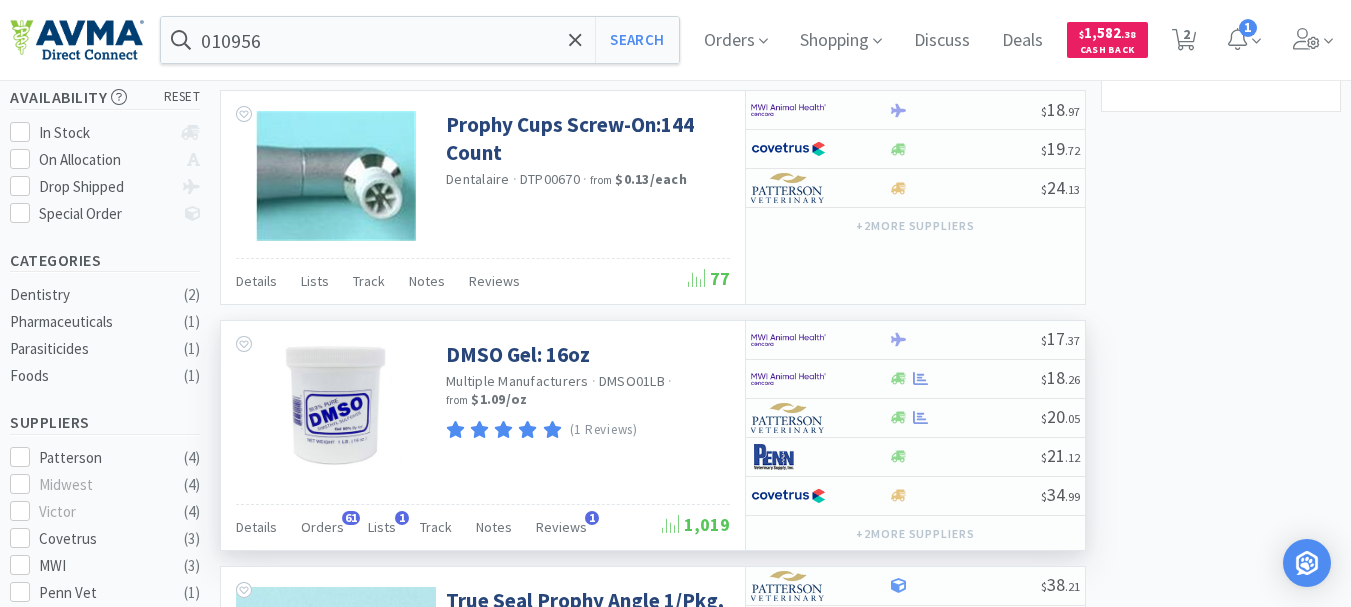 scroll, scrollTop: 400, scrollLeft: 0, axis: vertical 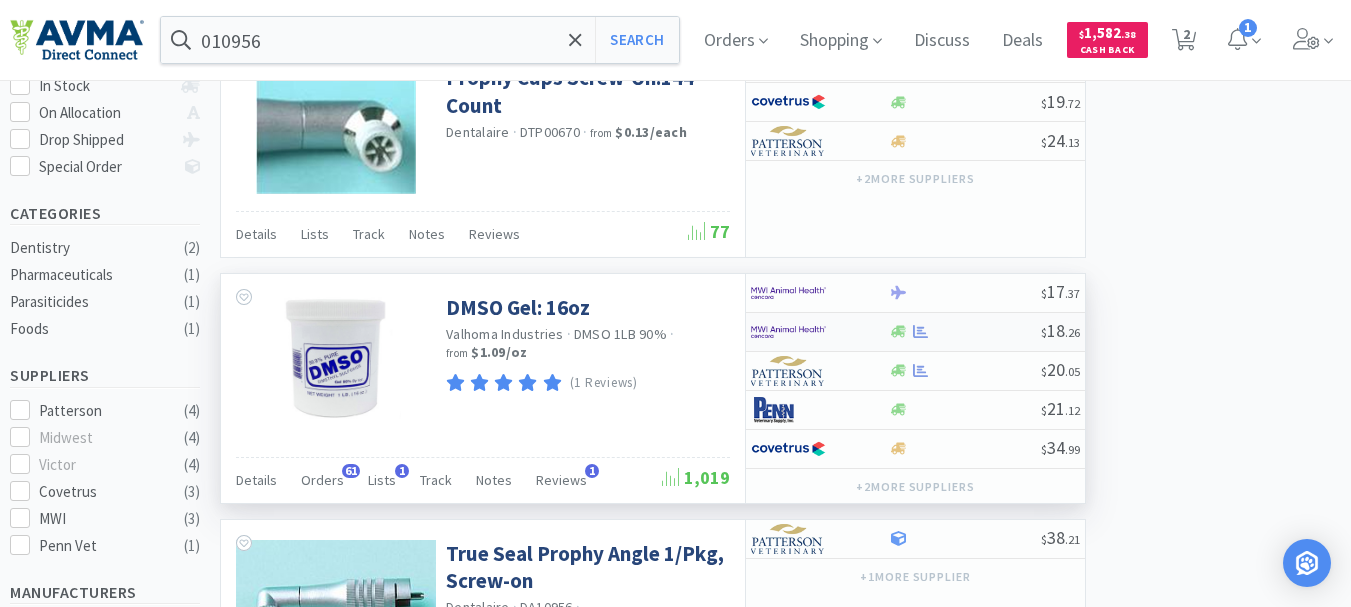 click at bounding box center (788, 332) 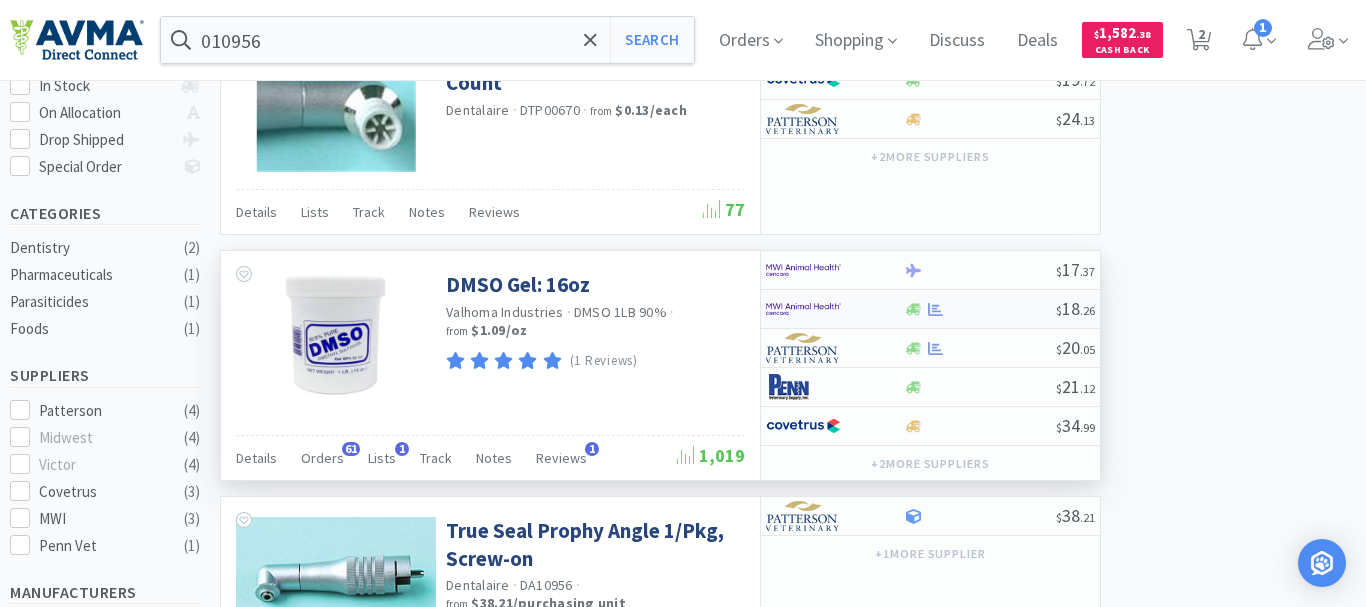 select on "1" 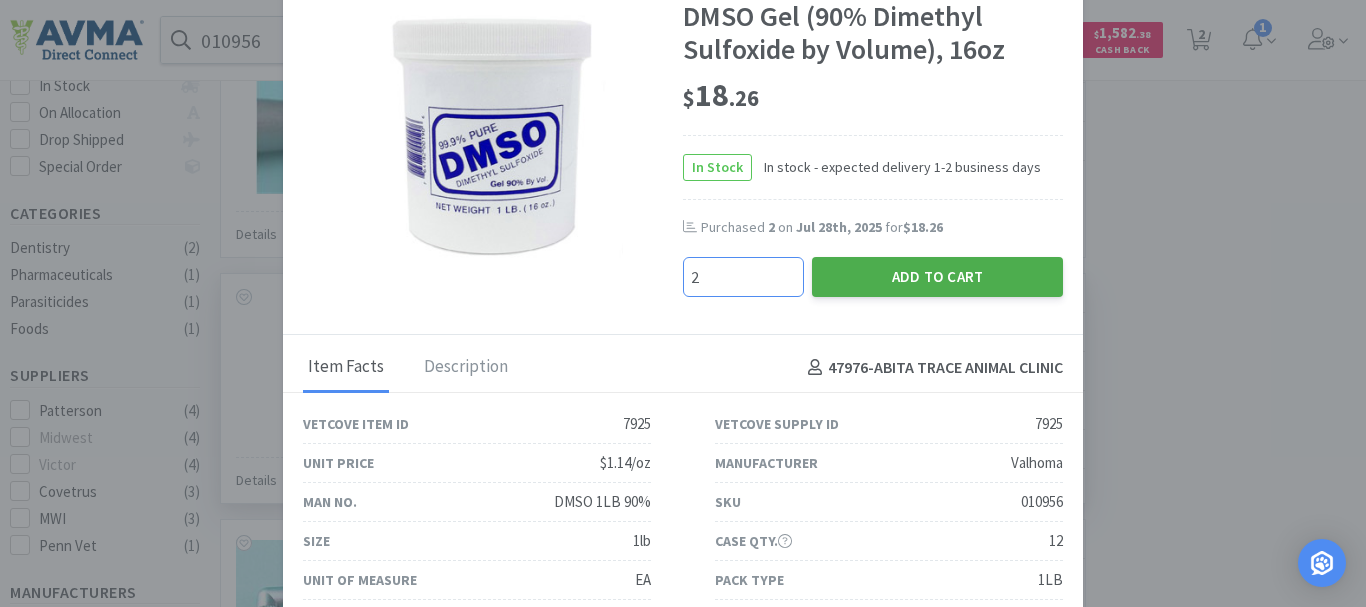 type on "2" 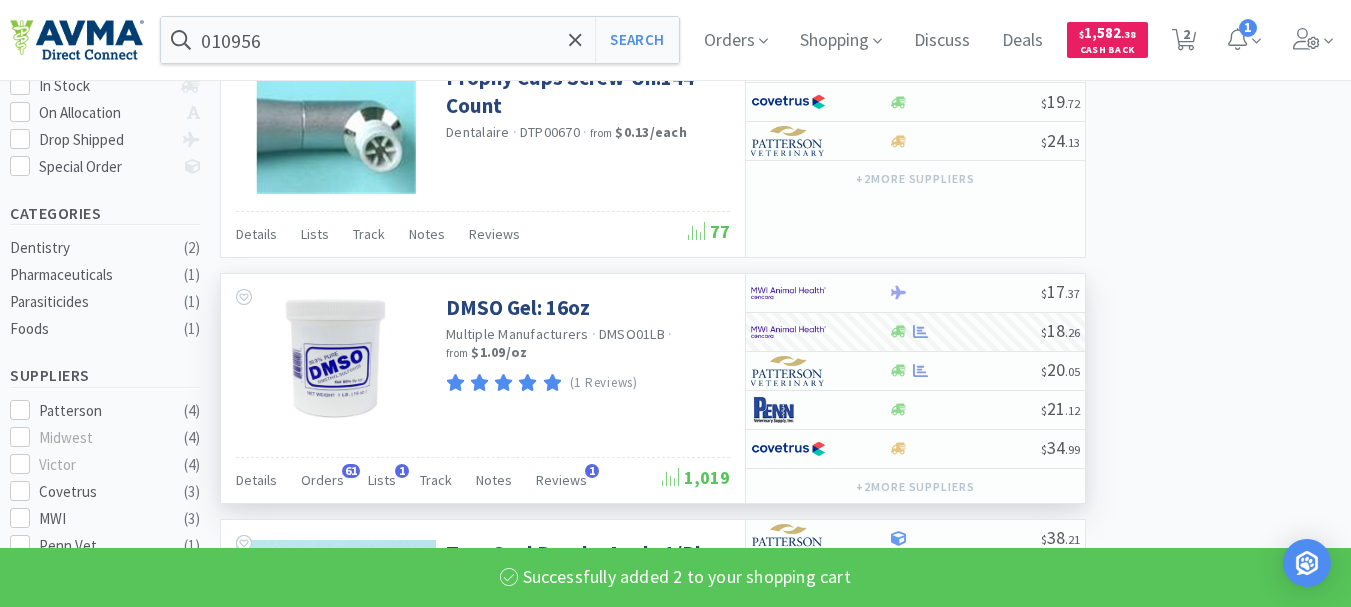 select on "2" 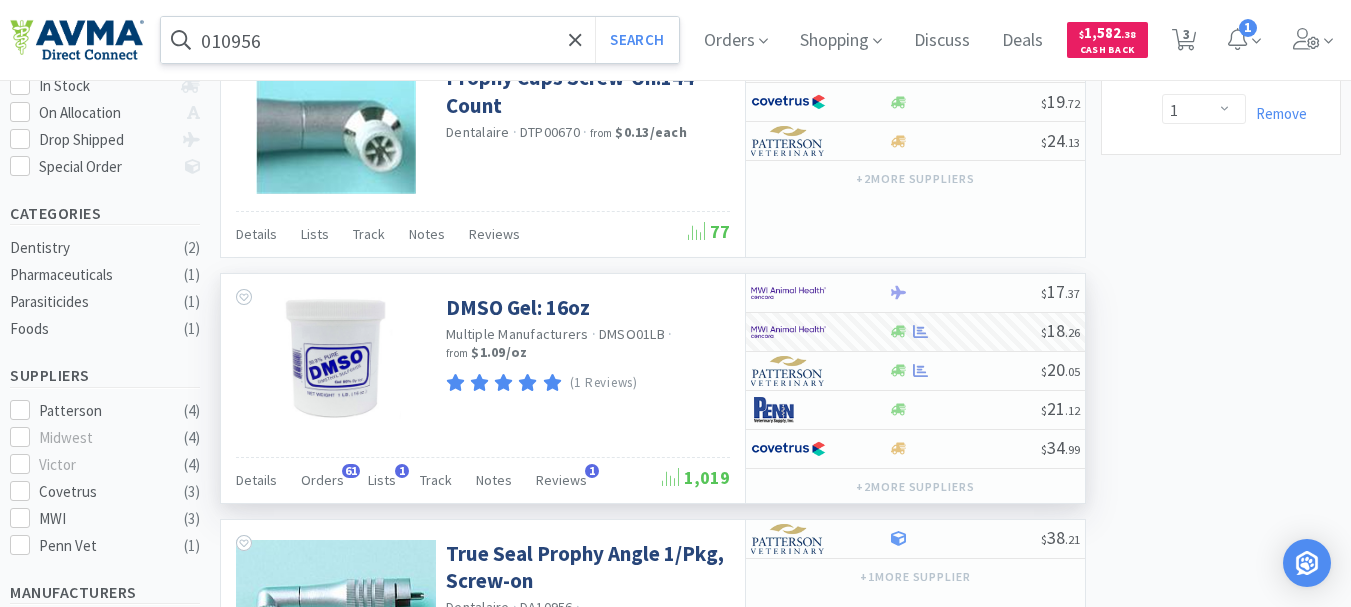 click on "010956" at bounding box center [420, 40] 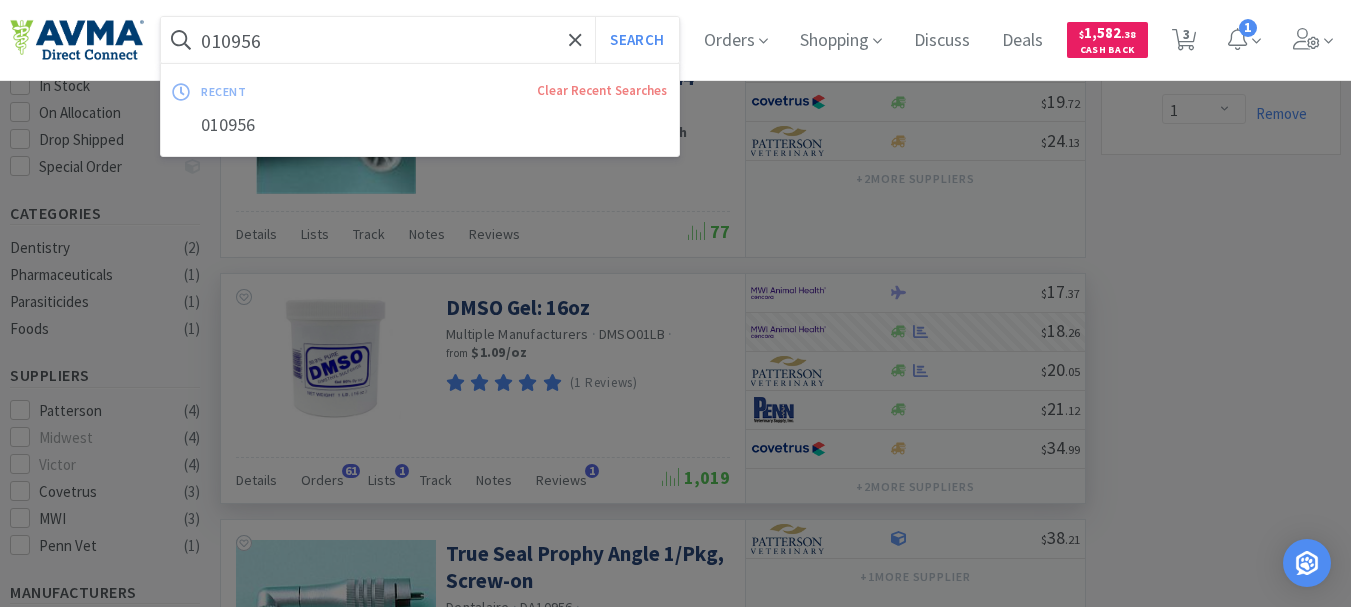 paste on "07903" 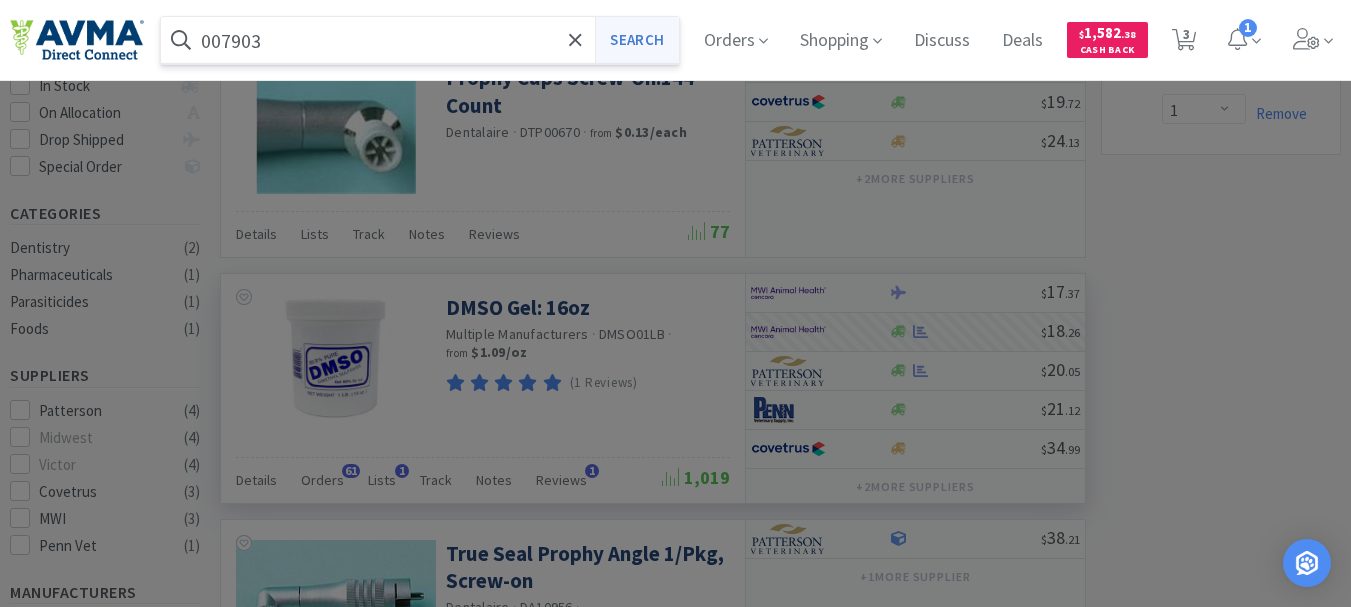 type on "007903" 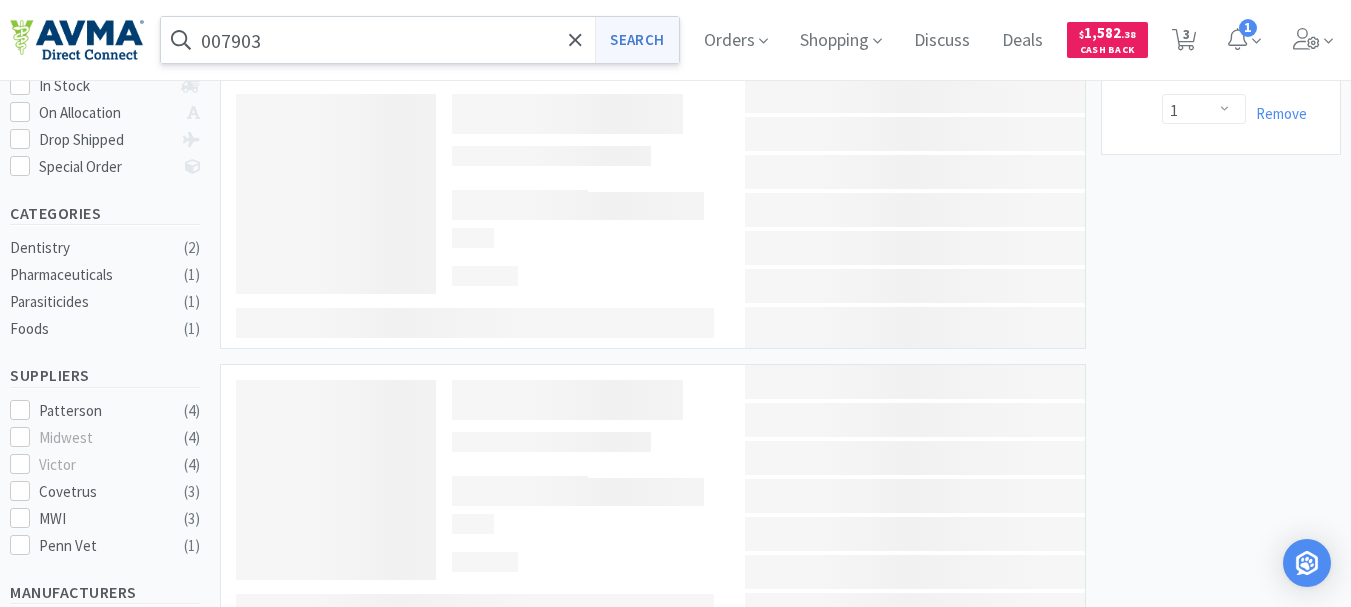 scroll, scrollTop: 0, scrollLeft: 0, axis: both 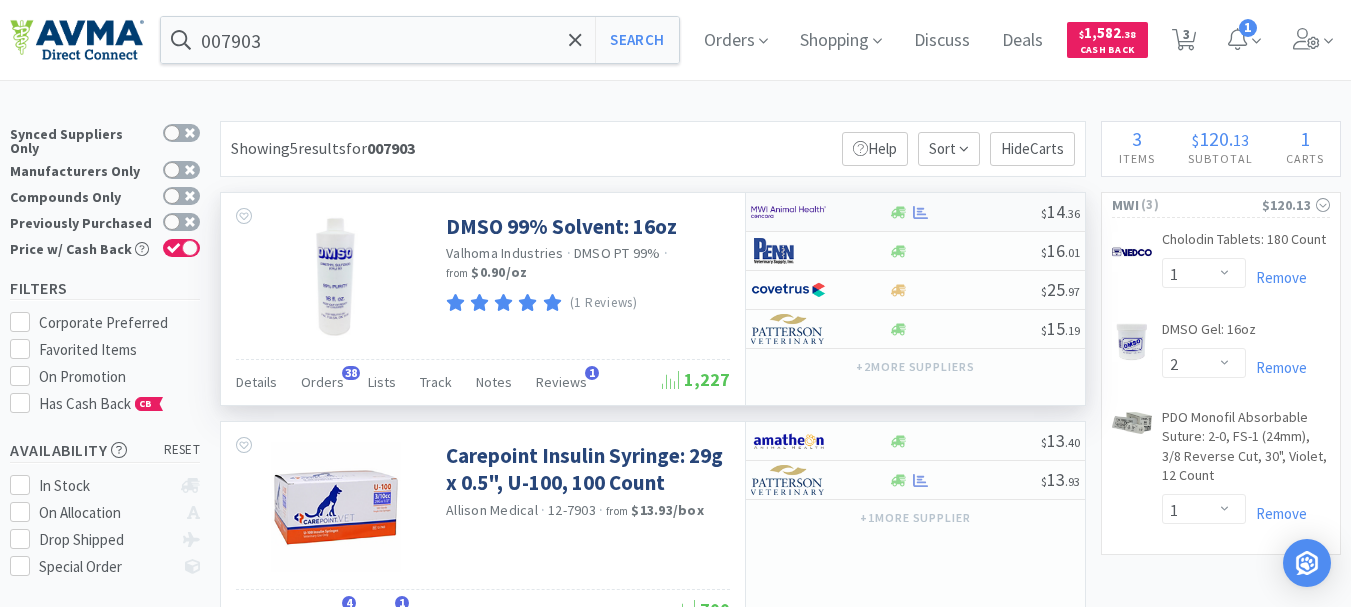 click at bounding box center [788, 212] 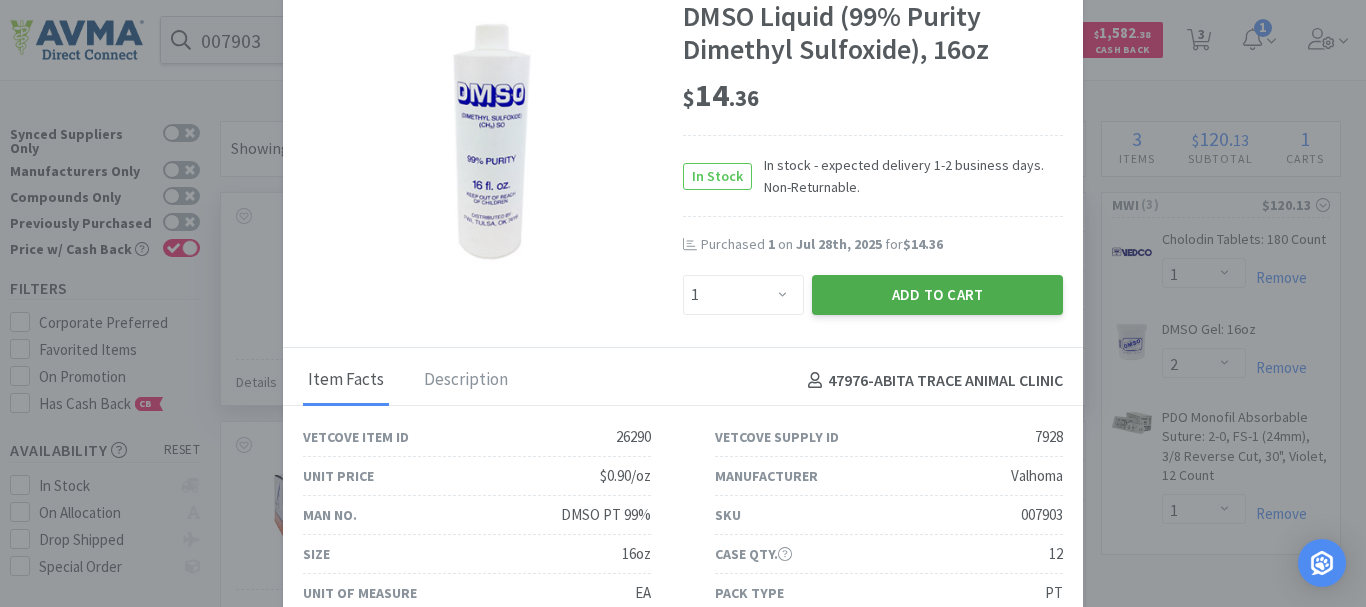 click on "Add to Cart" at bounding box center (937, 295) 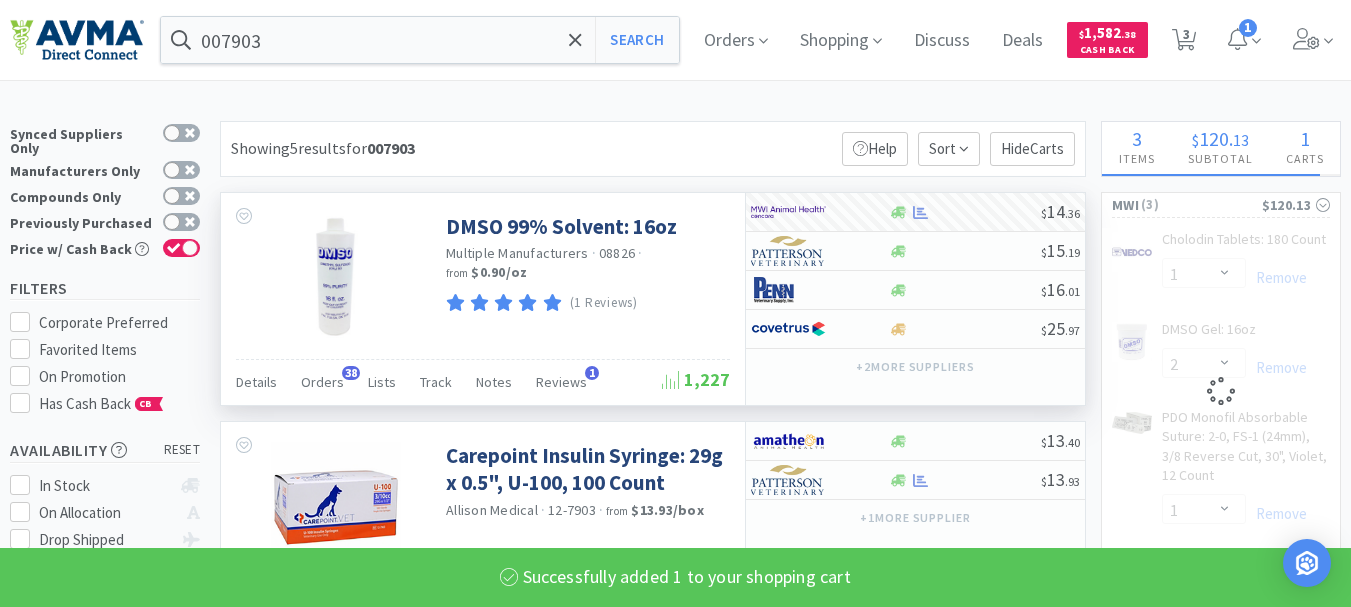 select on "1" 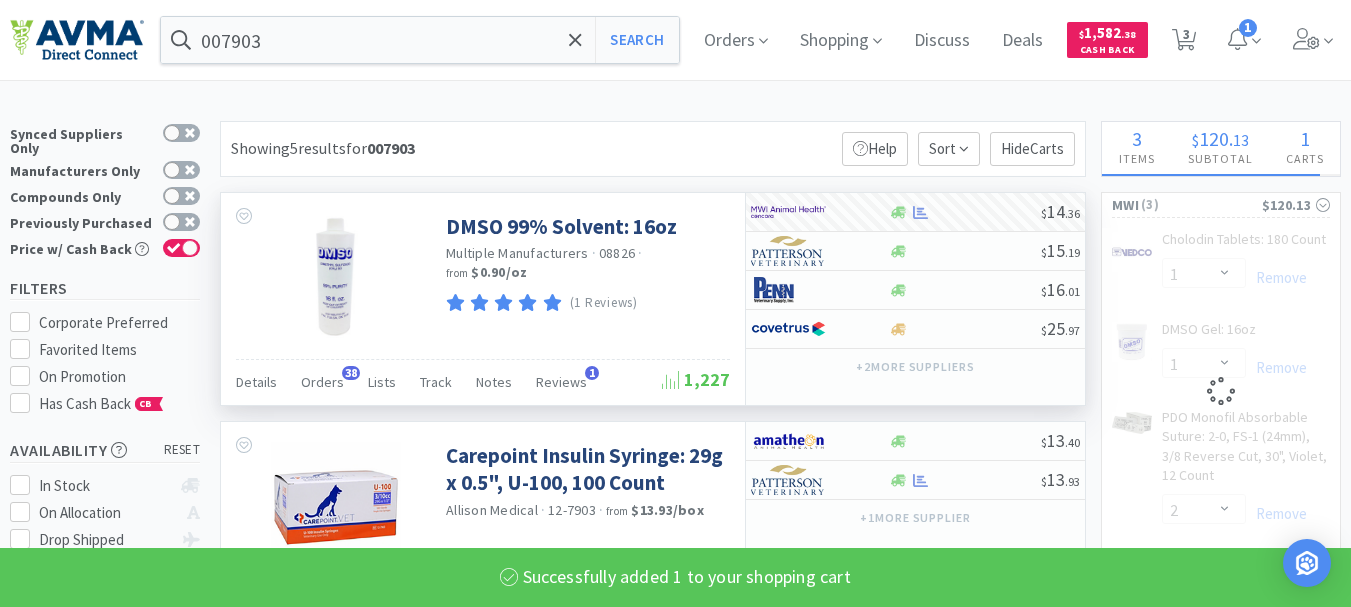 select on "1" 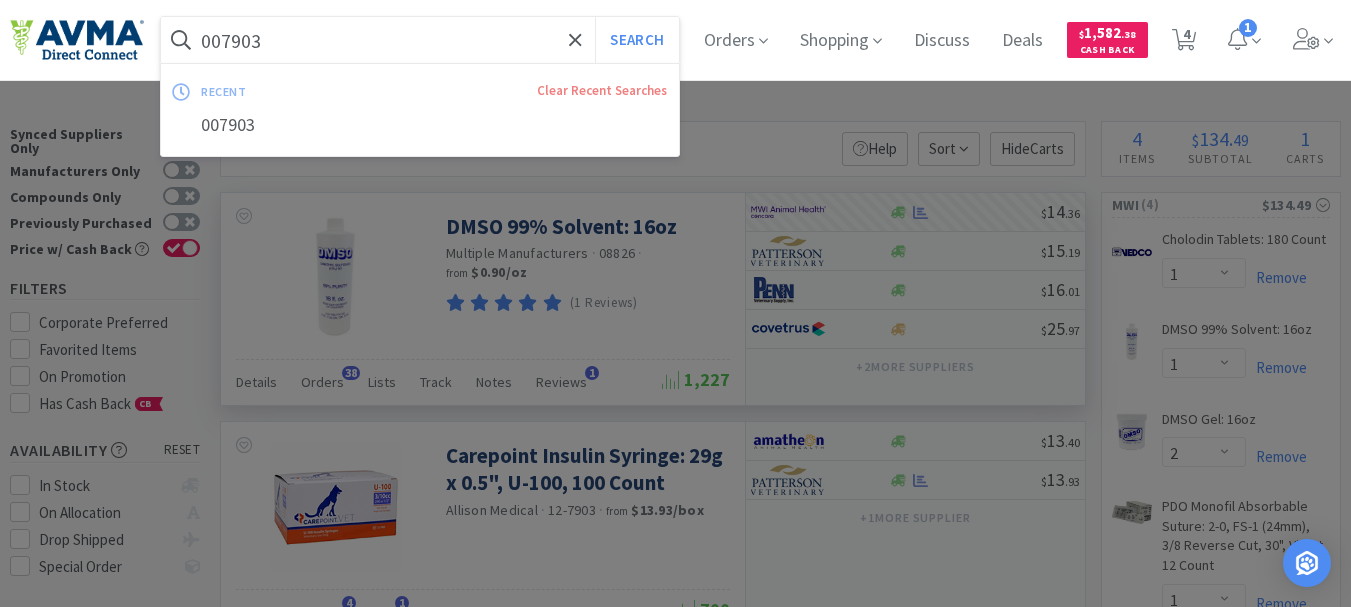 click on "007903" at bounding box center [420, 40] 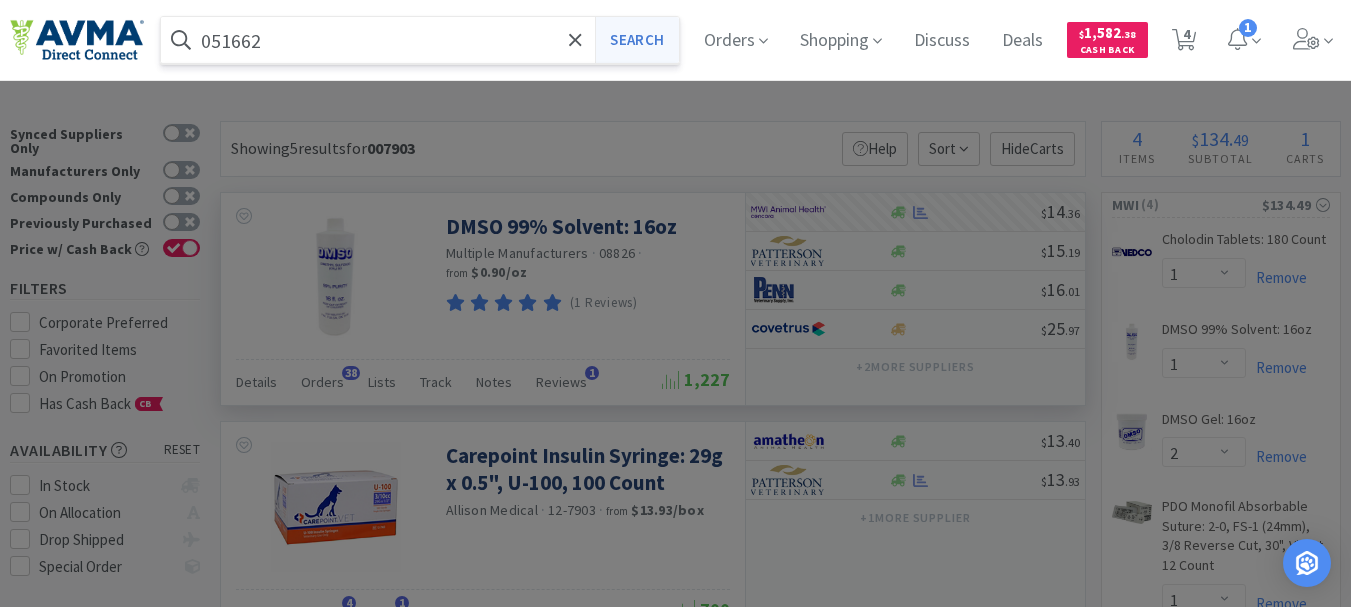 type on "051662" 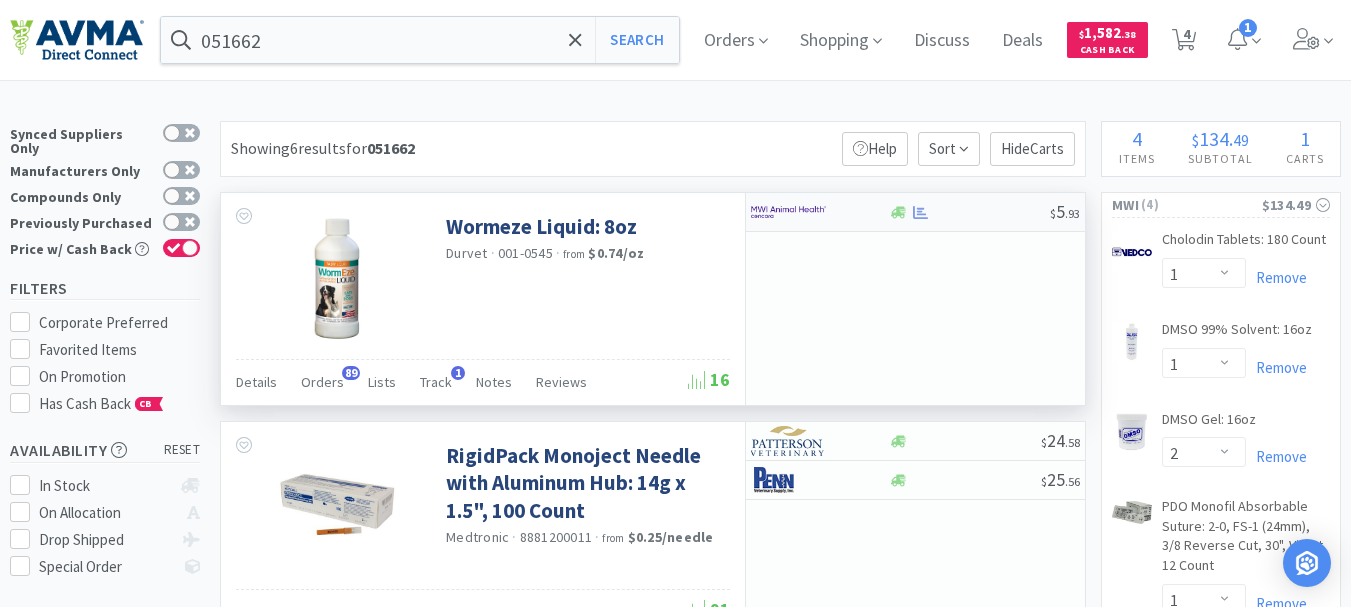 click at bounding box center [788, 212] 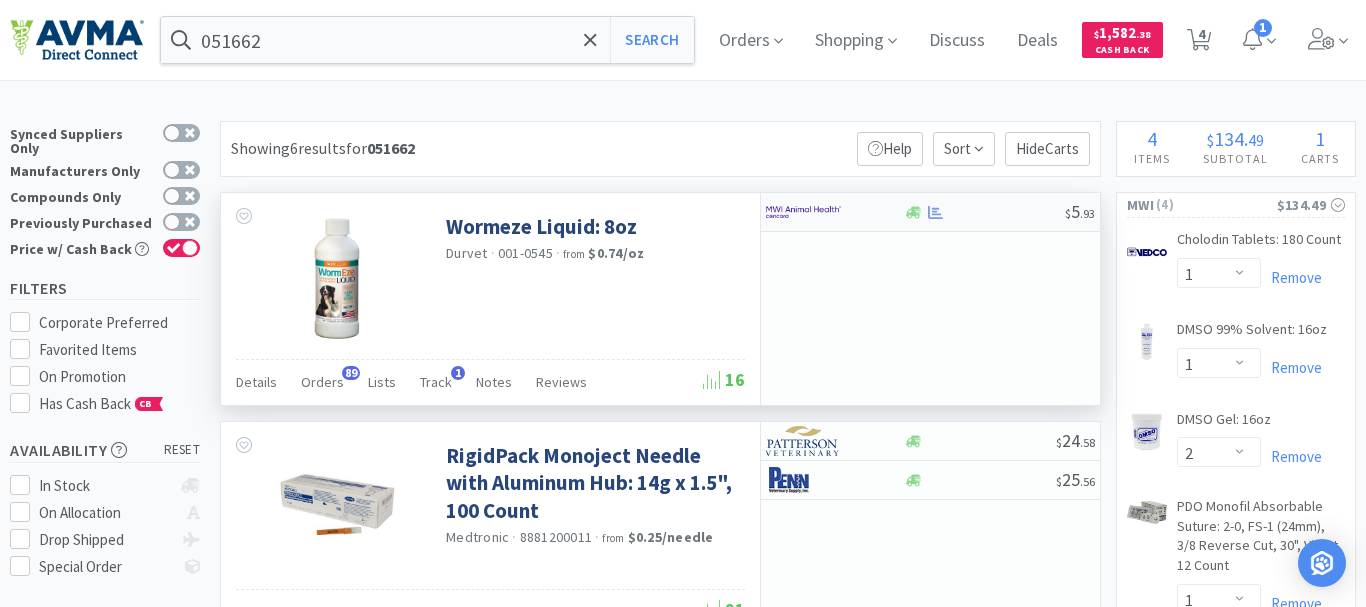 select on "1" 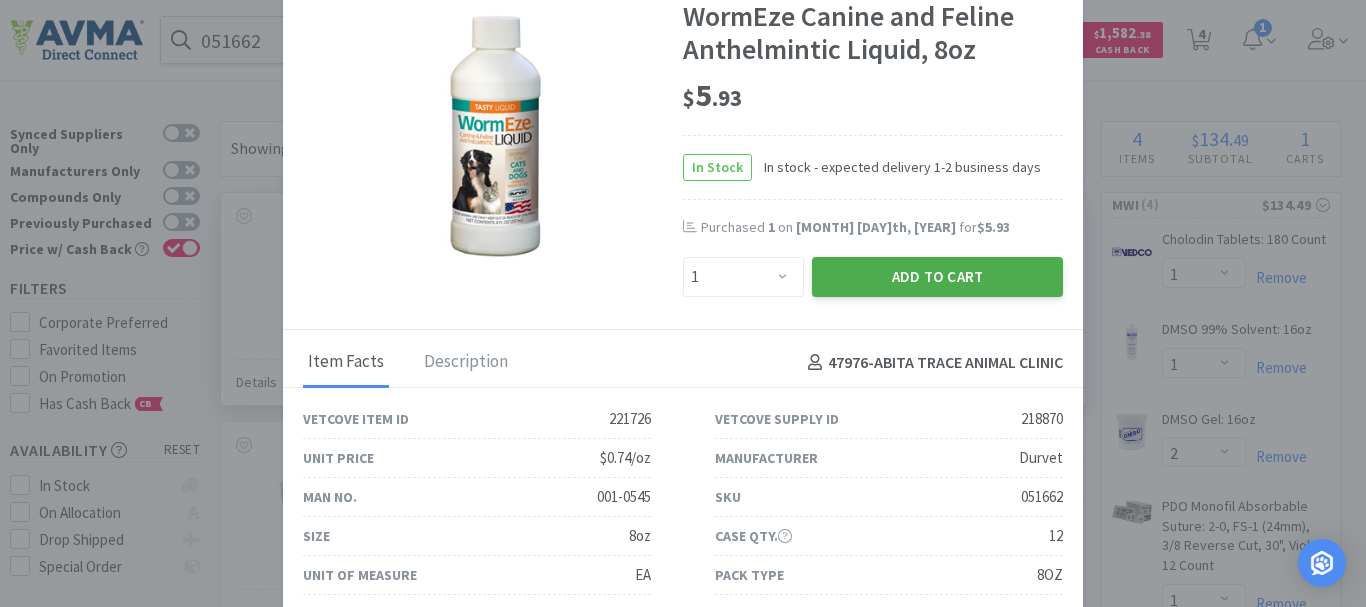 click on "Add to Cart" at bounding box center (937, 277) 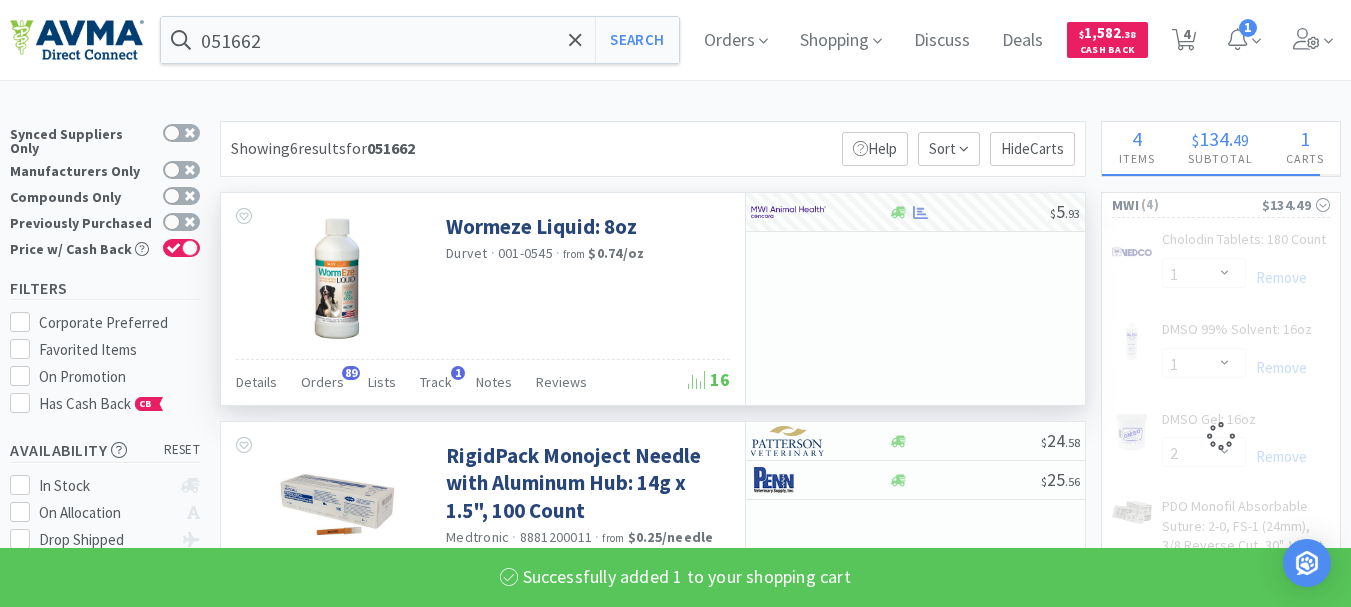 select on "1" 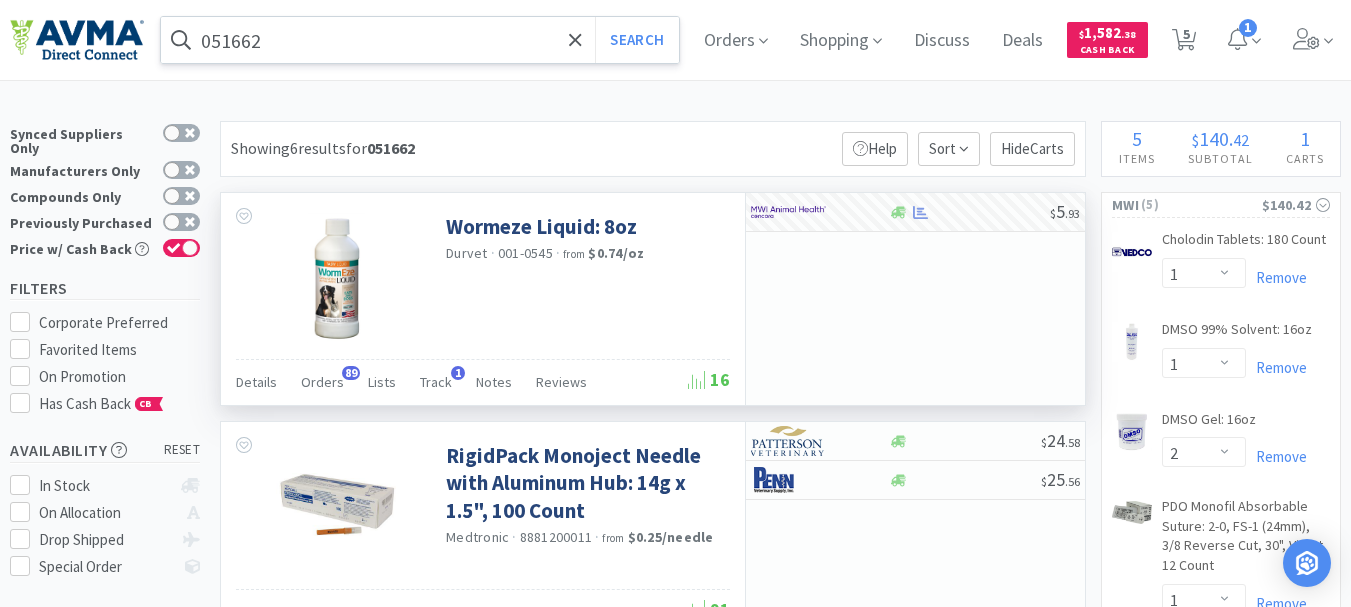click on "051662" at bounding box center (420, 40) 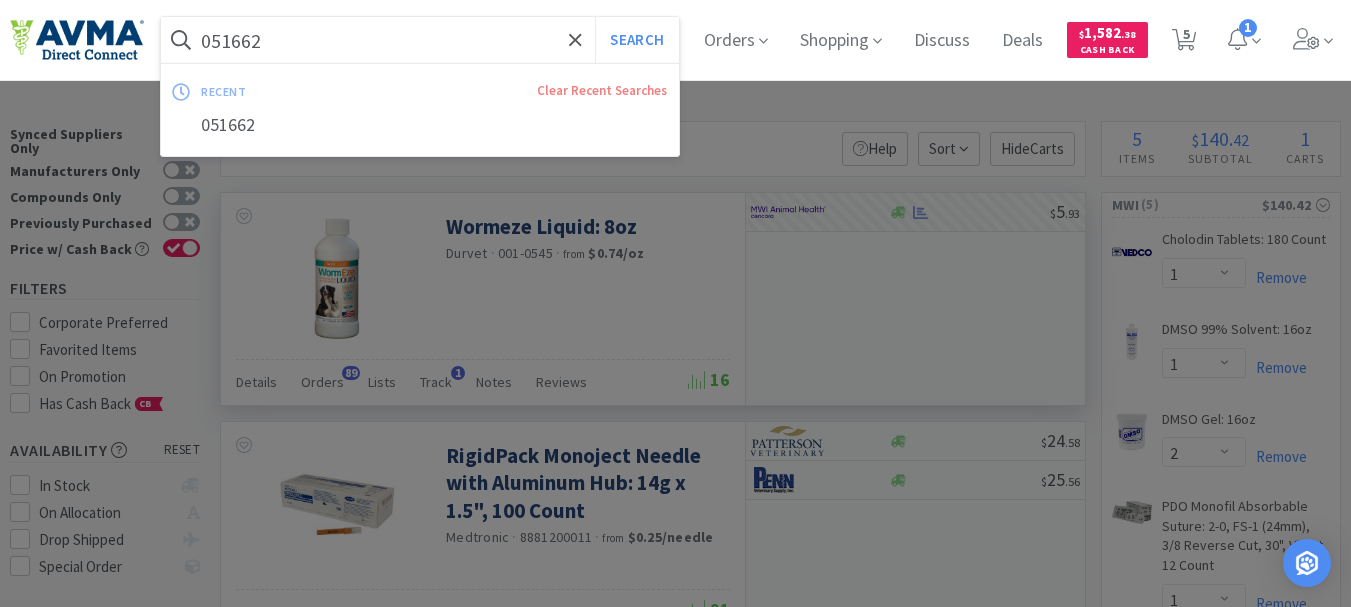 paste on "35277" 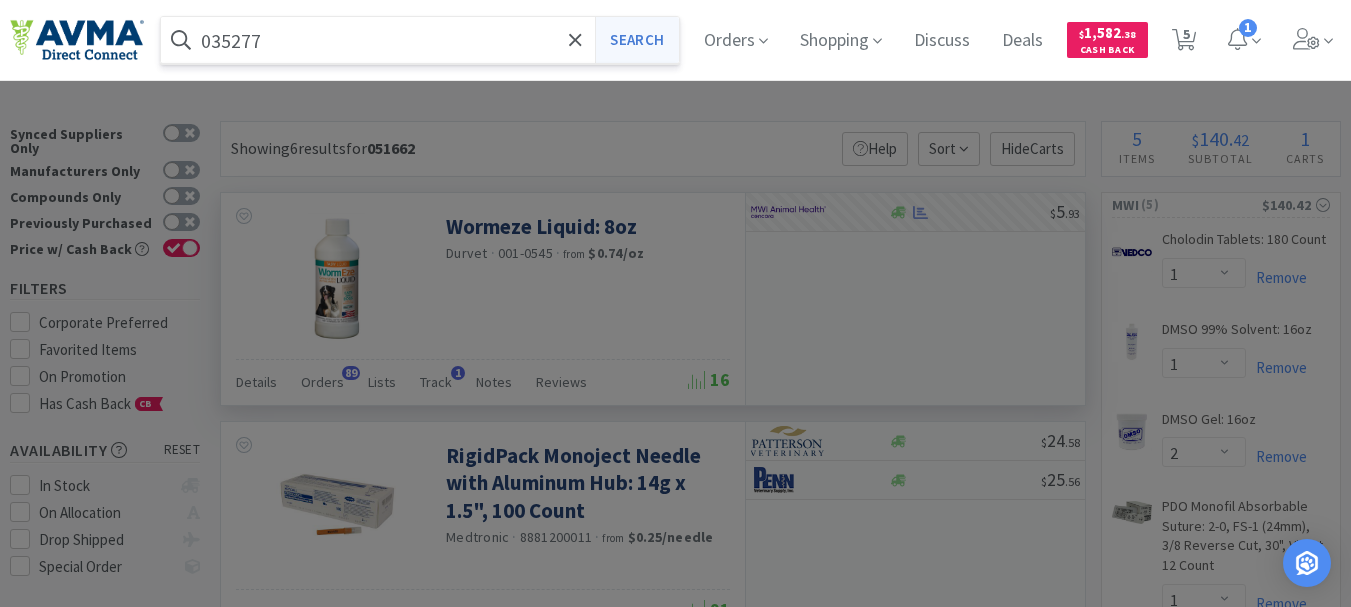 type on "035277" 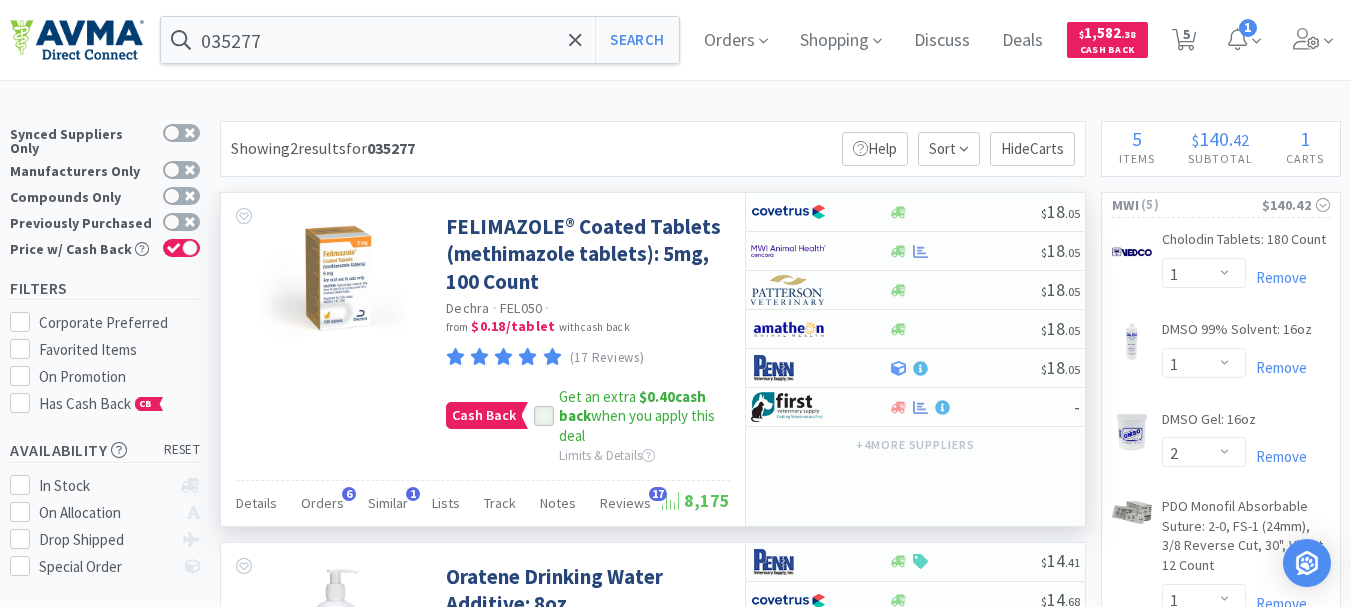 click 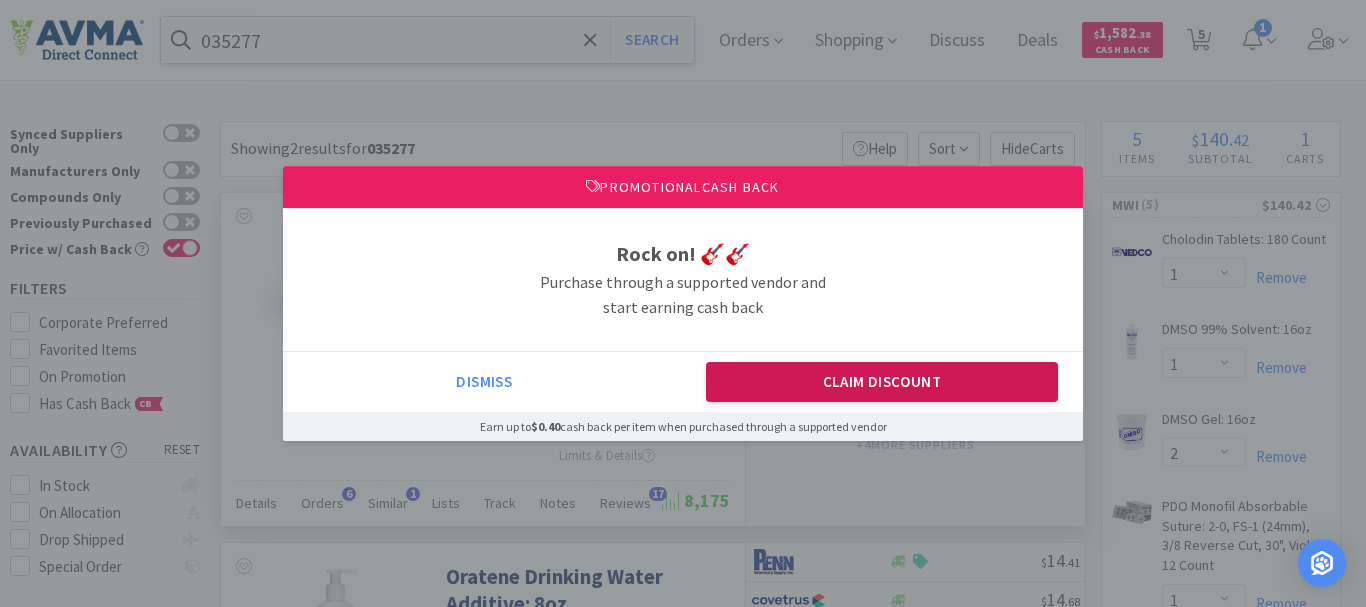 click on "Claim Discount" at bounding box center (882, 382) 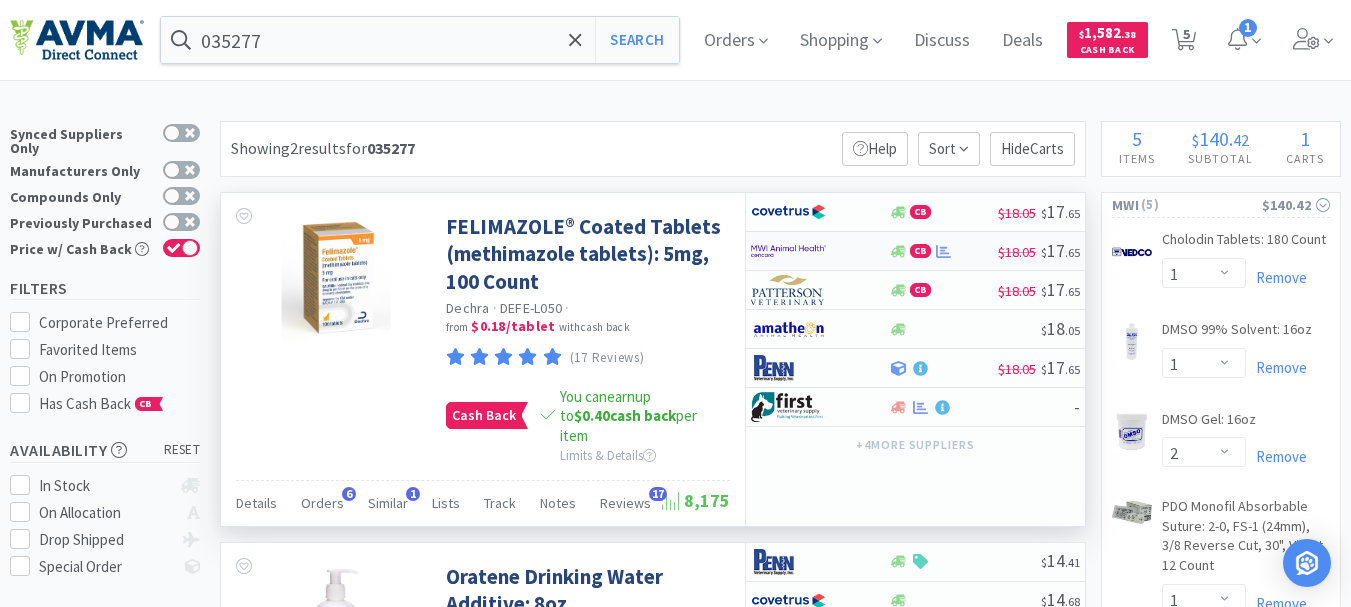 click at bounding box center [788, 251] 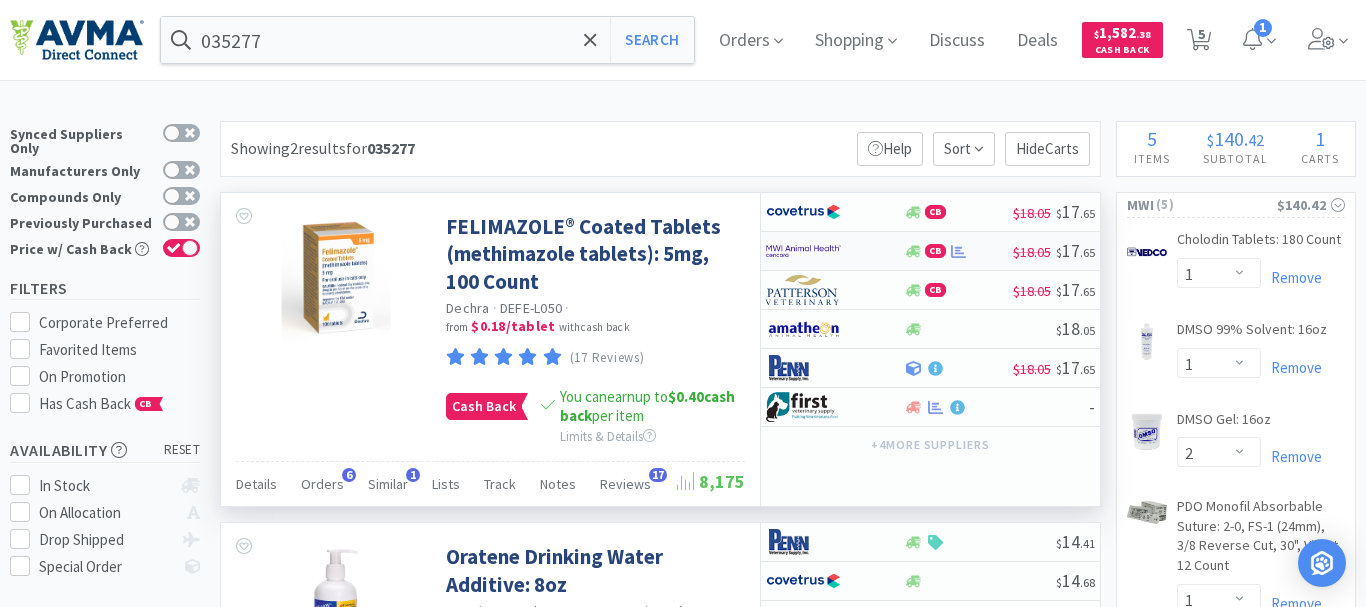 select on "1" 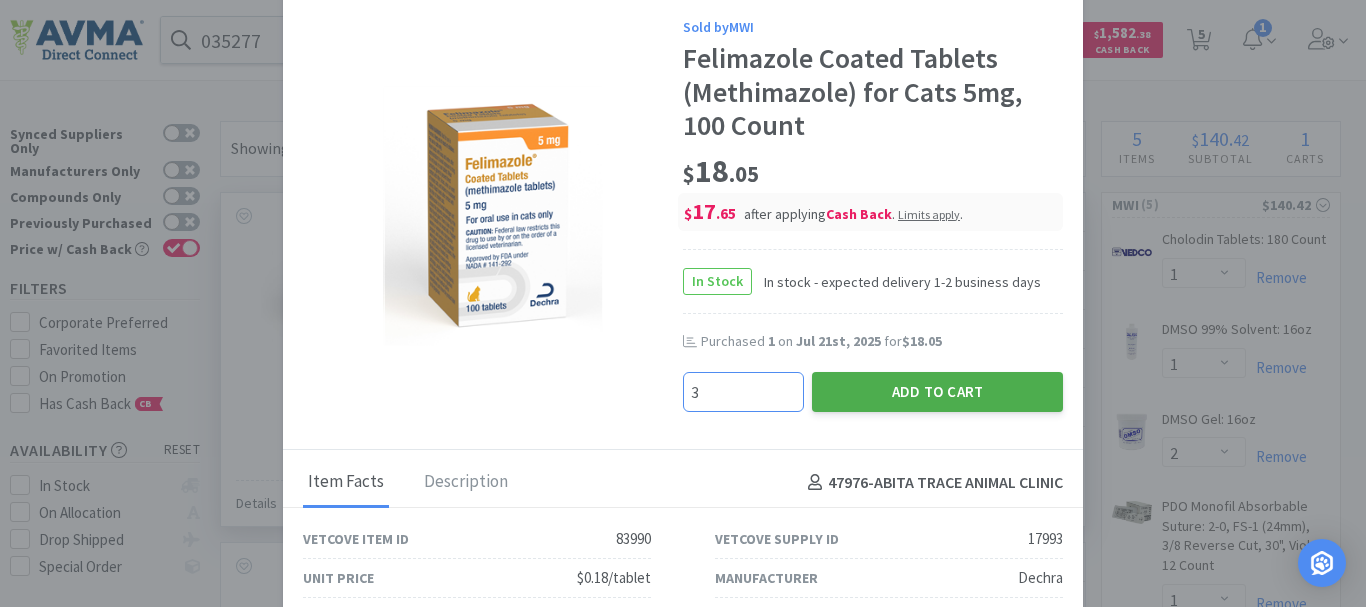 type on "3" 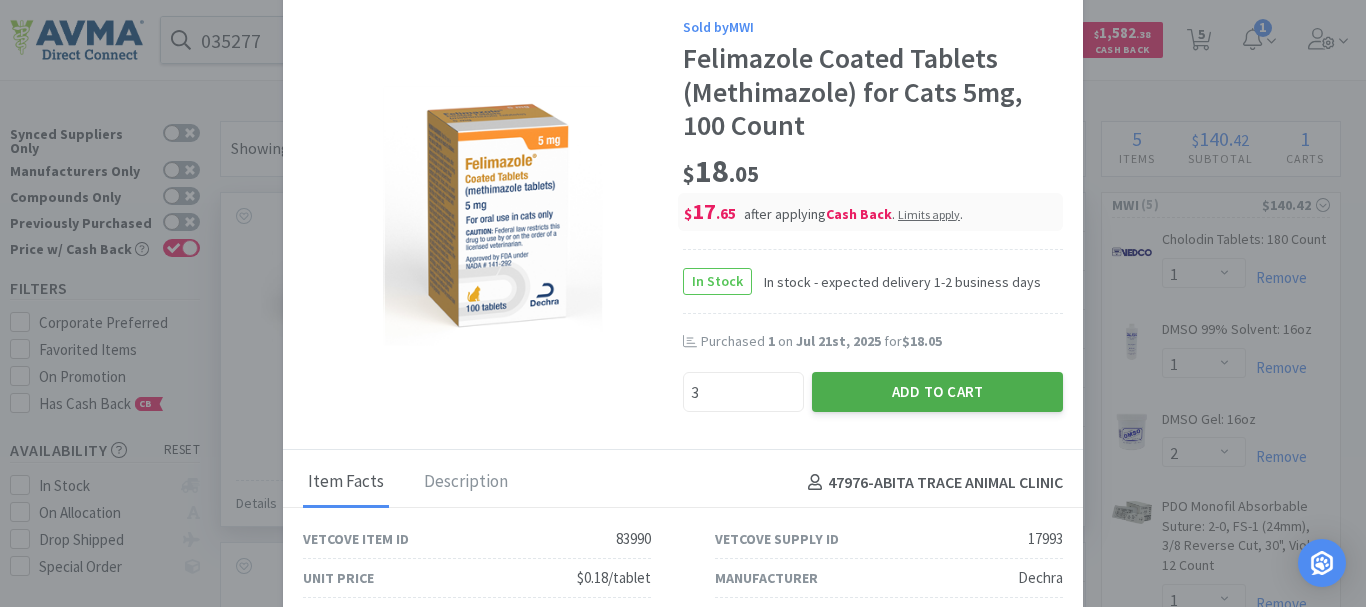 click on "Add to Cart" at bounding box center (937, 392) 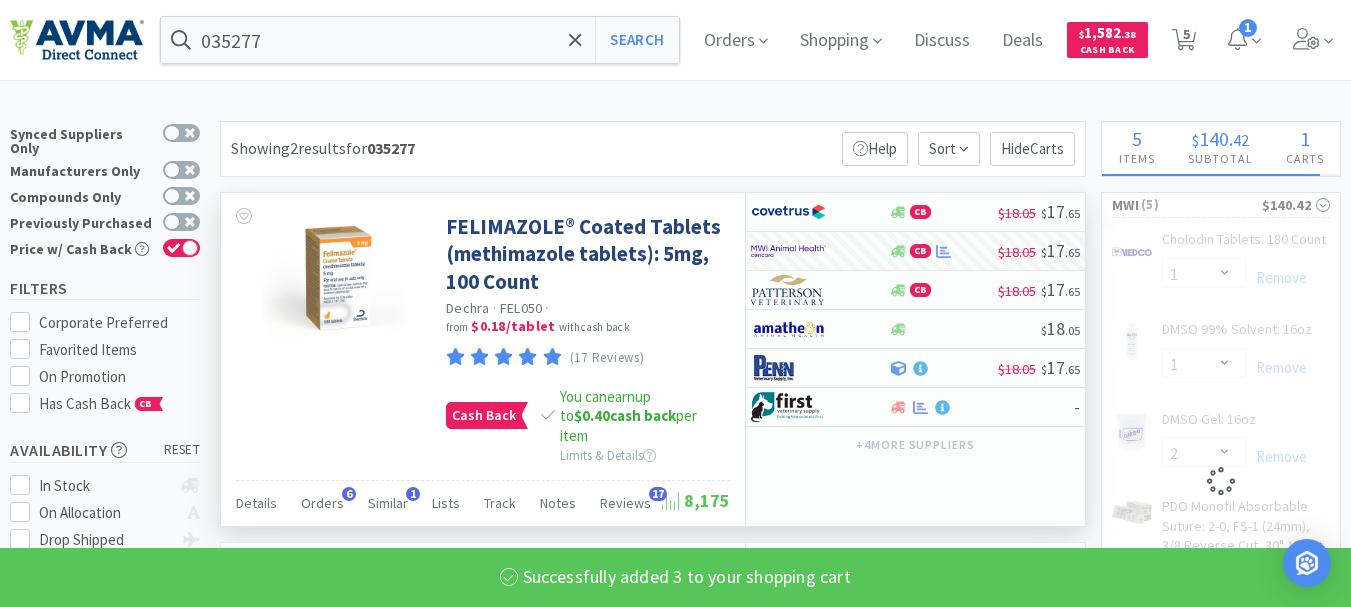 select on "3" 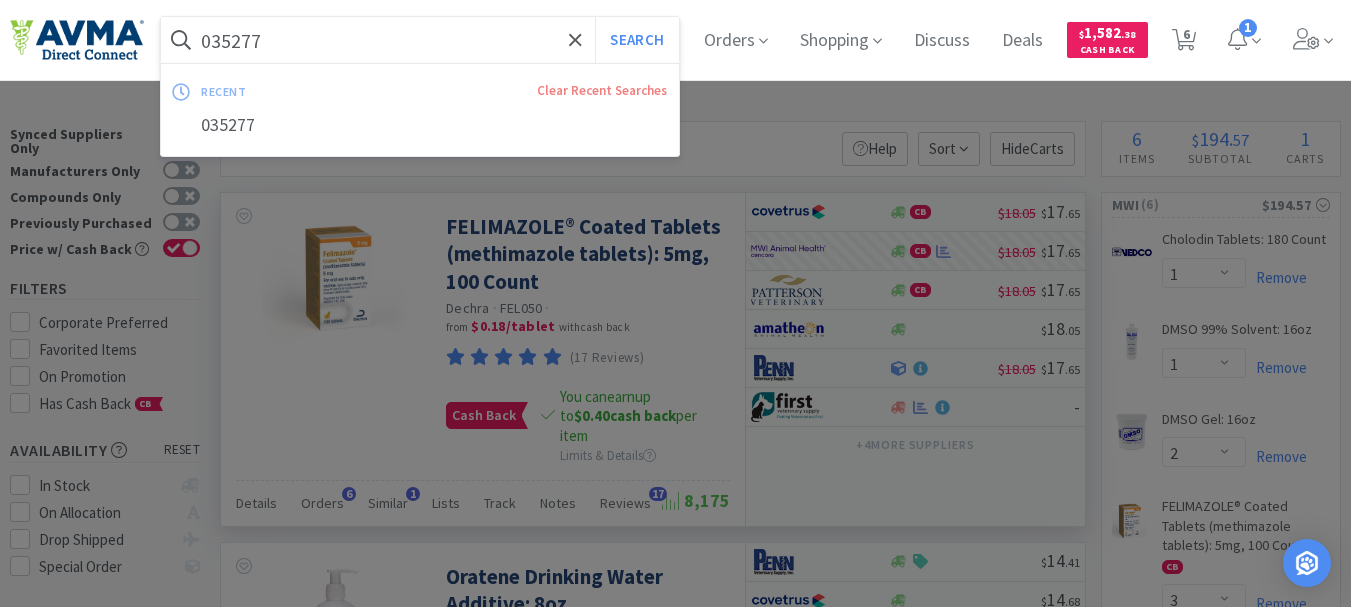 click on "035277" at bounding box center (420, 40) 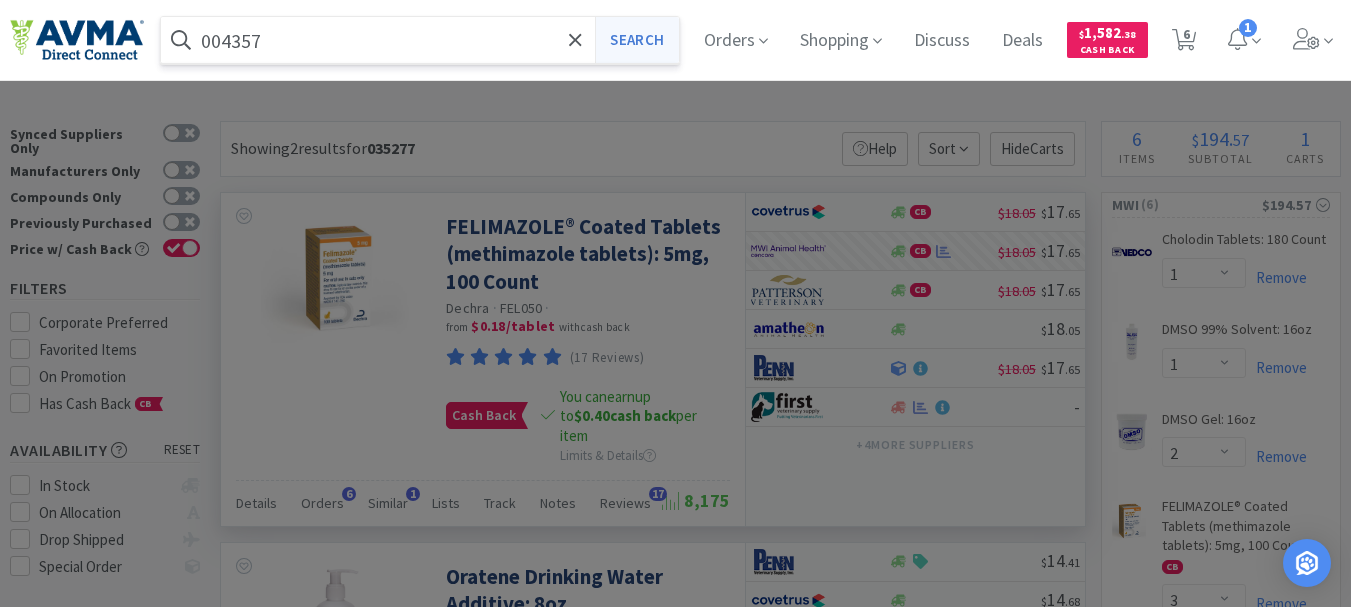 type on "004357" 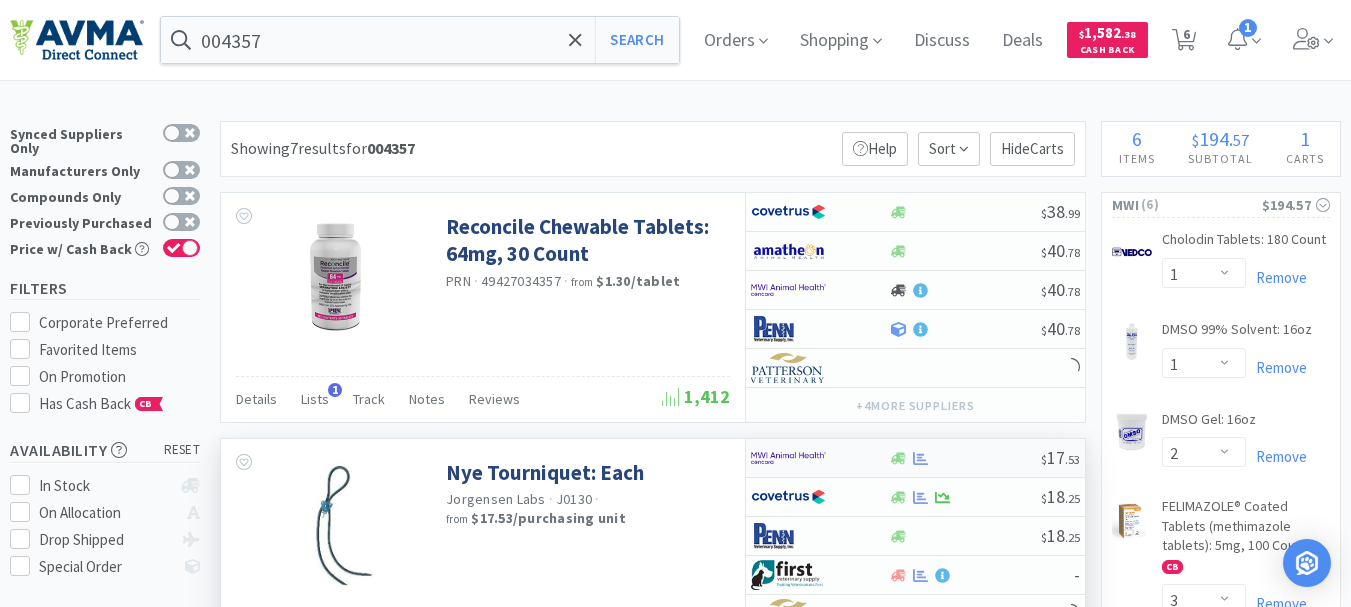 click at bounding box center (788, 458) 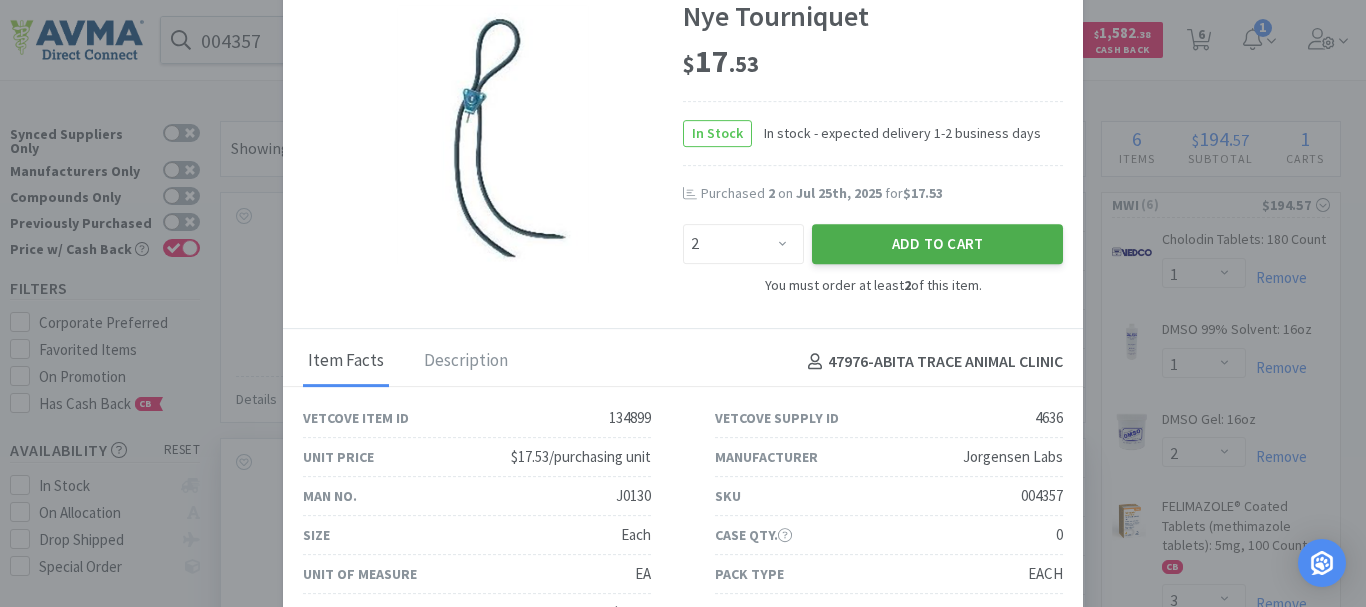 click on "Add to Cart" at bounding box center [937, 244] 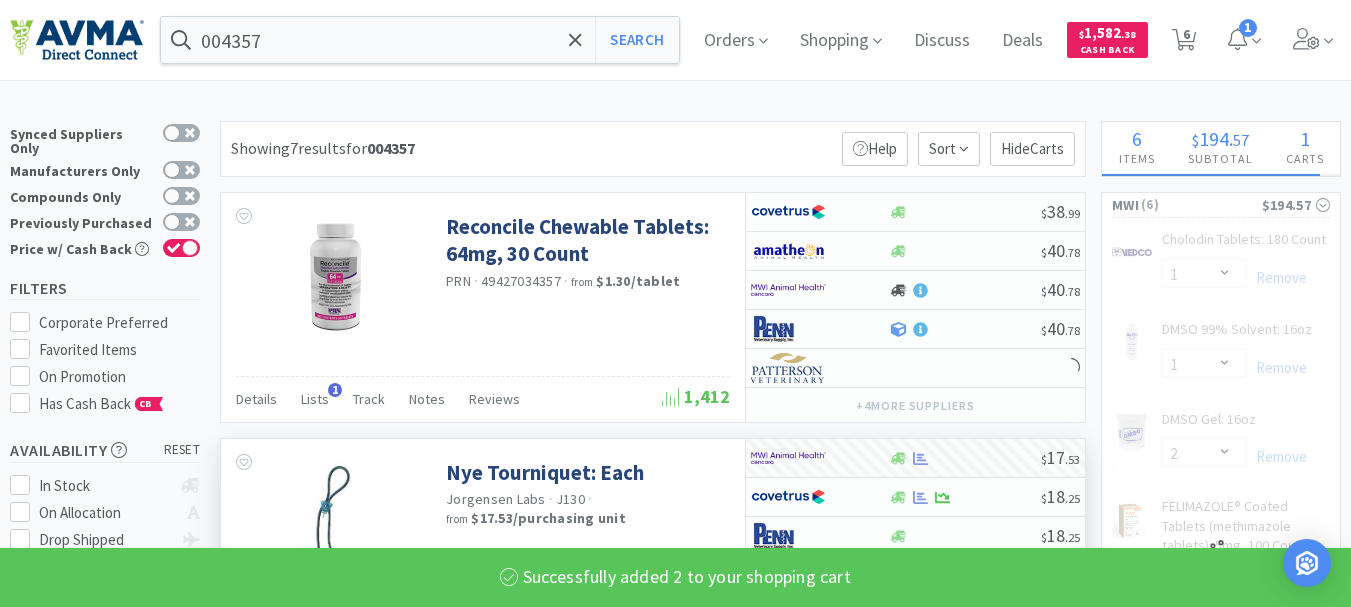 select on "2" 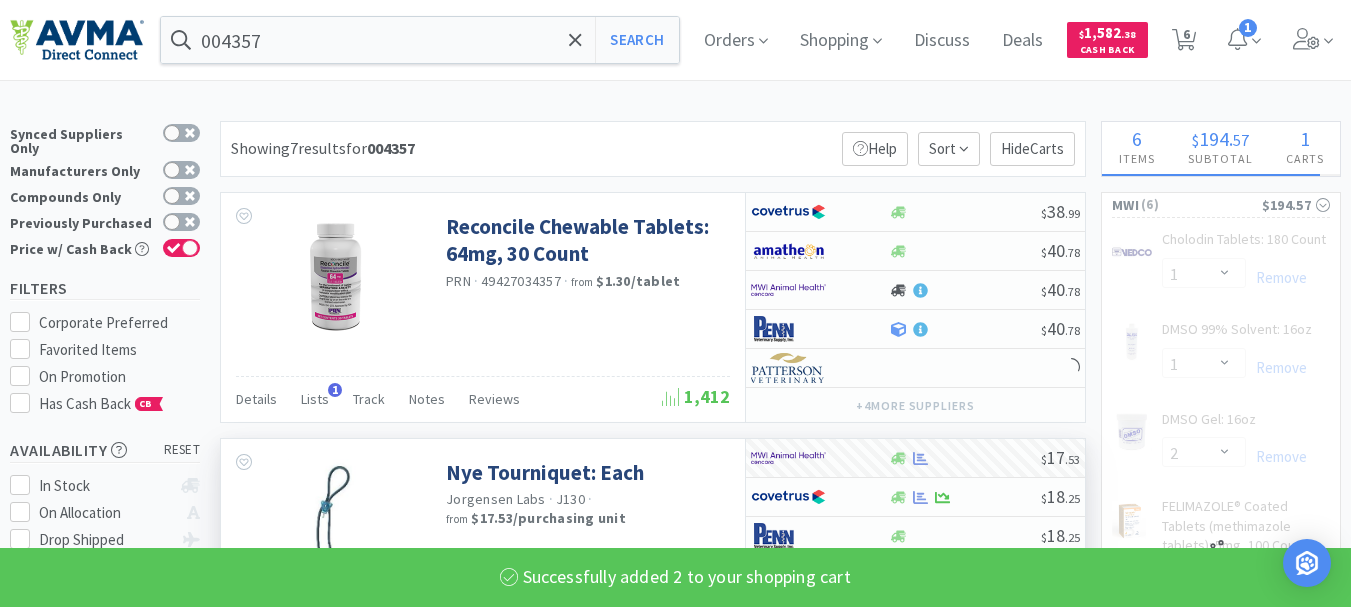select on "1" 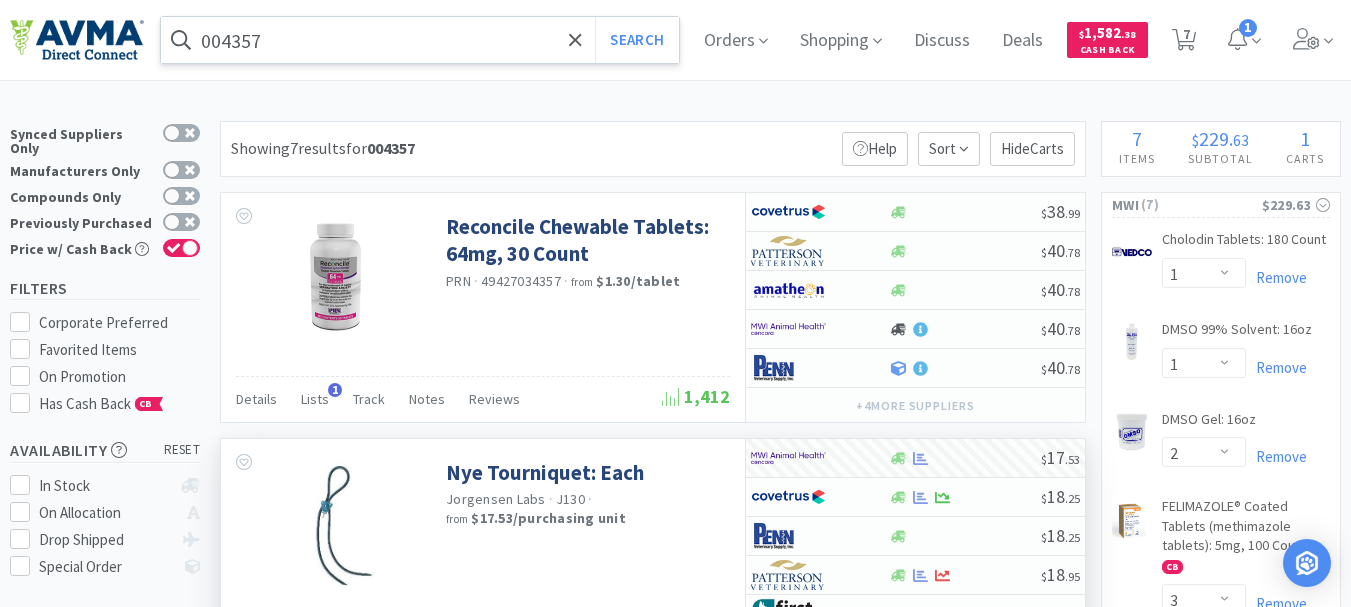 click on "004357" at bounding box center (420, 40) 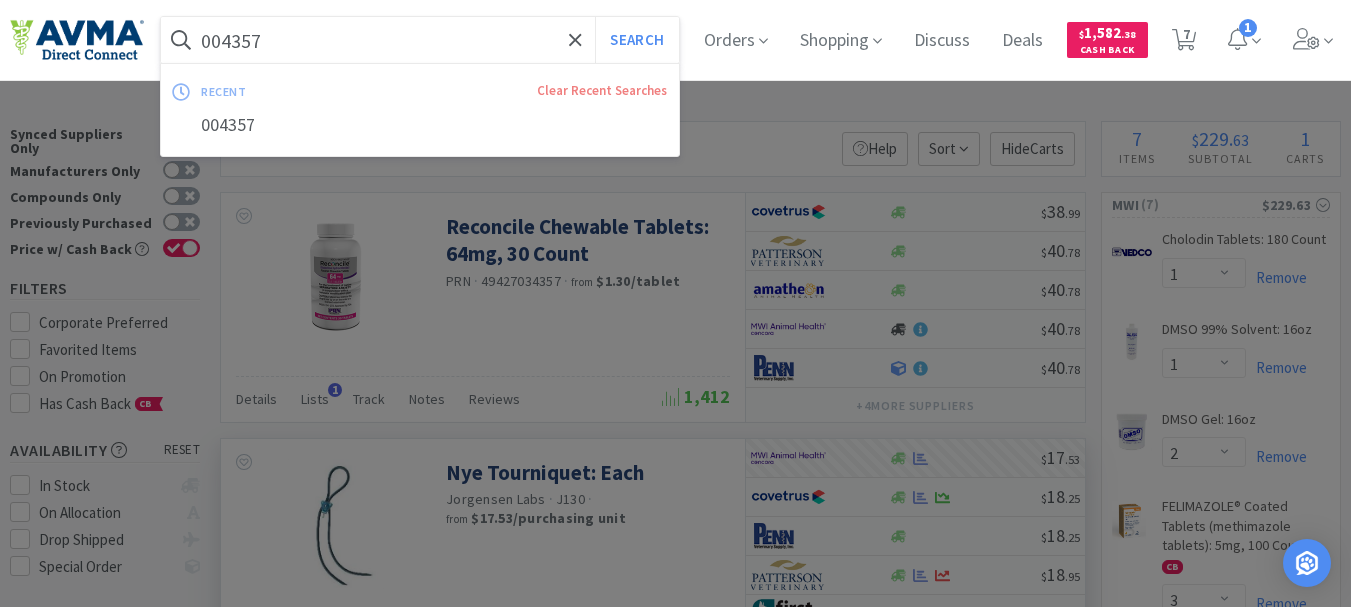 paste on "33058" 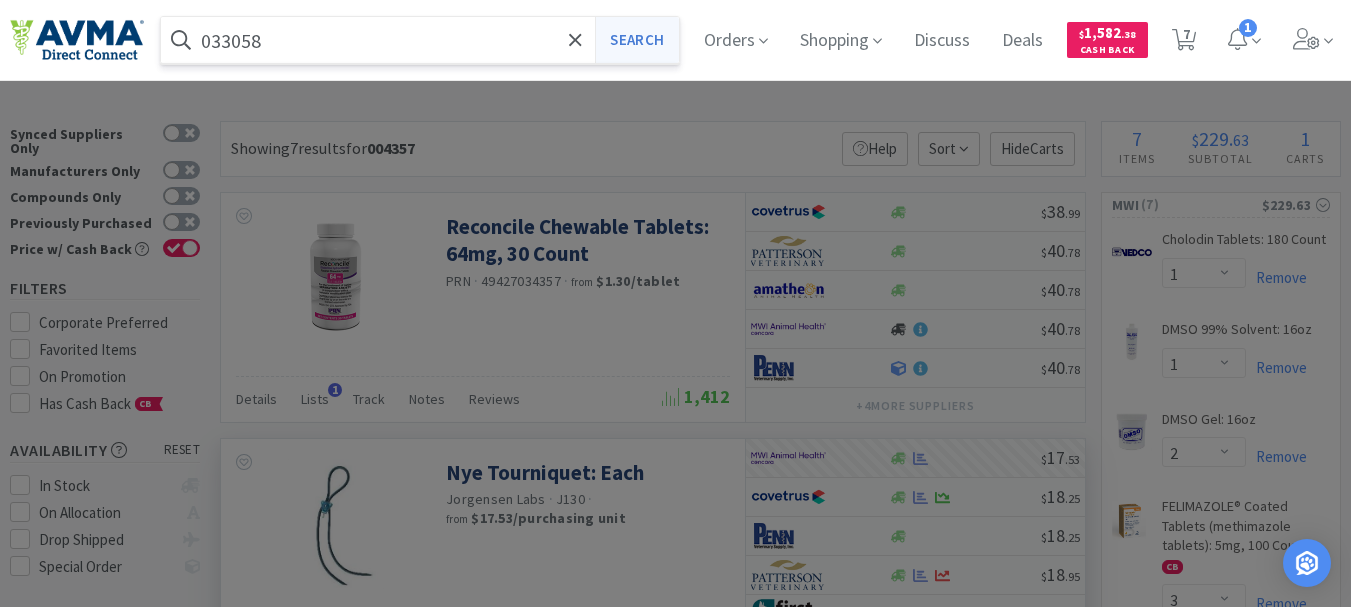 type on "033058" 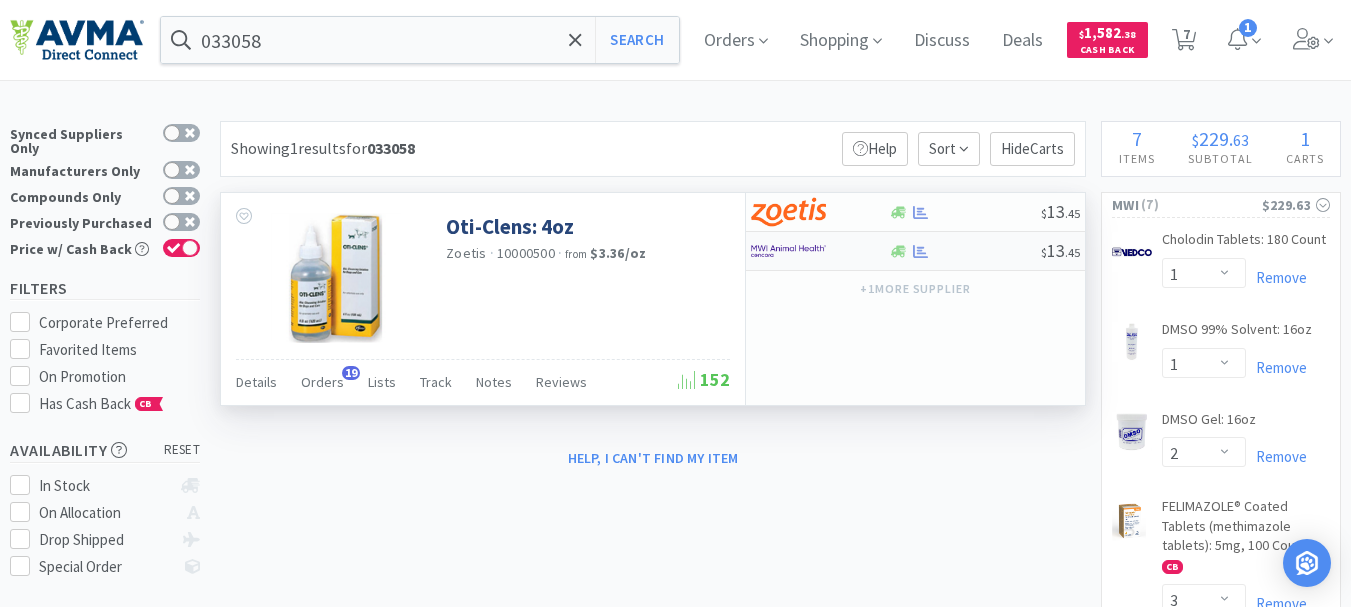 click at bounding box center (788, 251) 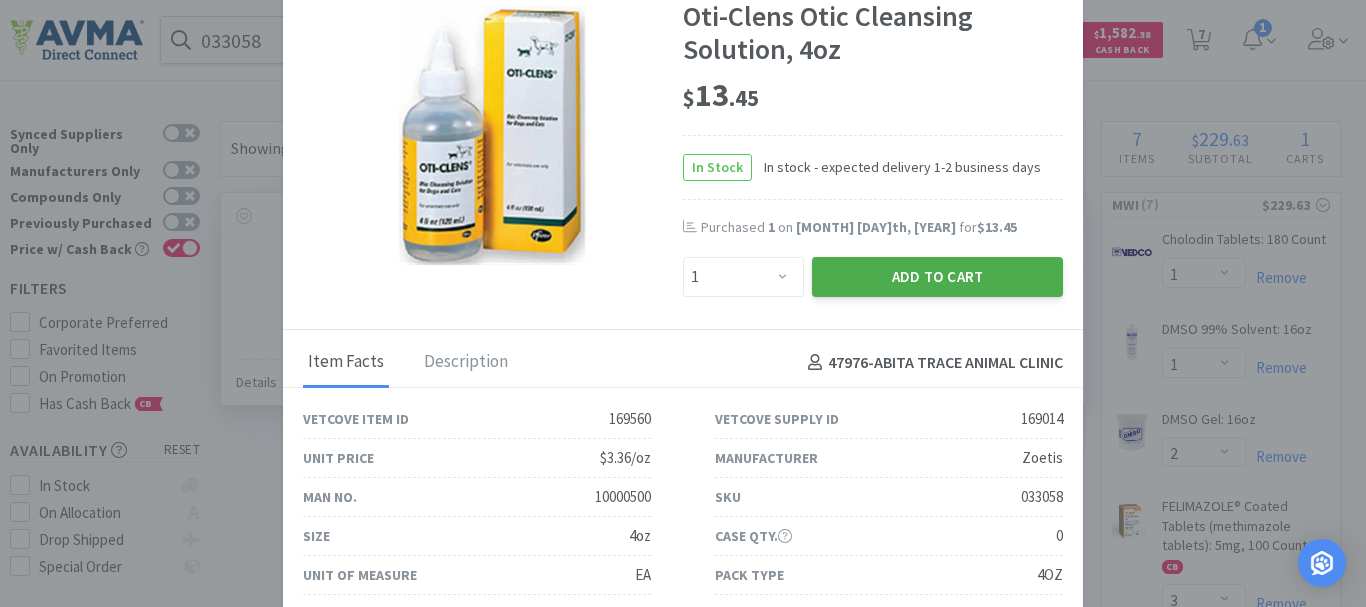 click on "Add to Cart" at bounding box center [937, 277] 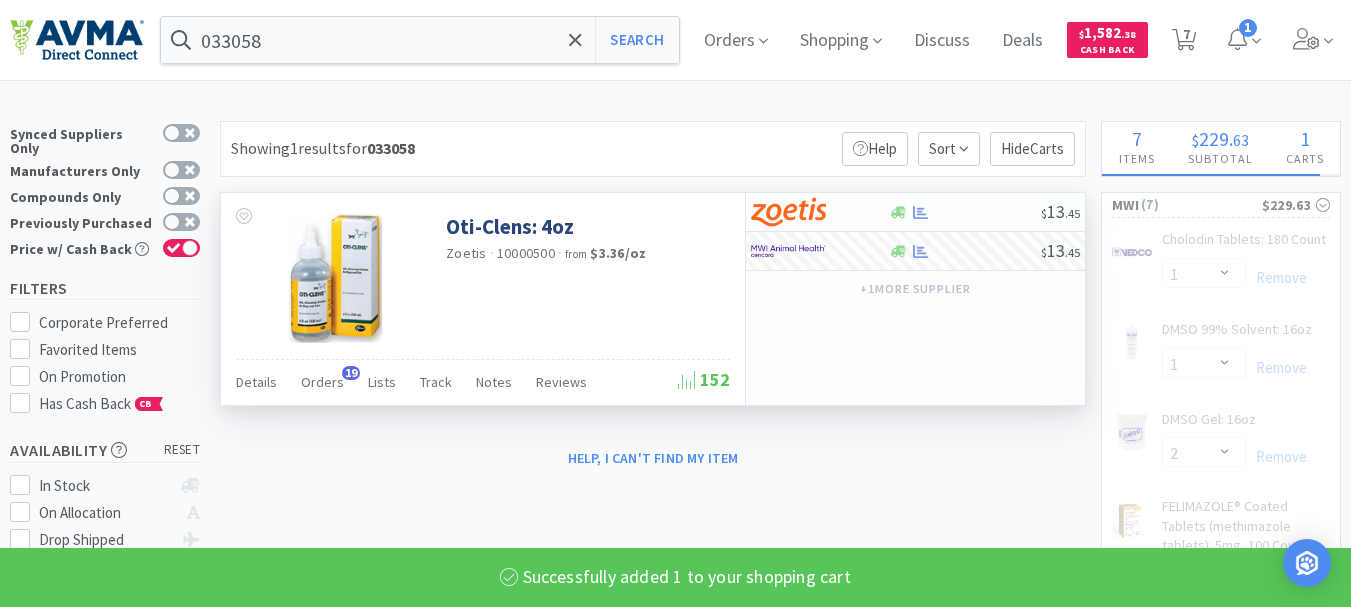 select on "1" 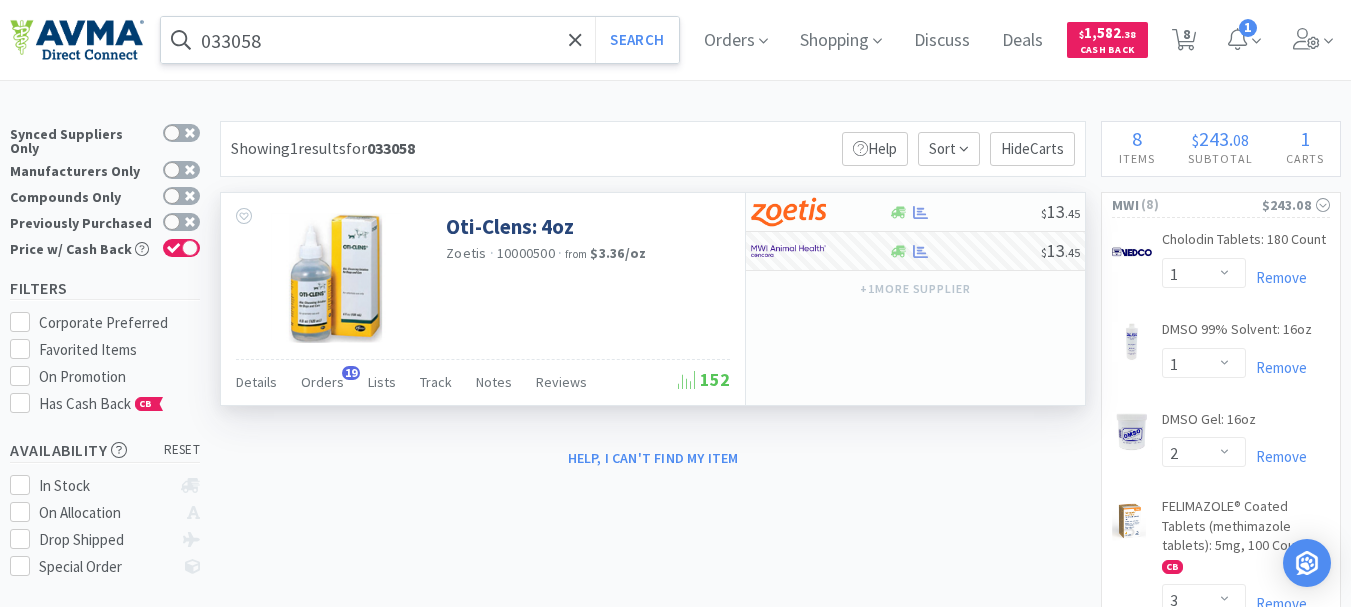 click on "033058" at bounding box center (420, 40) 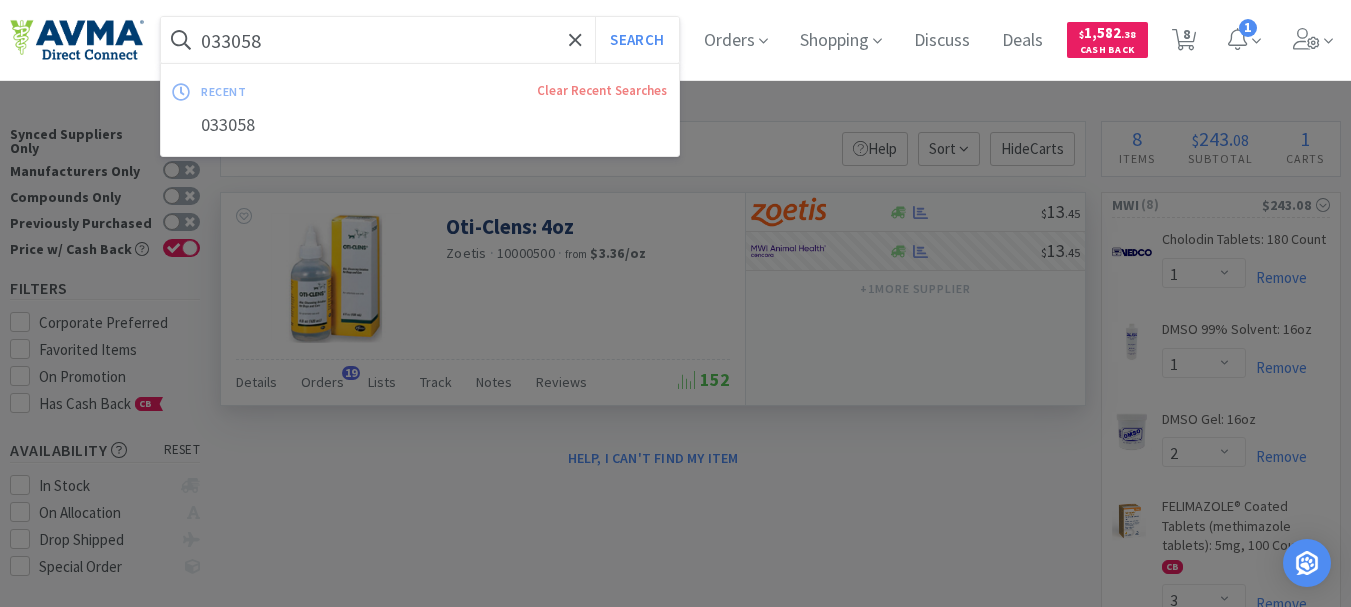 paste on "50123" 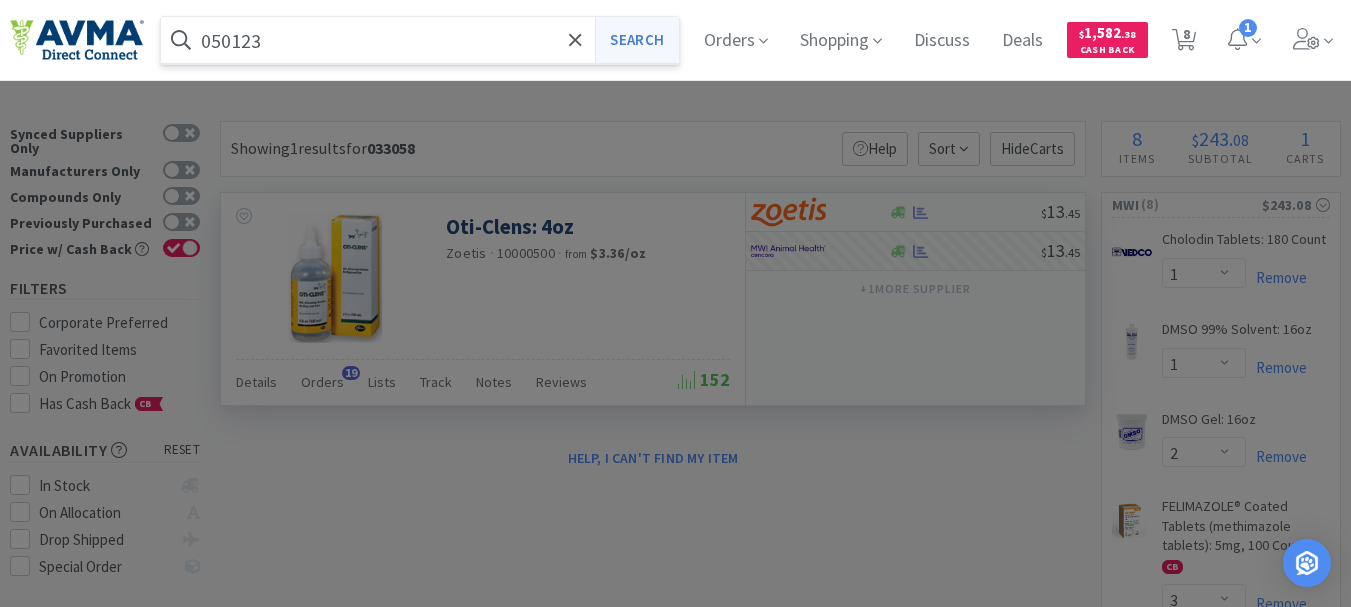type on "050123" 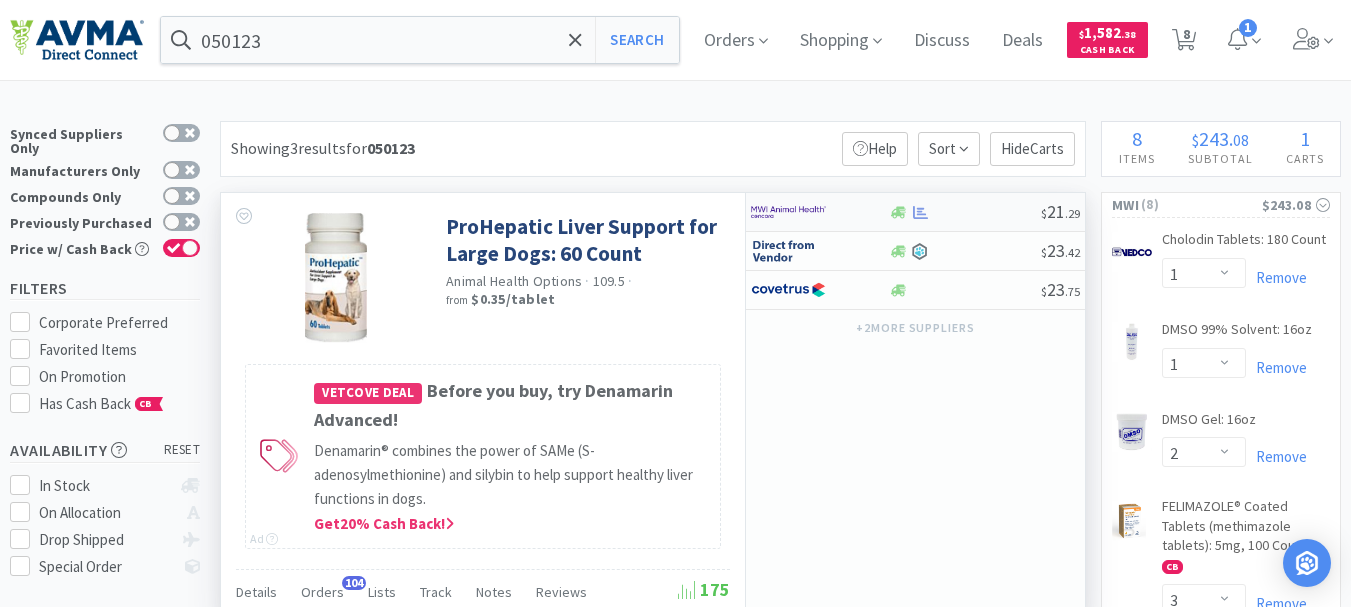 click at bounding box center (788, 212) 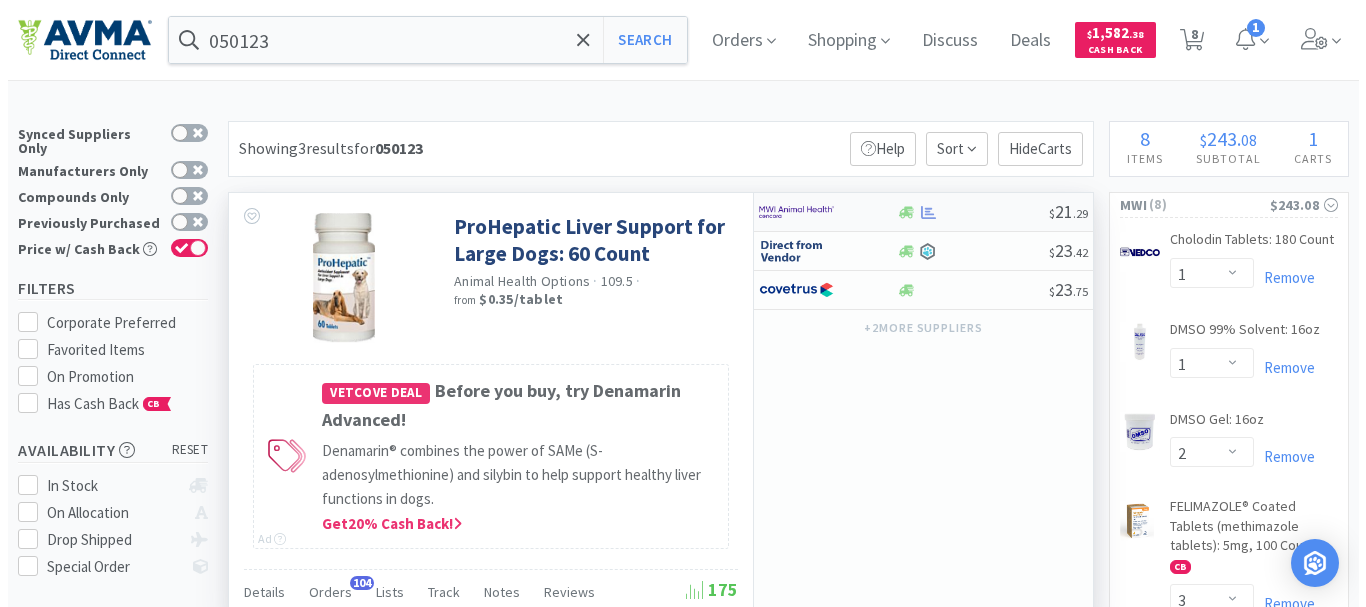 select on "1" 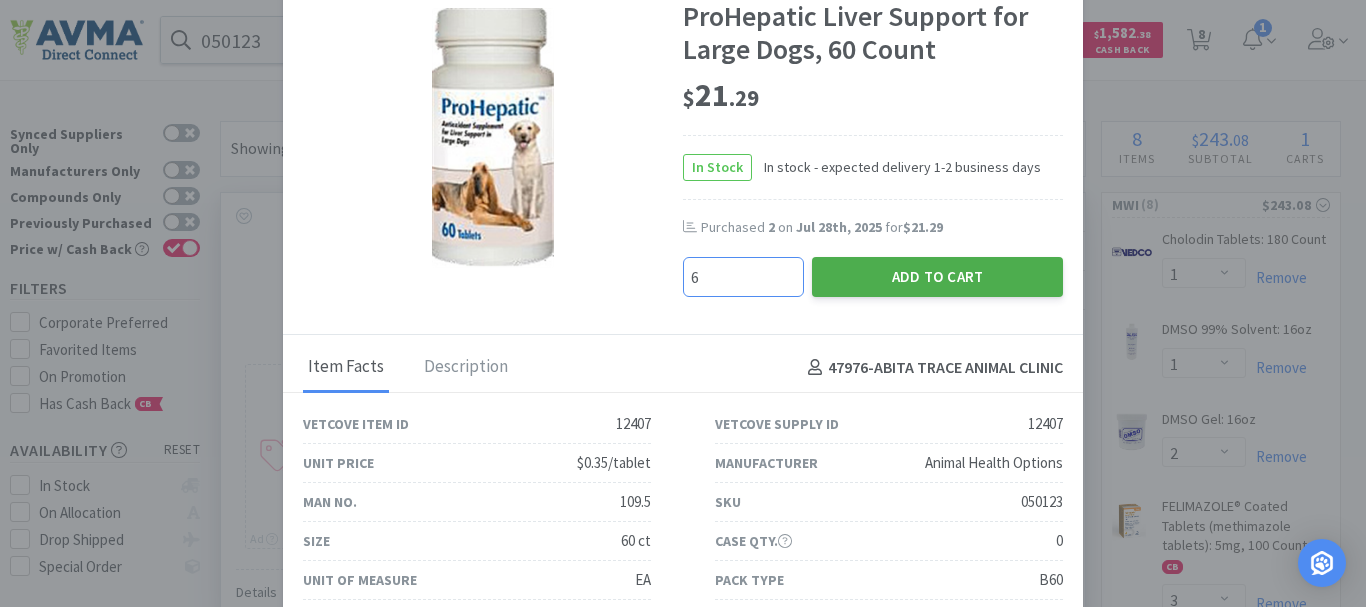 type on "6" 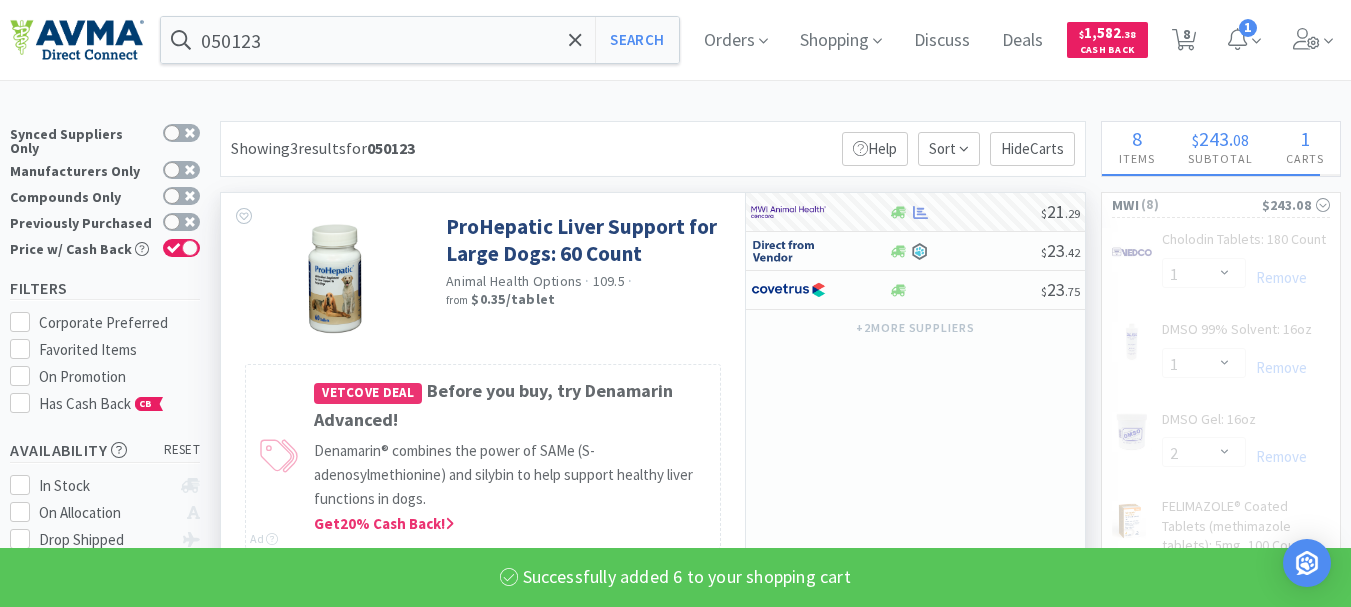 select on "6" 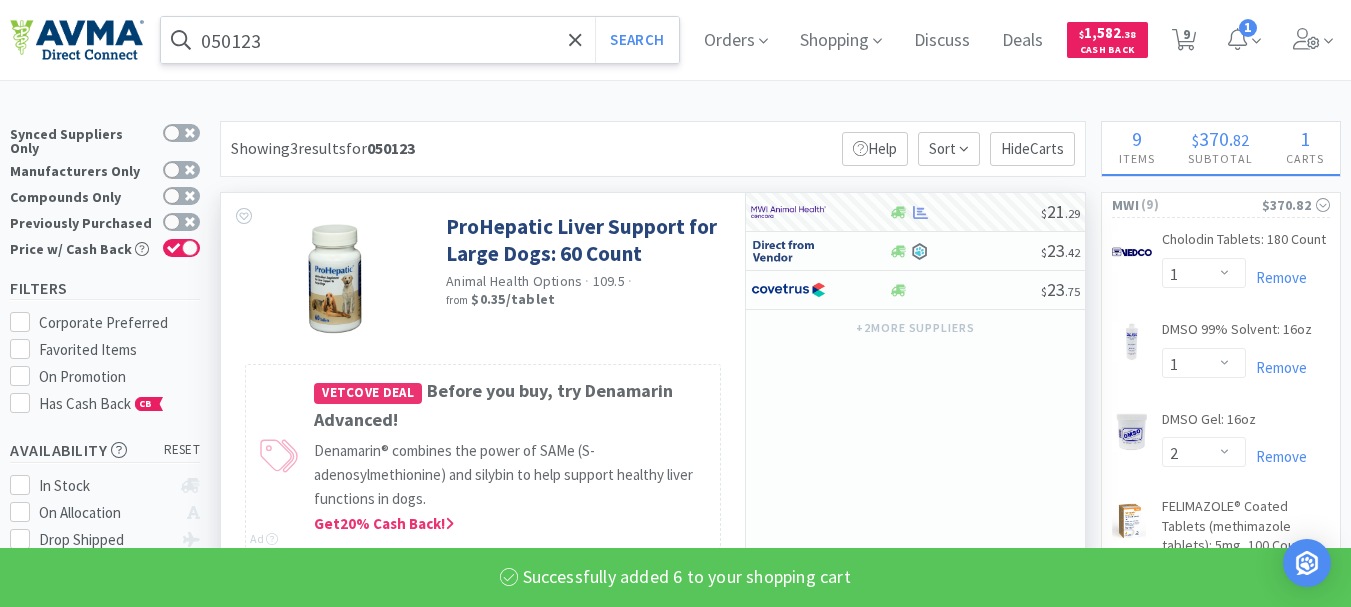 click on "050123" at bounding box center (420, 40) 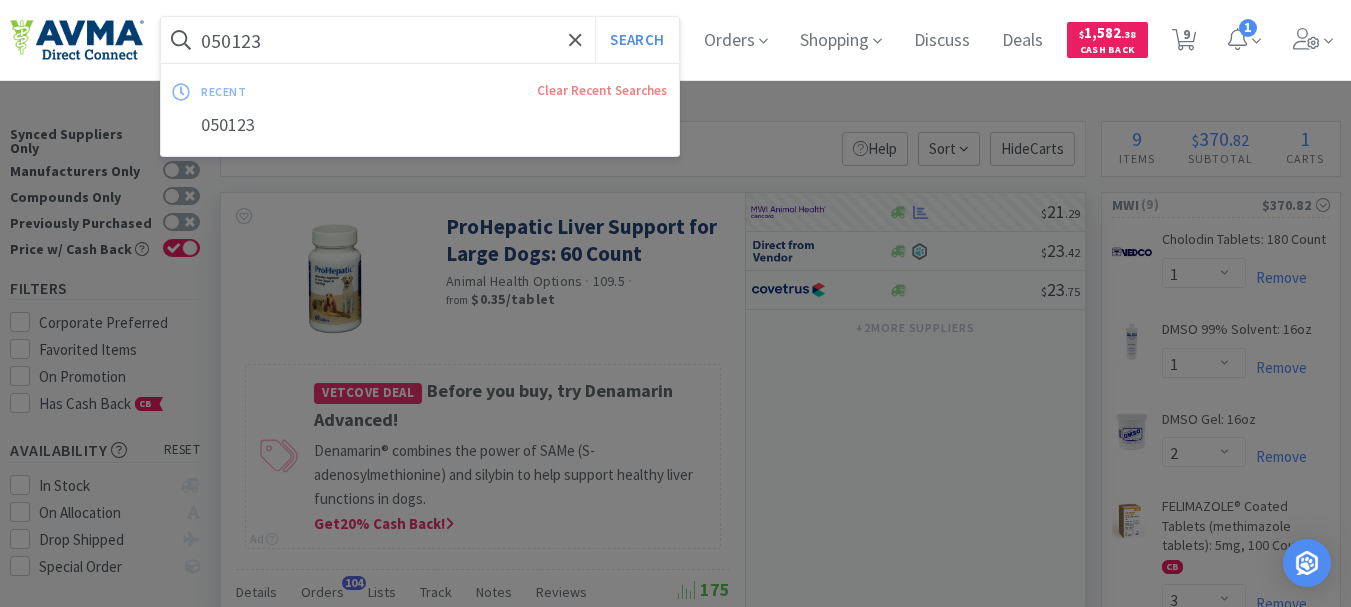 paste on "35283" 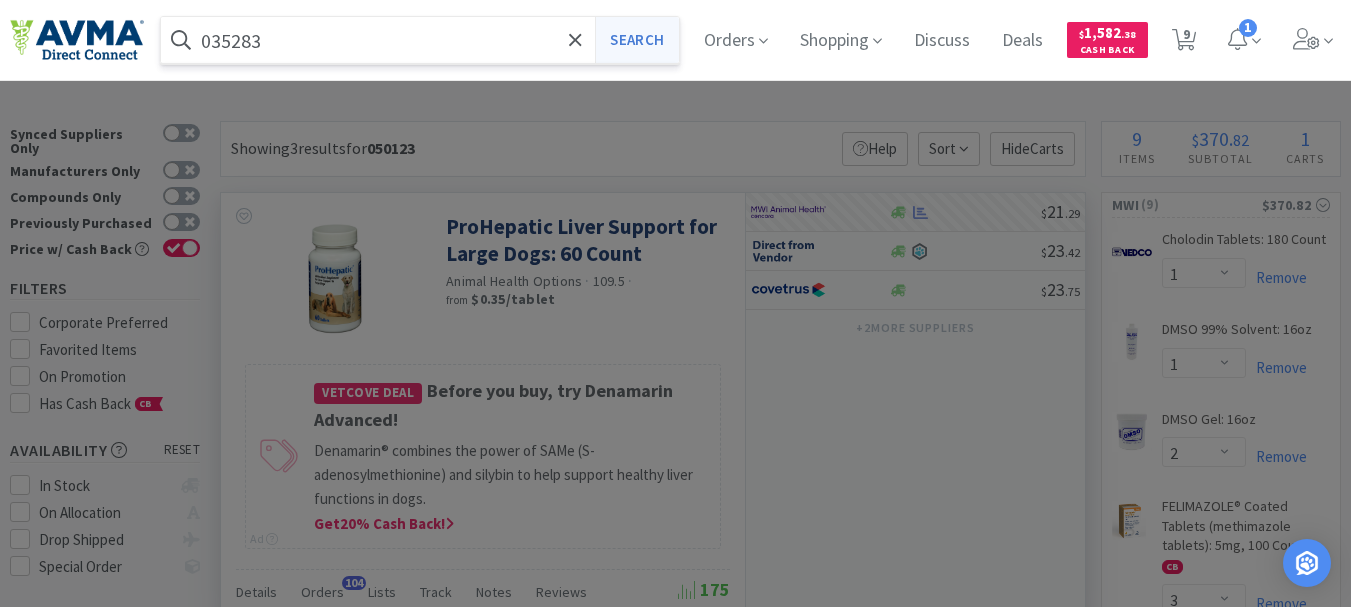 type on "035283" 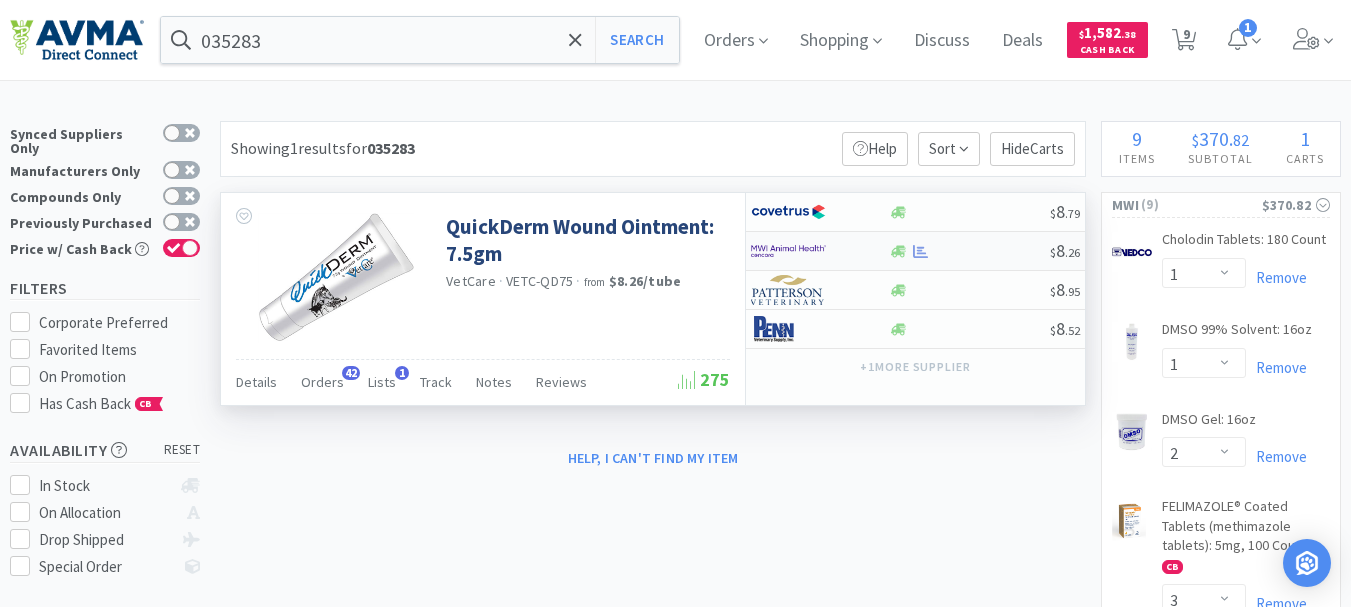 click at bounding box center (788, 251) 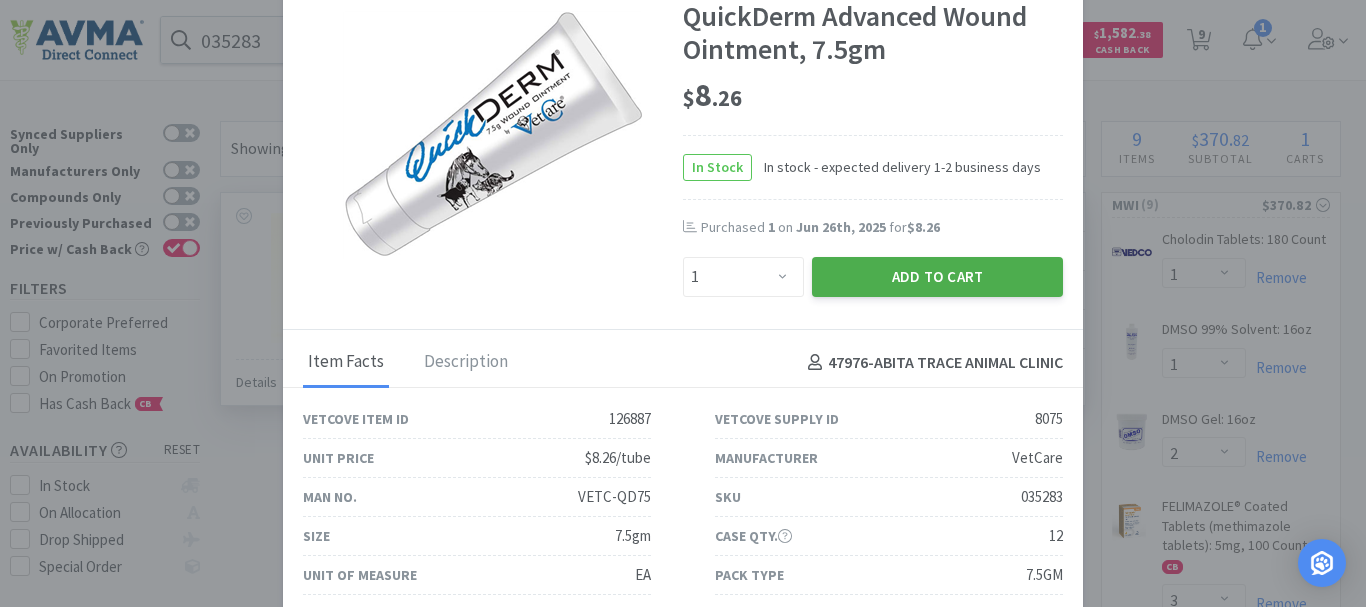 click on "Add to Cart" at bounding box center [937, 277] 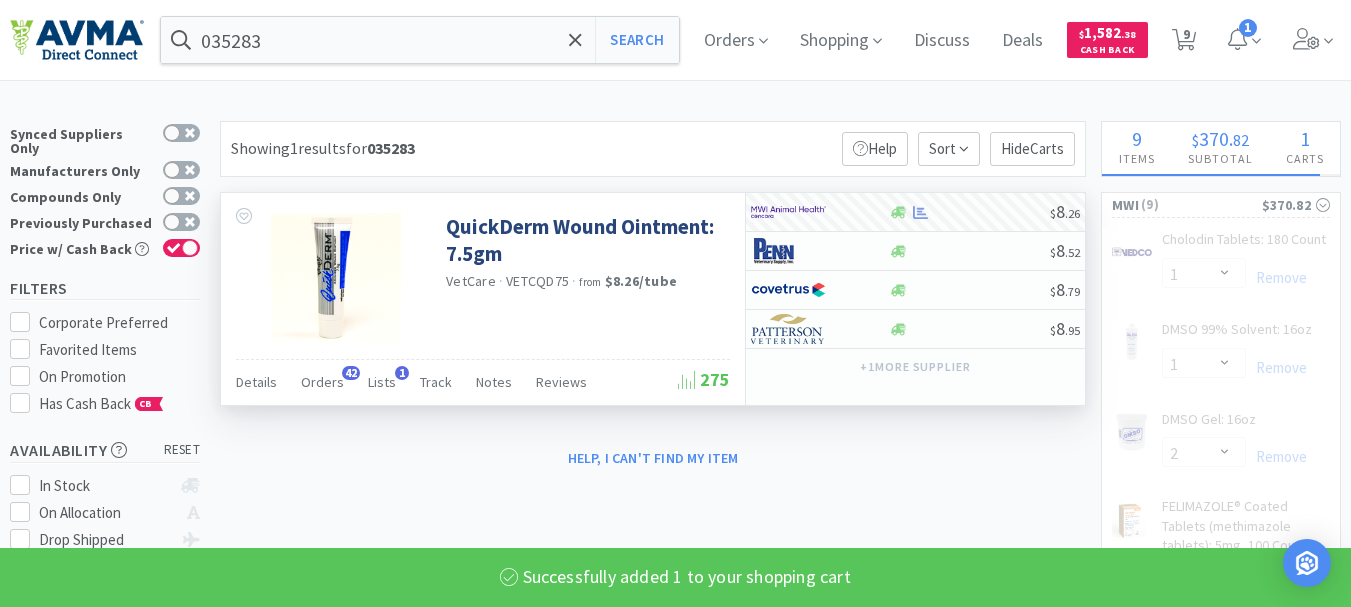 select on "1" 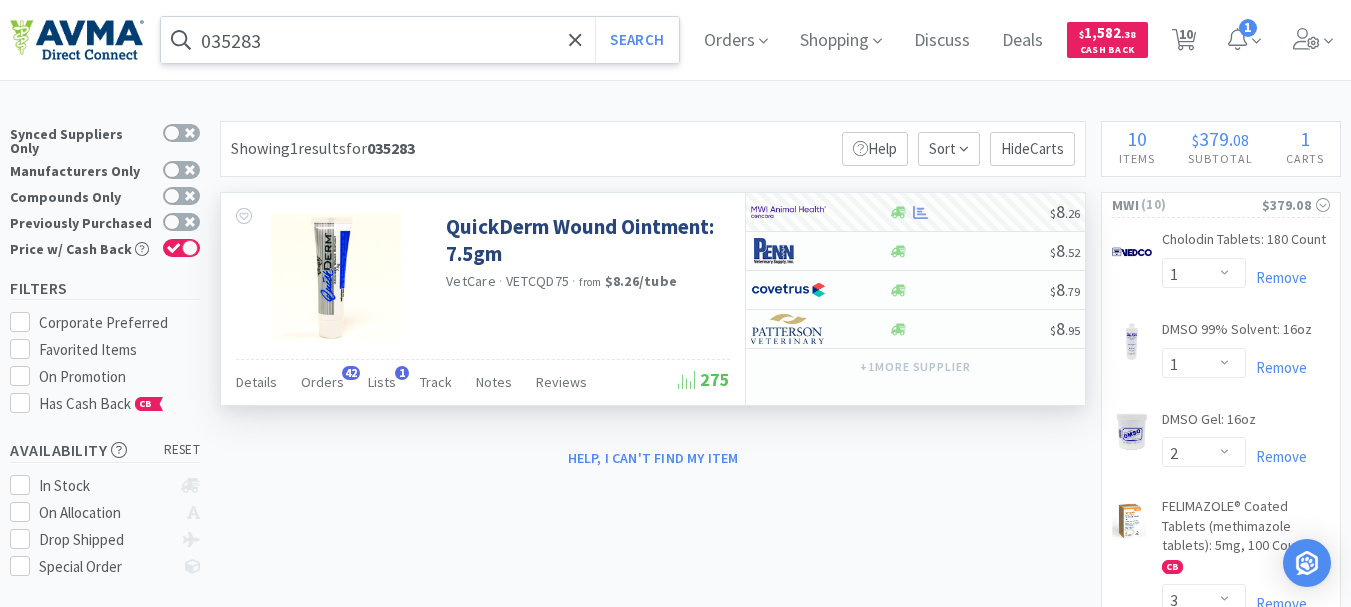 click on "035283" at bounding box center (420, 40) 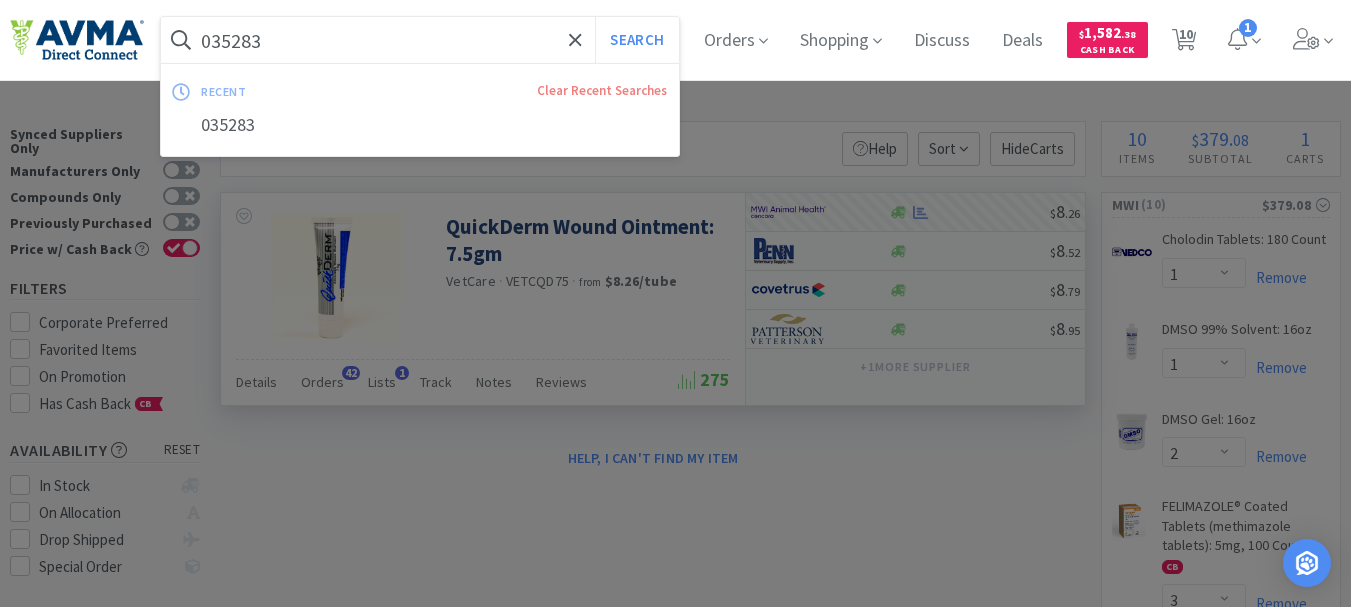 paste on "124297" 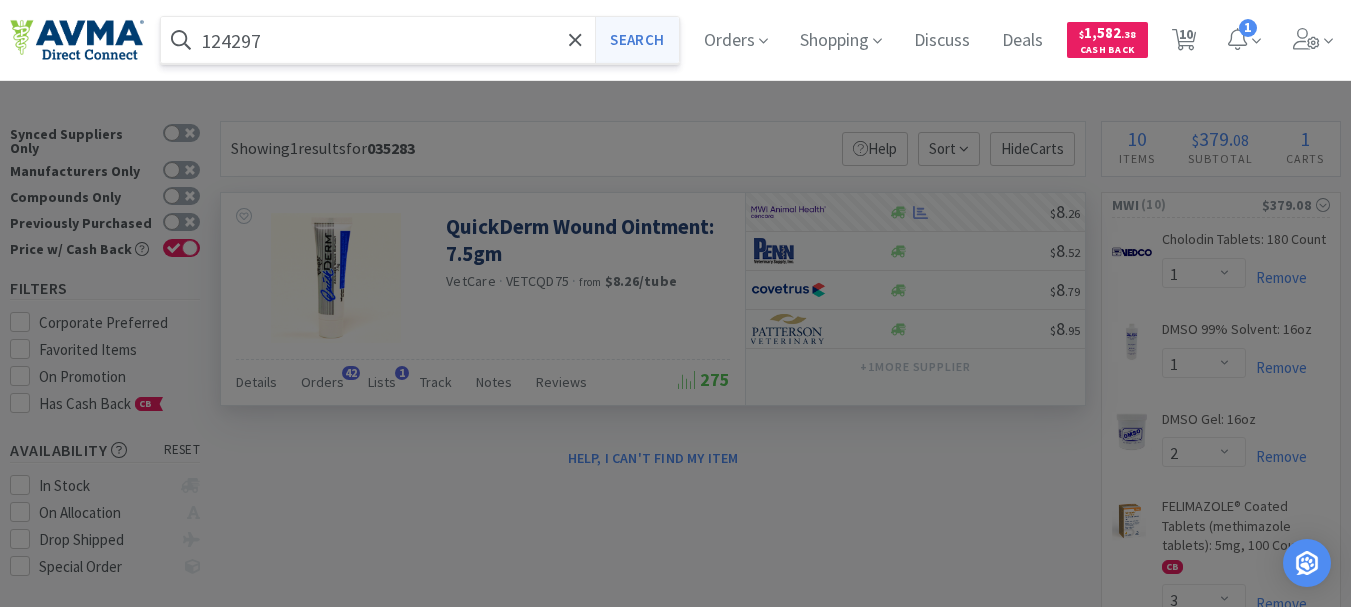 type on "124297" 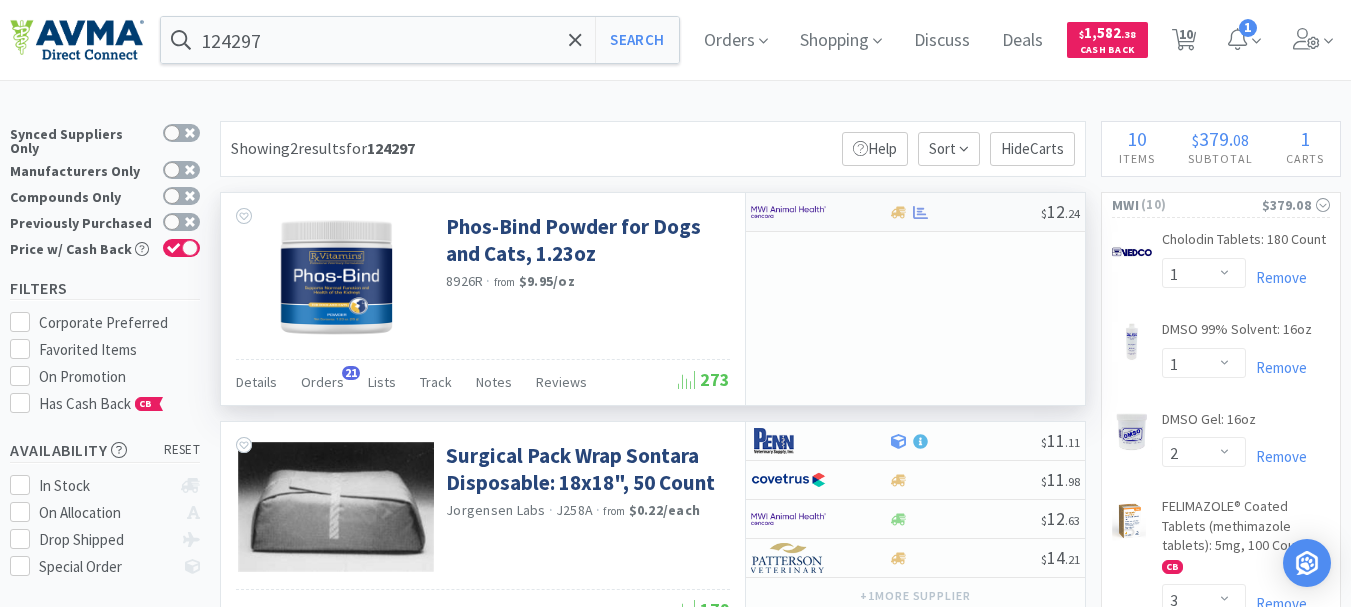 click at bounding box center [788, 212] 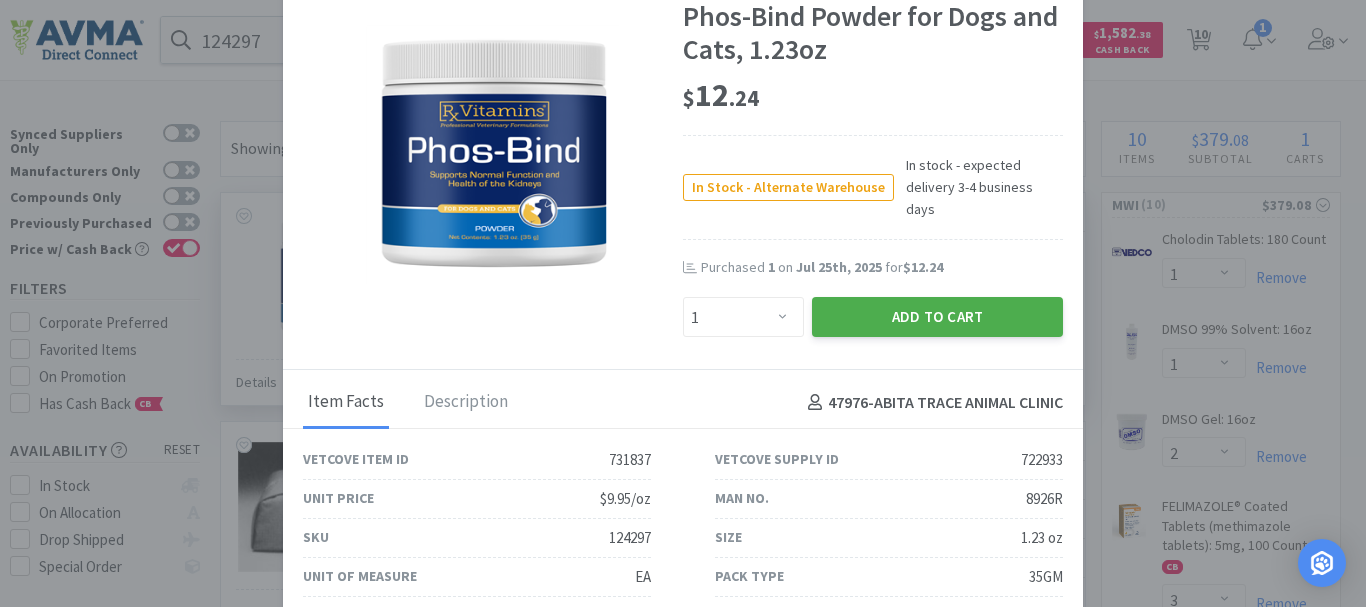 click on "Add to Cart" at bounding box center [937, 317] 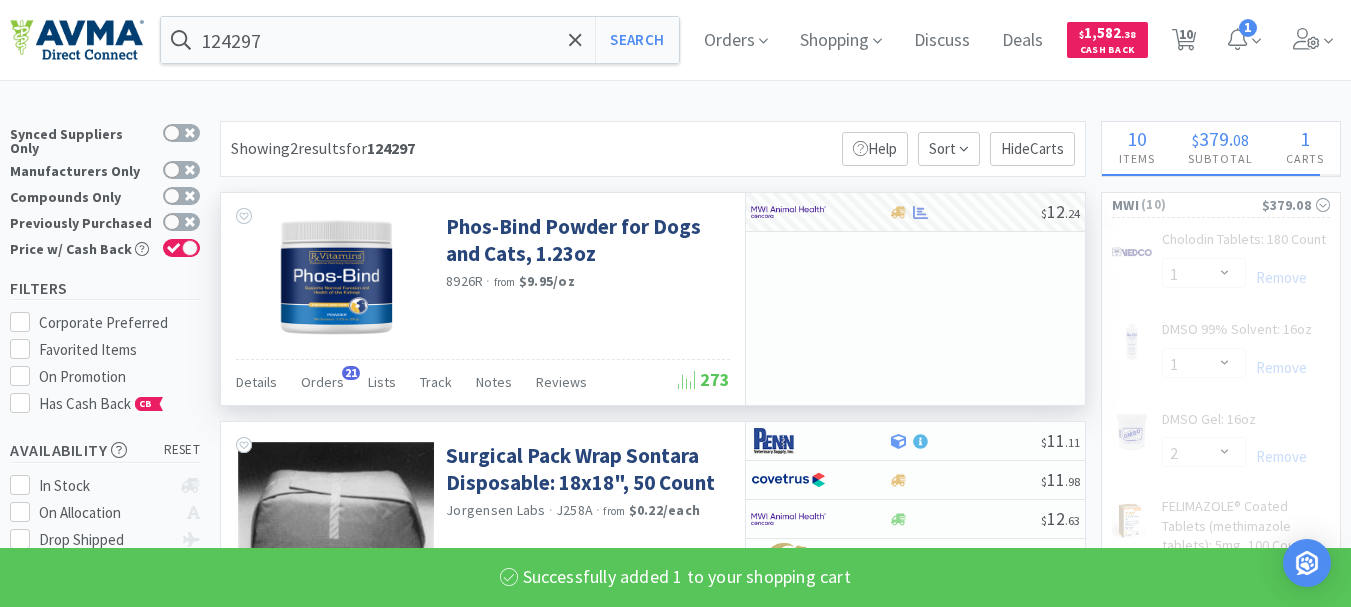 select on "1" 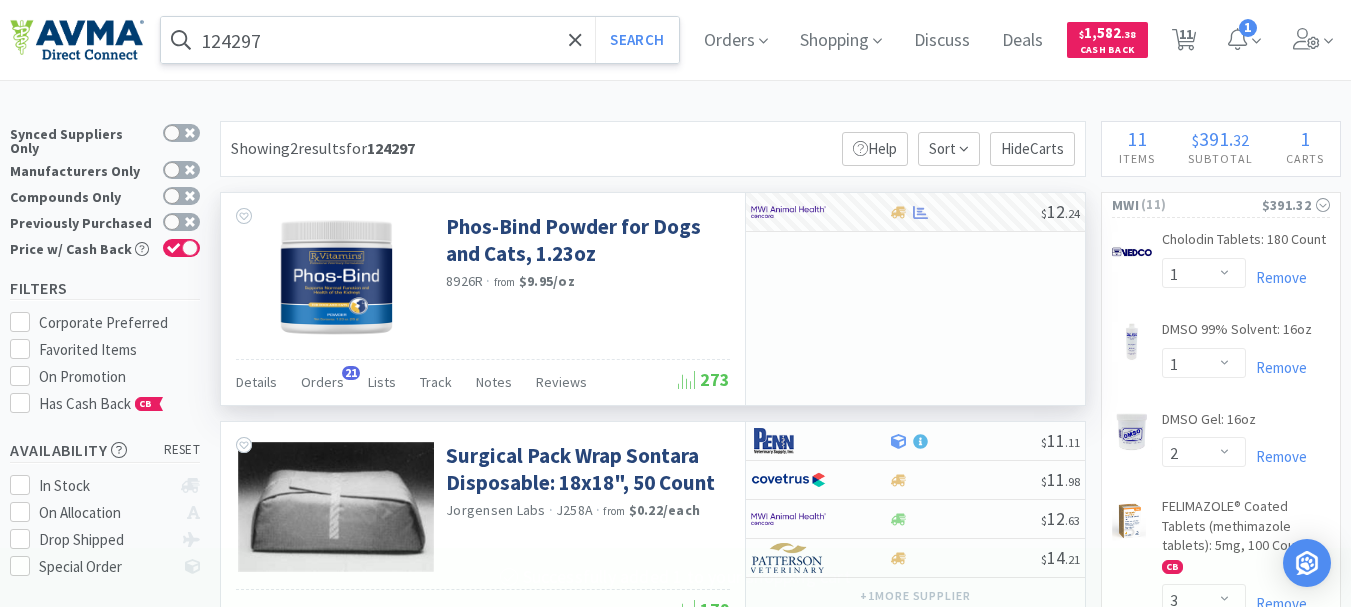 click on "124297" at bounding box center [420, 40] 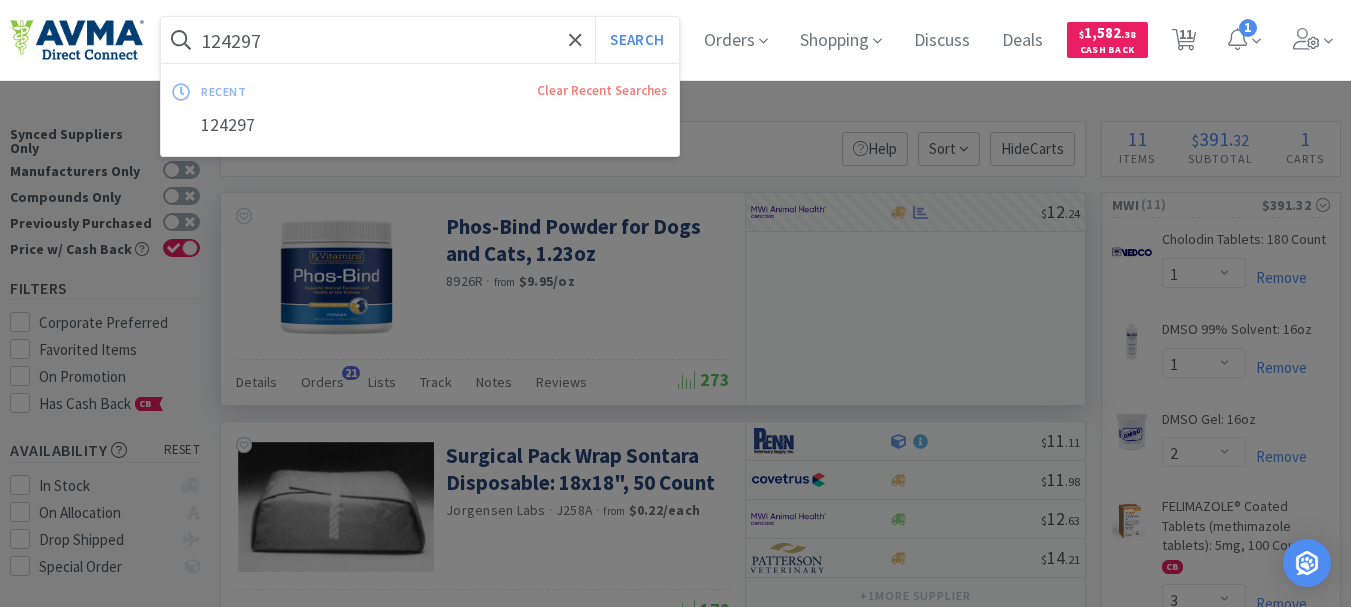 paste on "30" 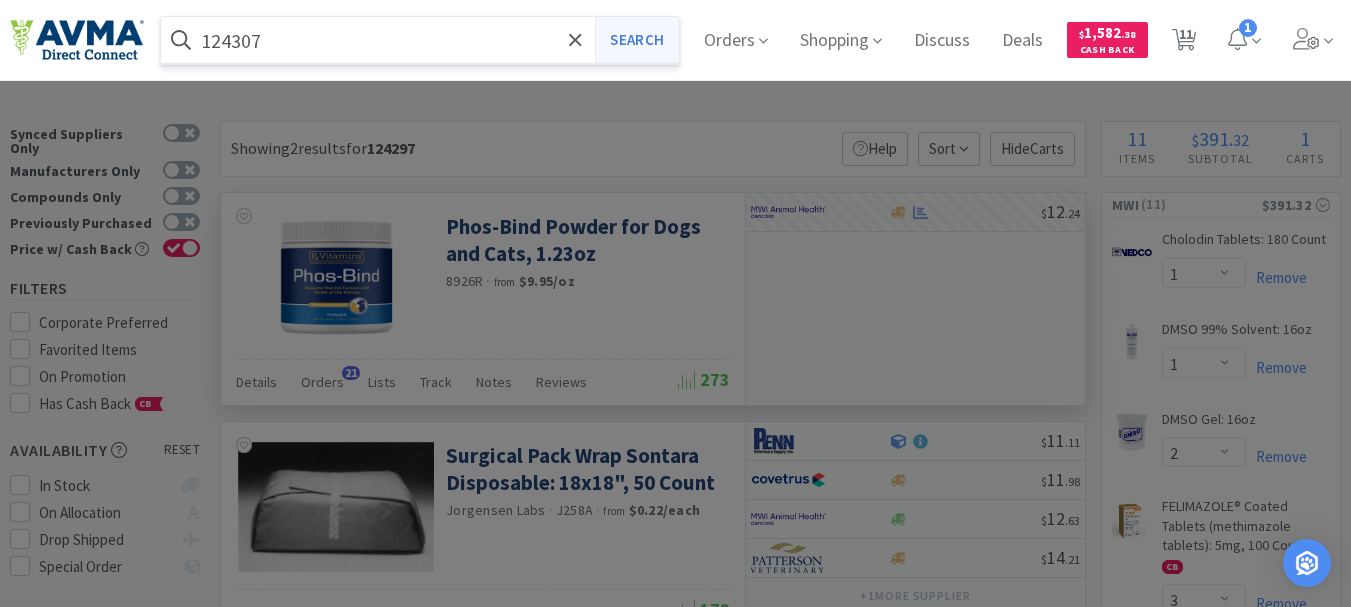 type on "124307" 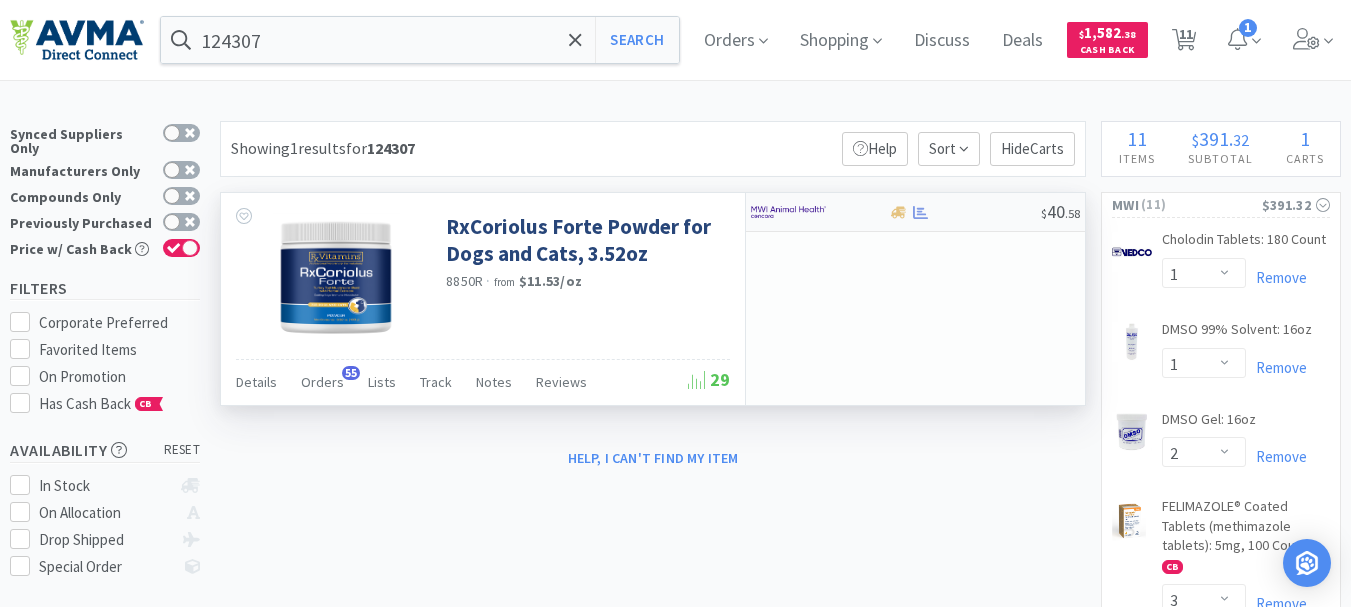 click at bounding box center (788, 212) 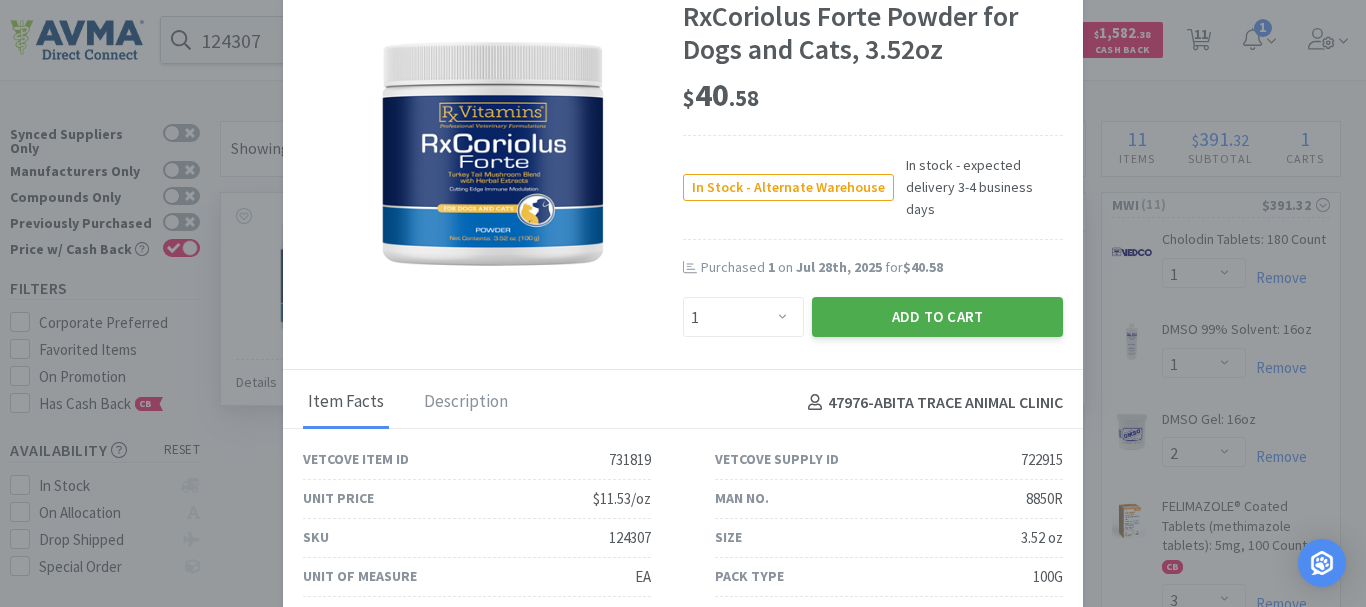 click on "Add to Cart" at bounding box center (937, 317) 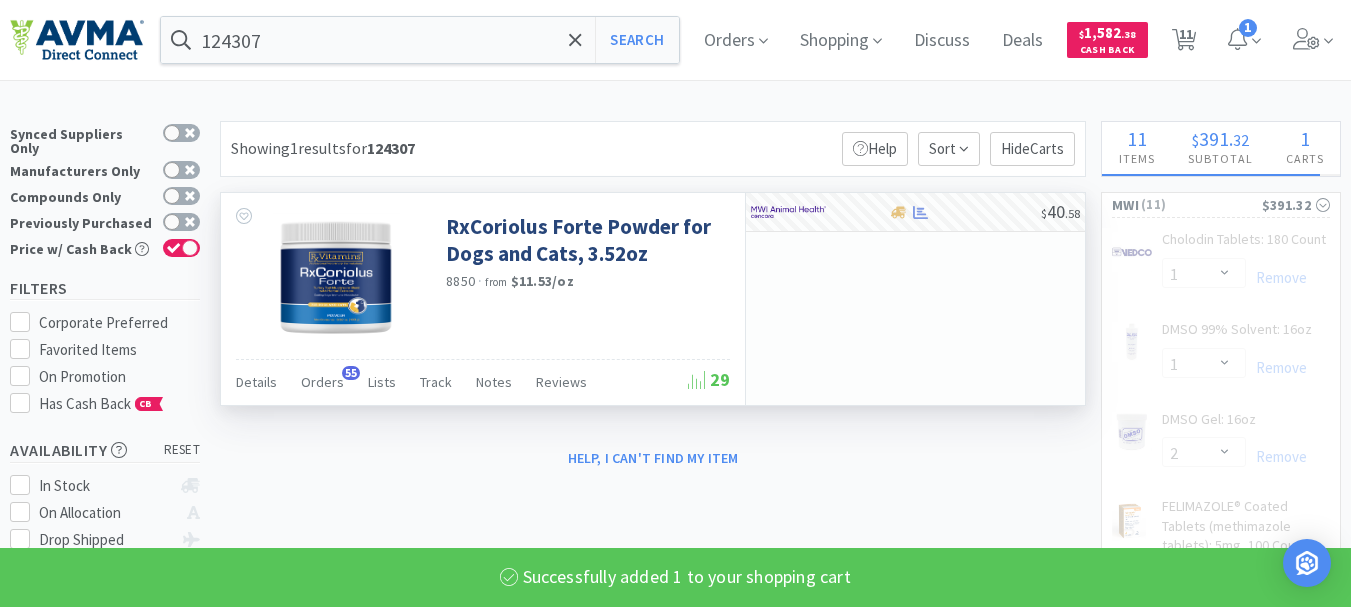 select on "1" 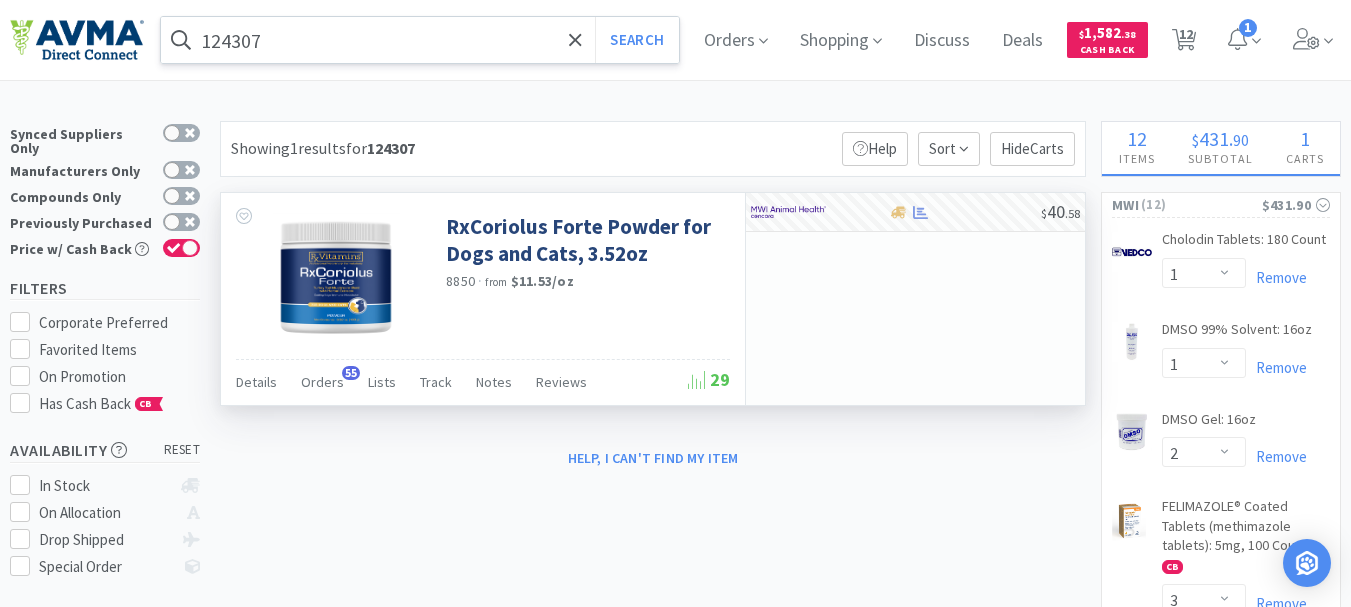click on "124307" at bounding box center [420, 40] 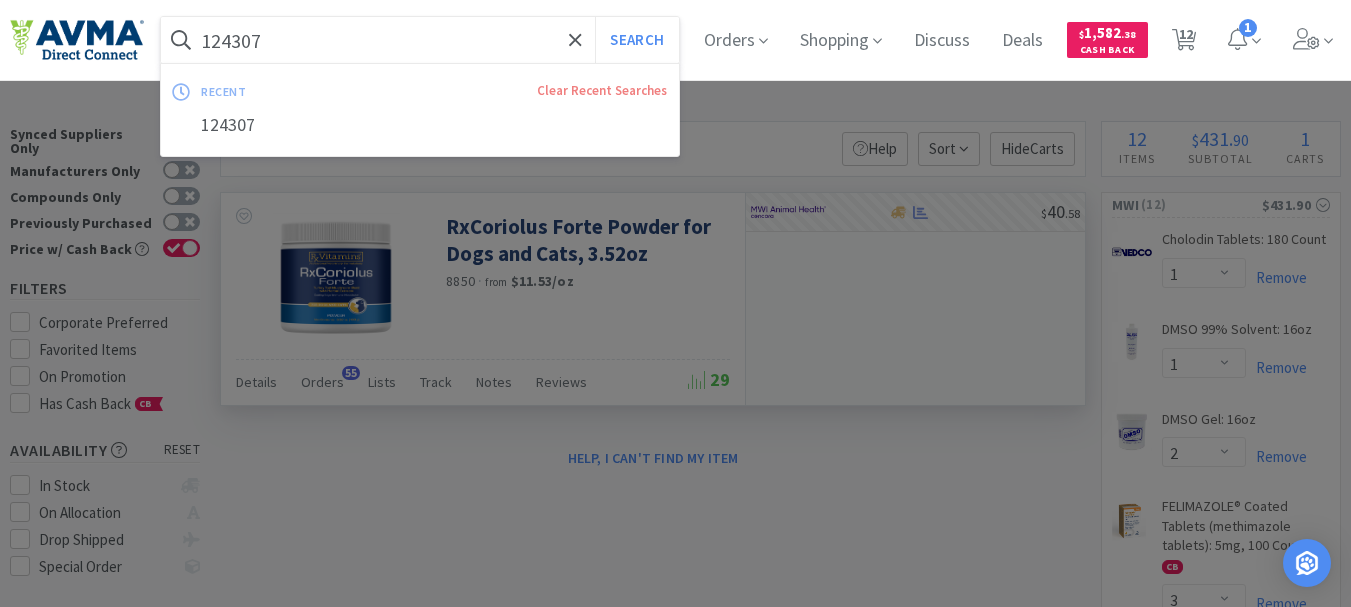 paste on "041982" 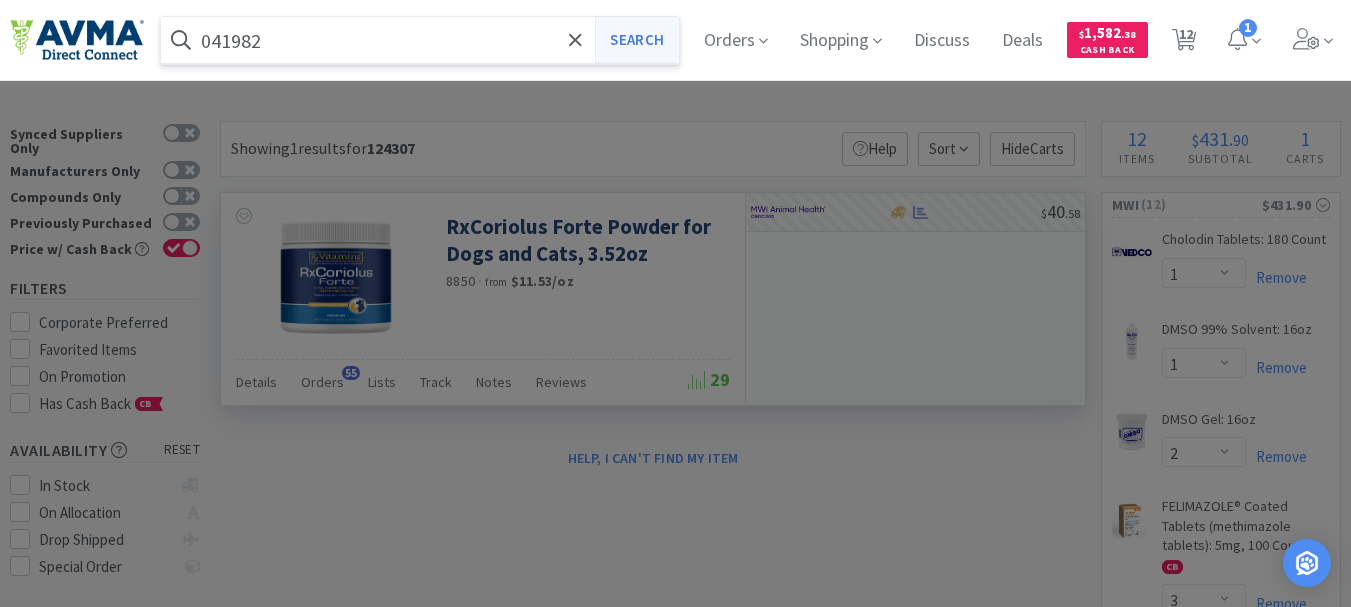 type on "041982" 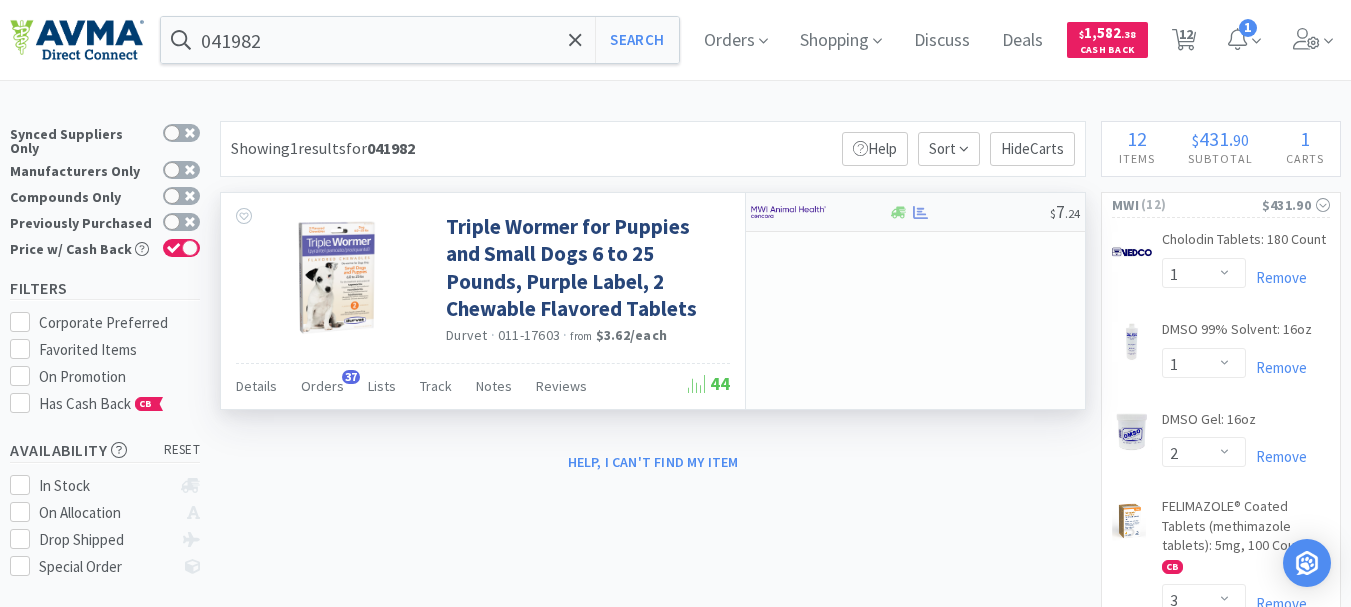 click at bounding box center (788, 212) 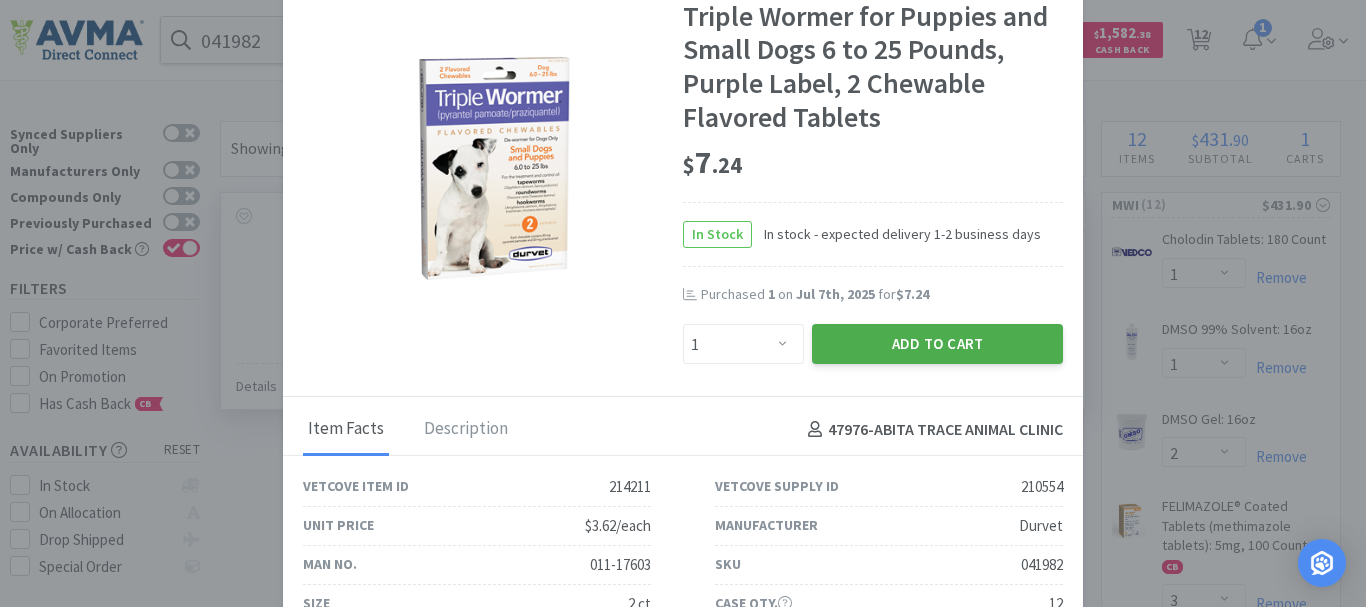 click on "Add to Cart" at bounding box center (937, 344) 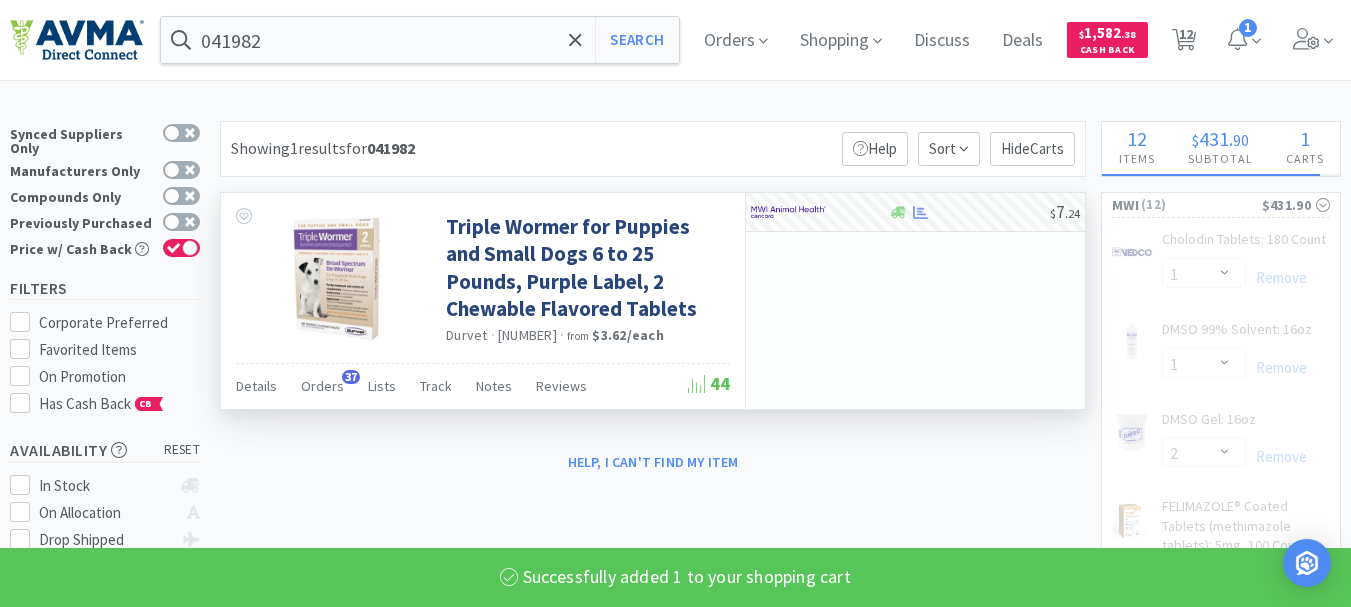 select on "1" 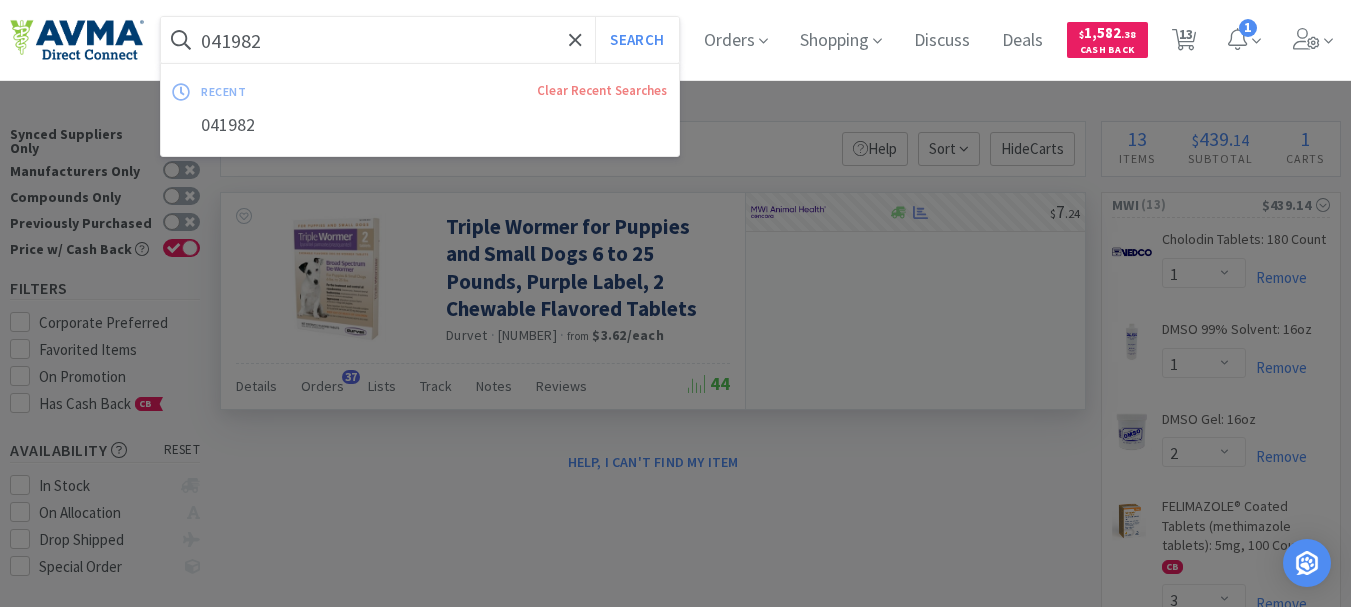 click on "041982" at bounding box center (420, 40) 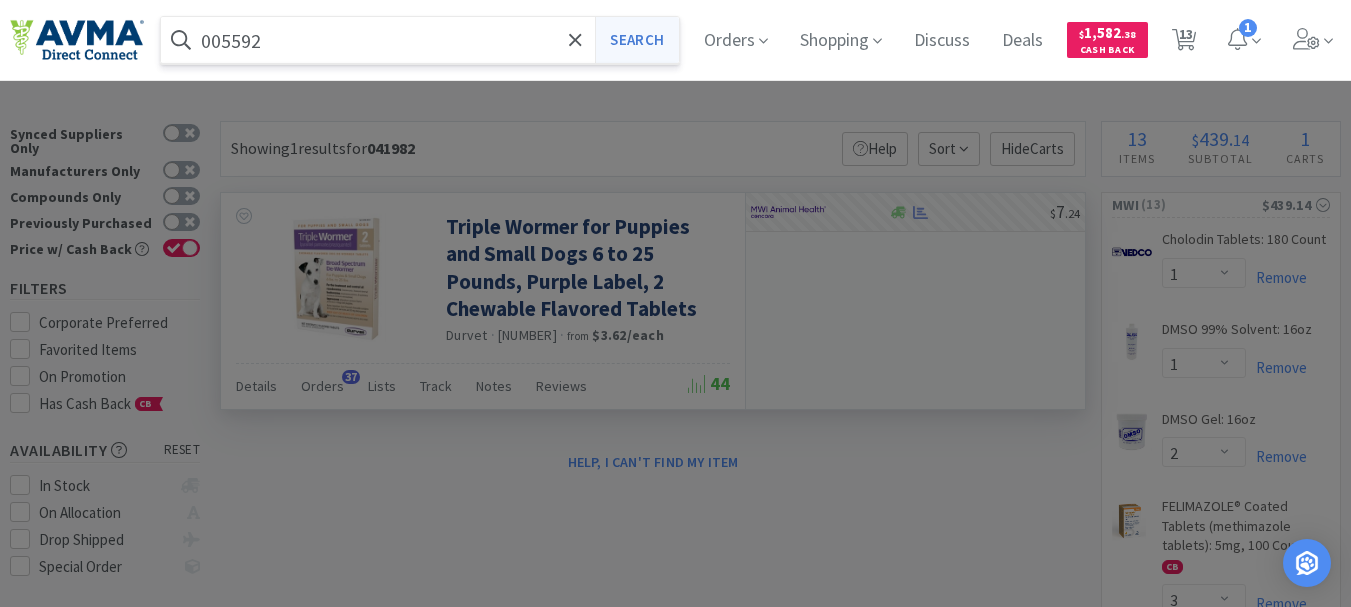 type on "005592" 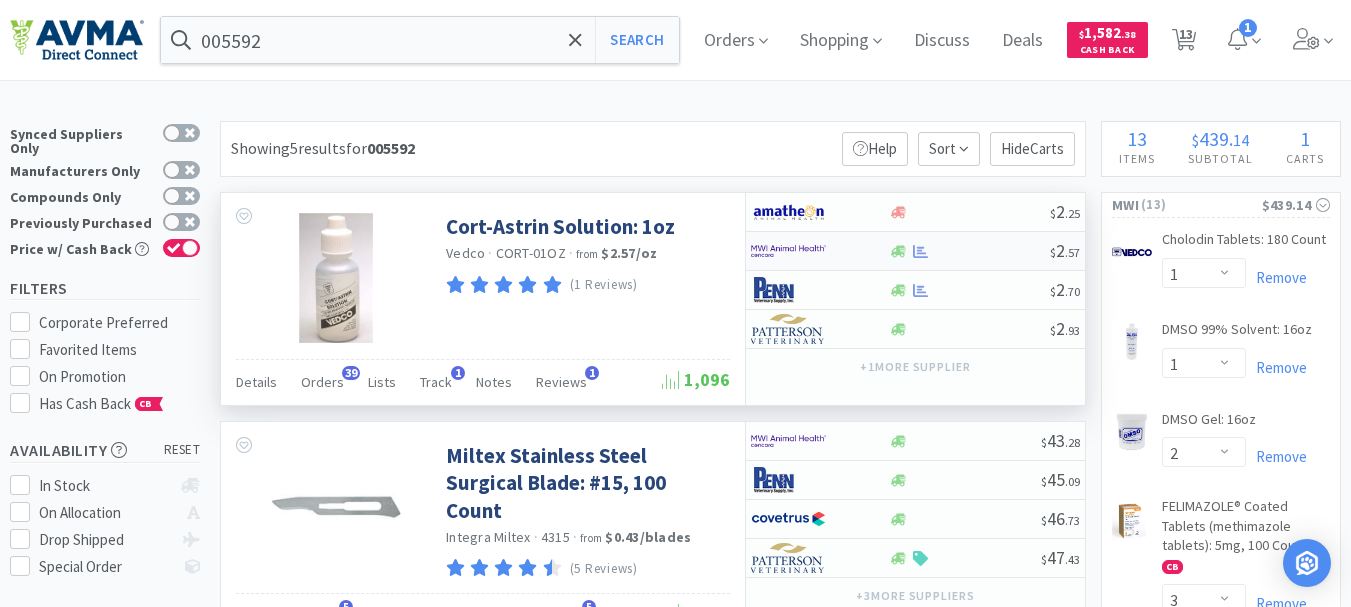 click at bounding box center [788, 251] 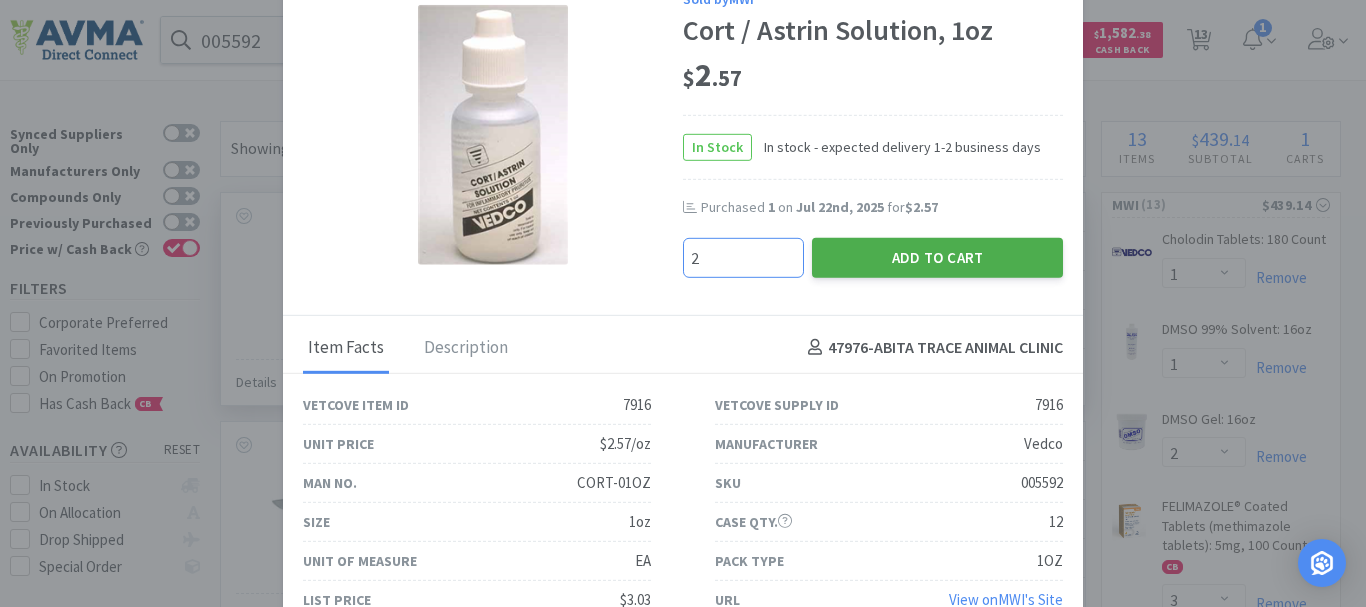 type on "2" 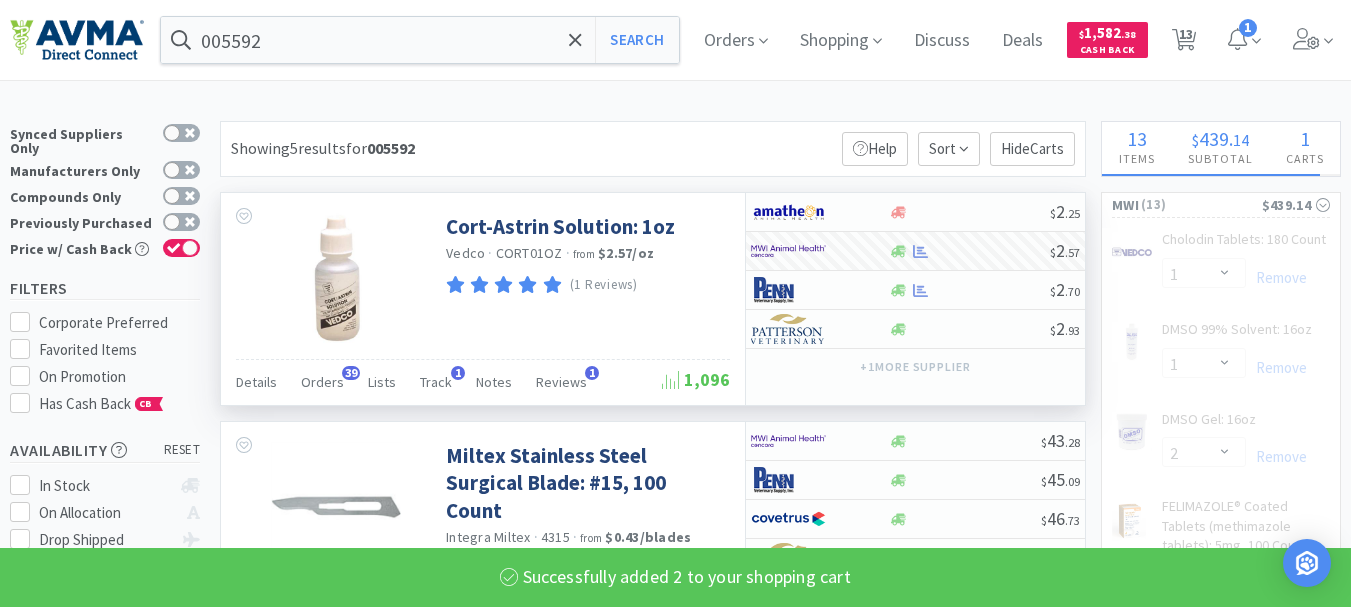 select on "2" 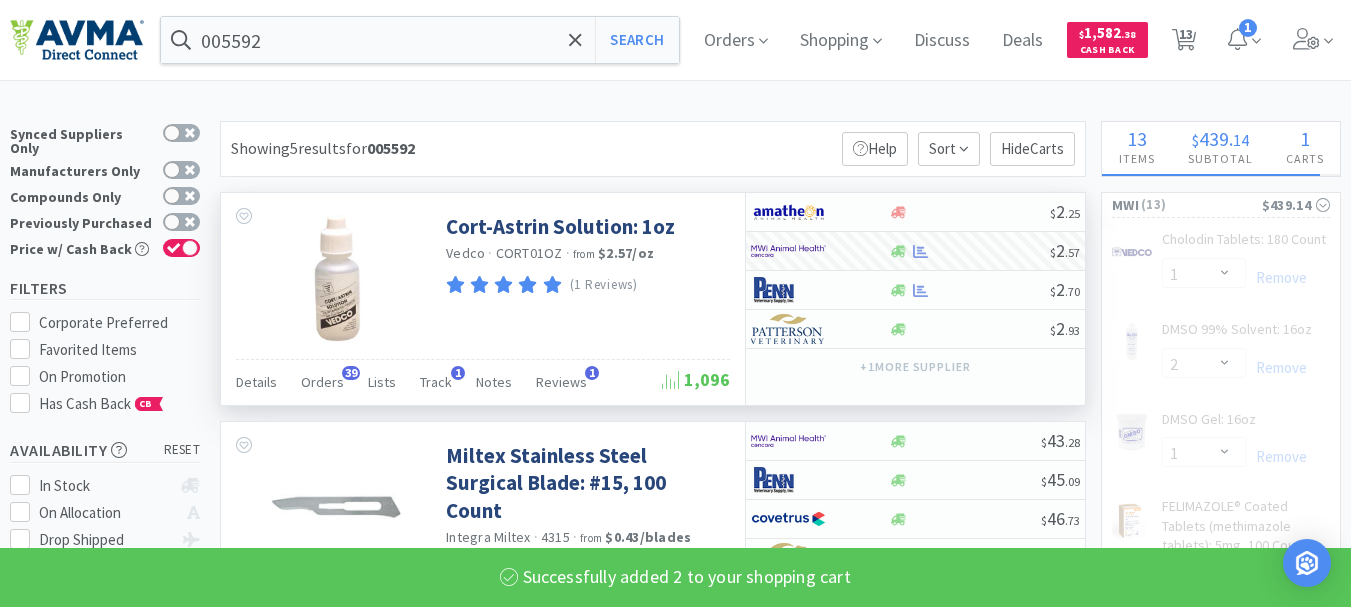 select on "3" 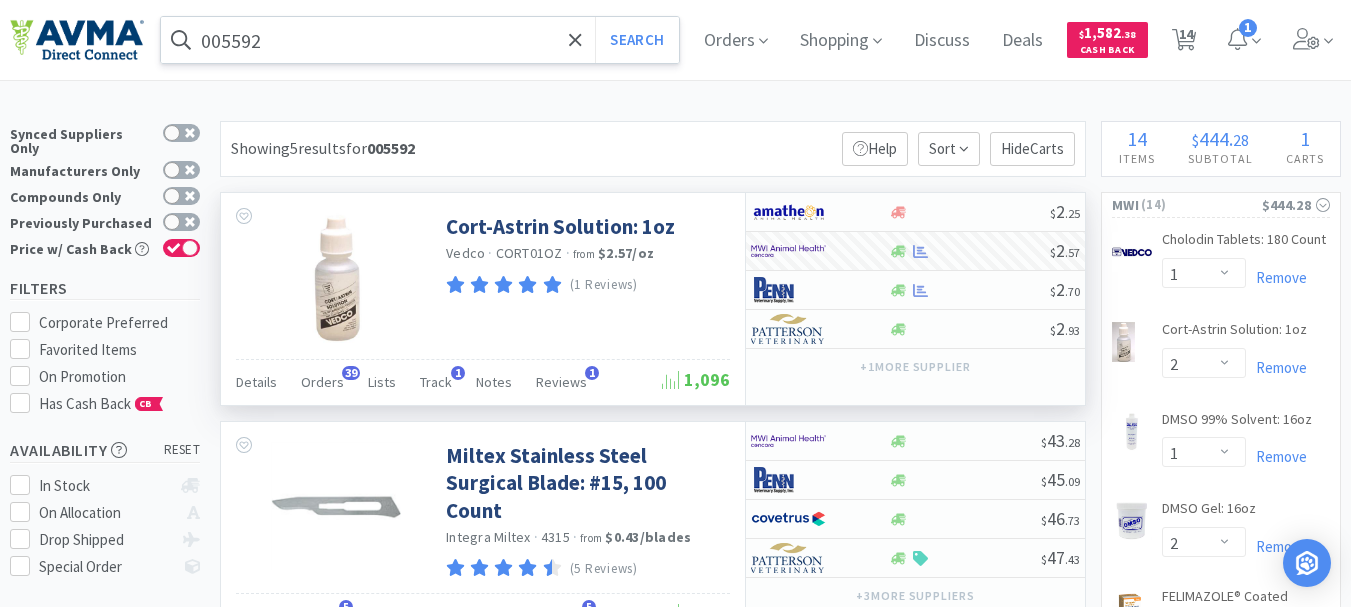 click on "005592" at bounding box center [420, 40] 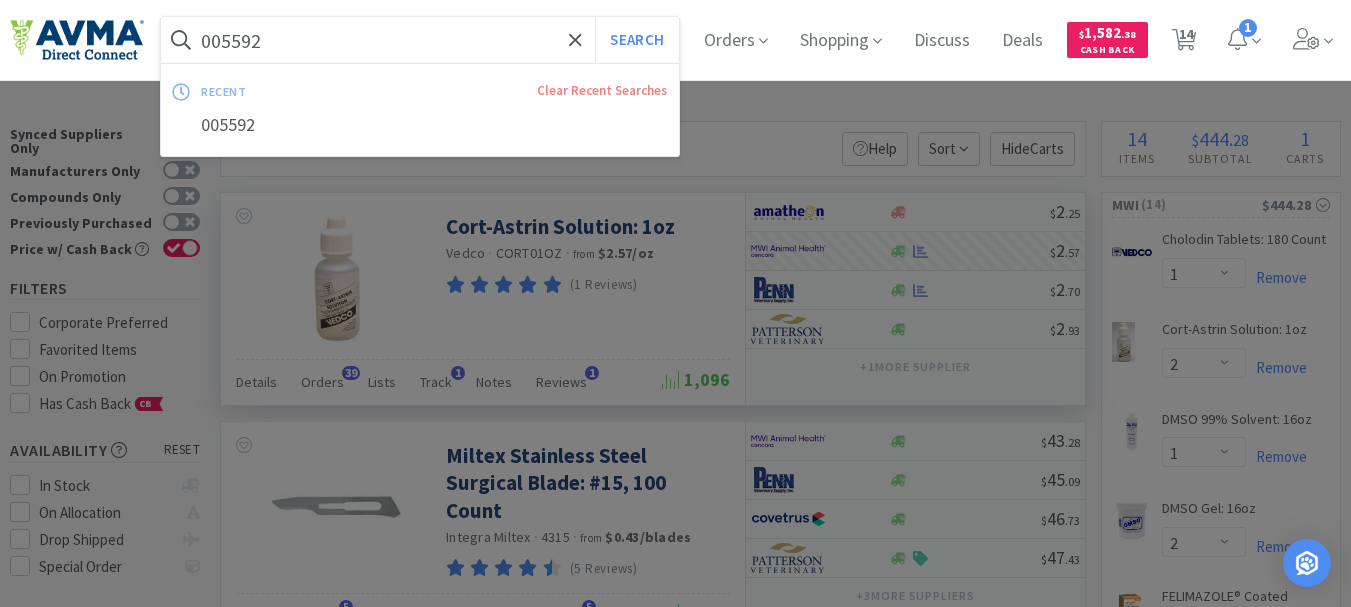 paste on "2004" 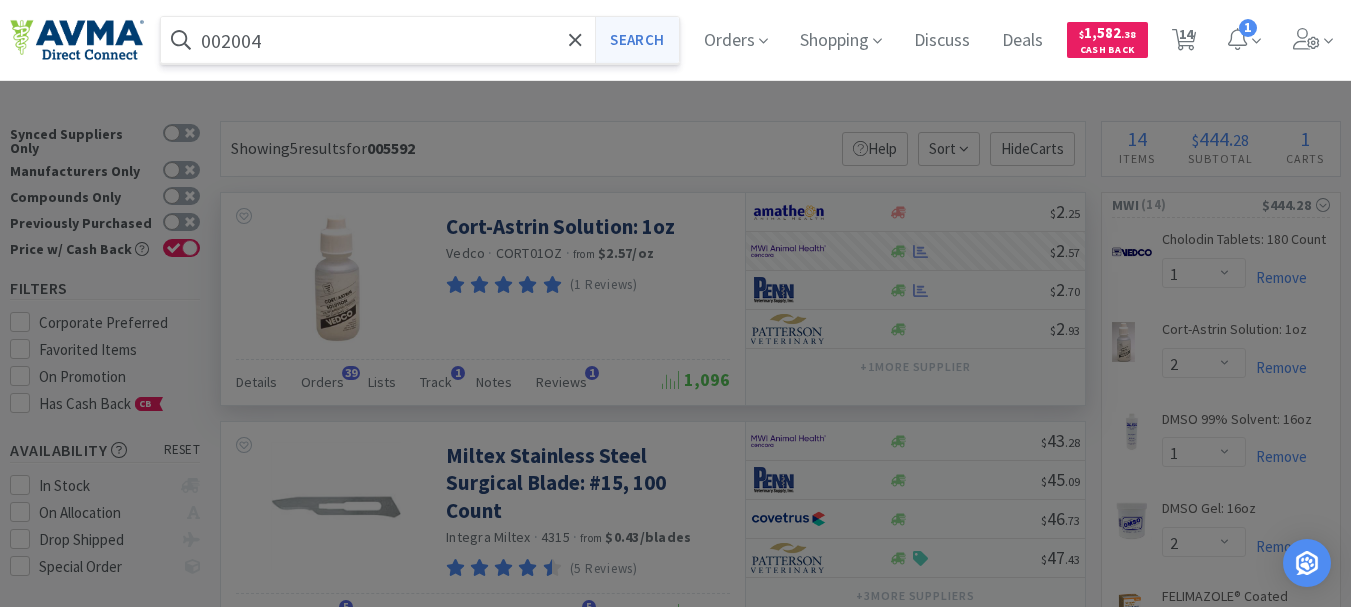 type on "002004" 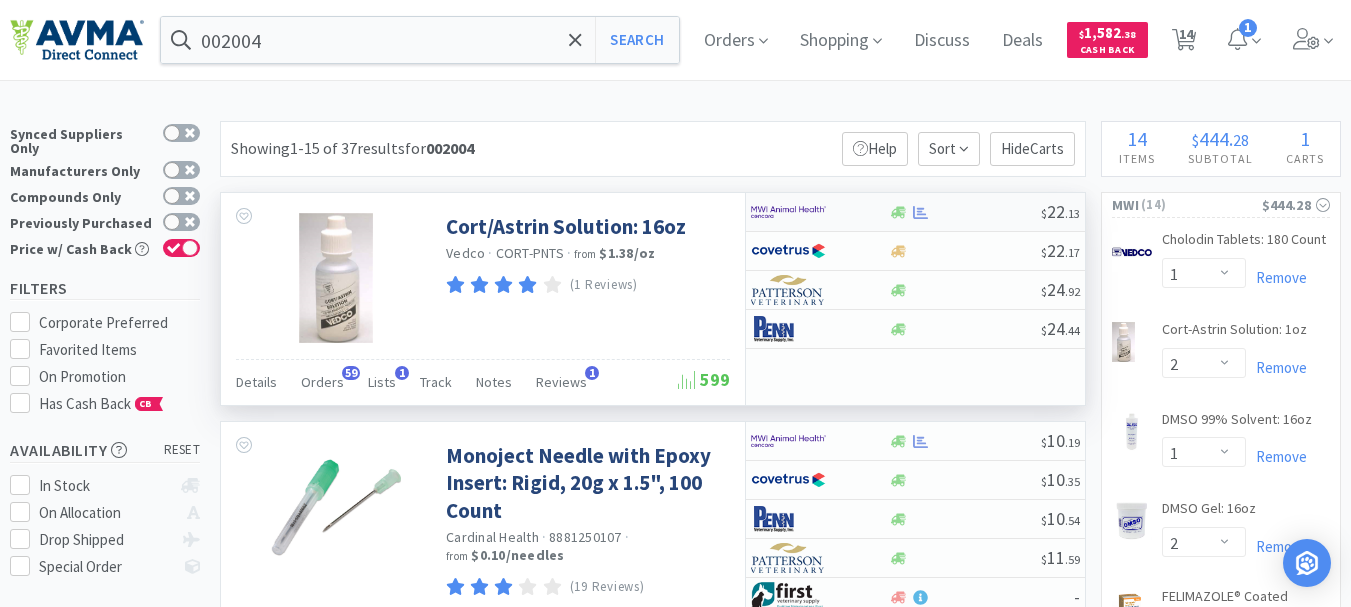click at bounding box center (788, 212) 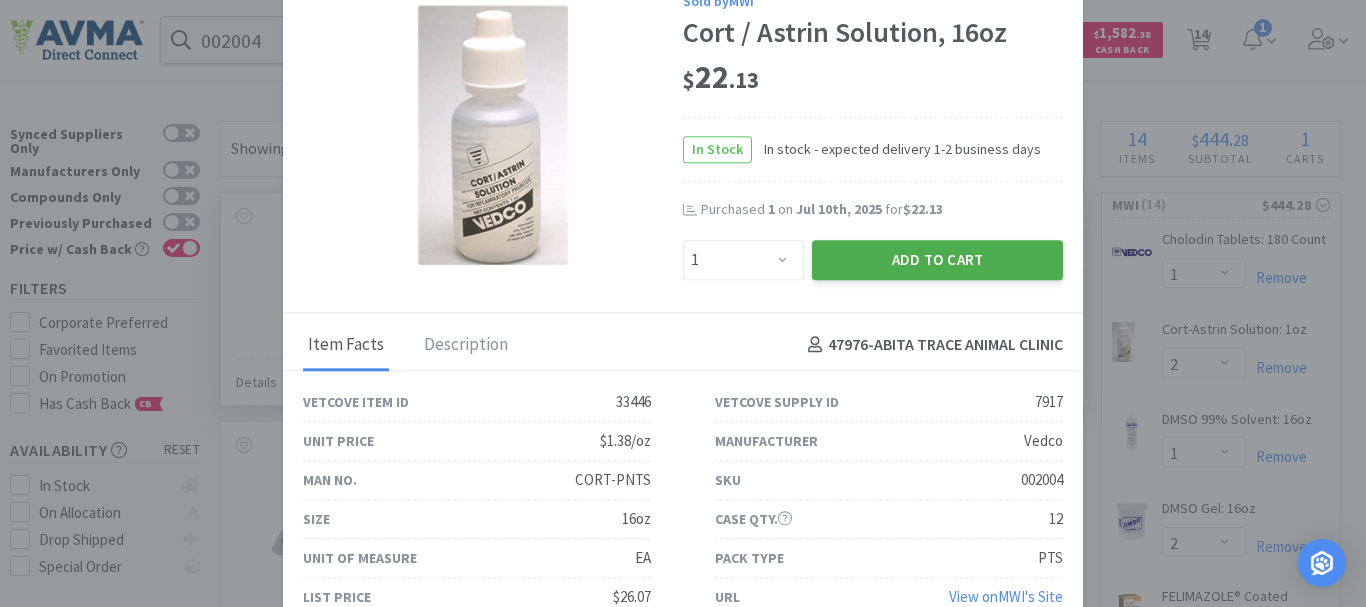 click on "Add to Cart" at bounding box center (937, 260) 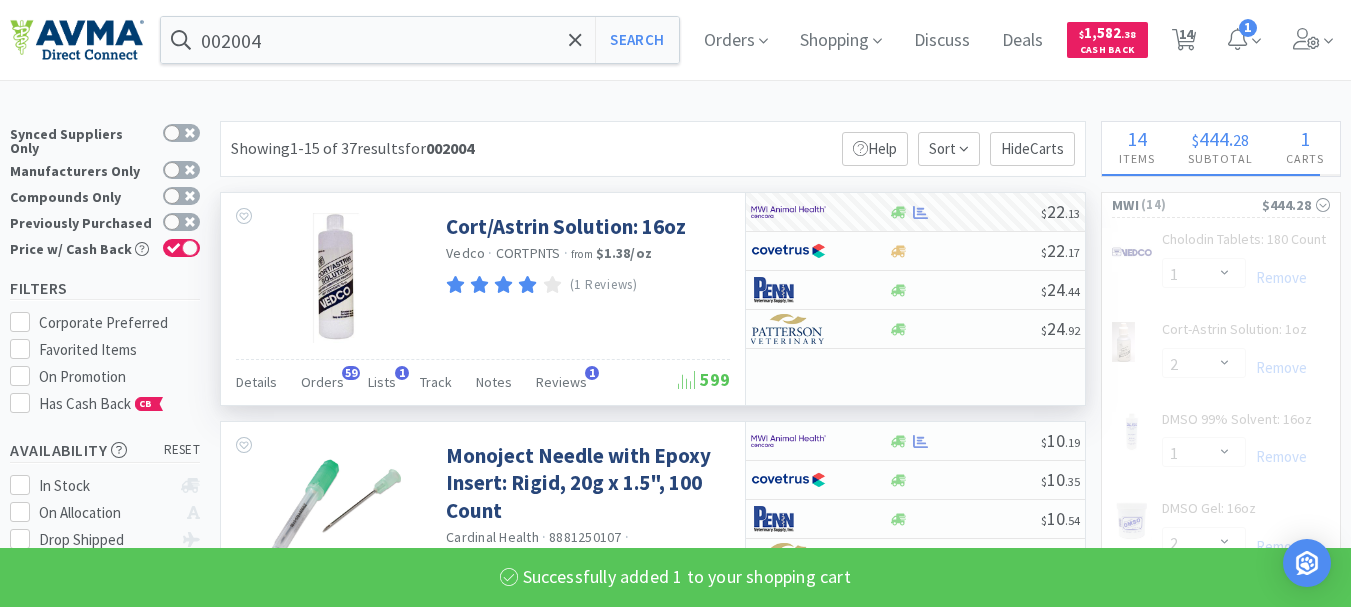 select on "1" 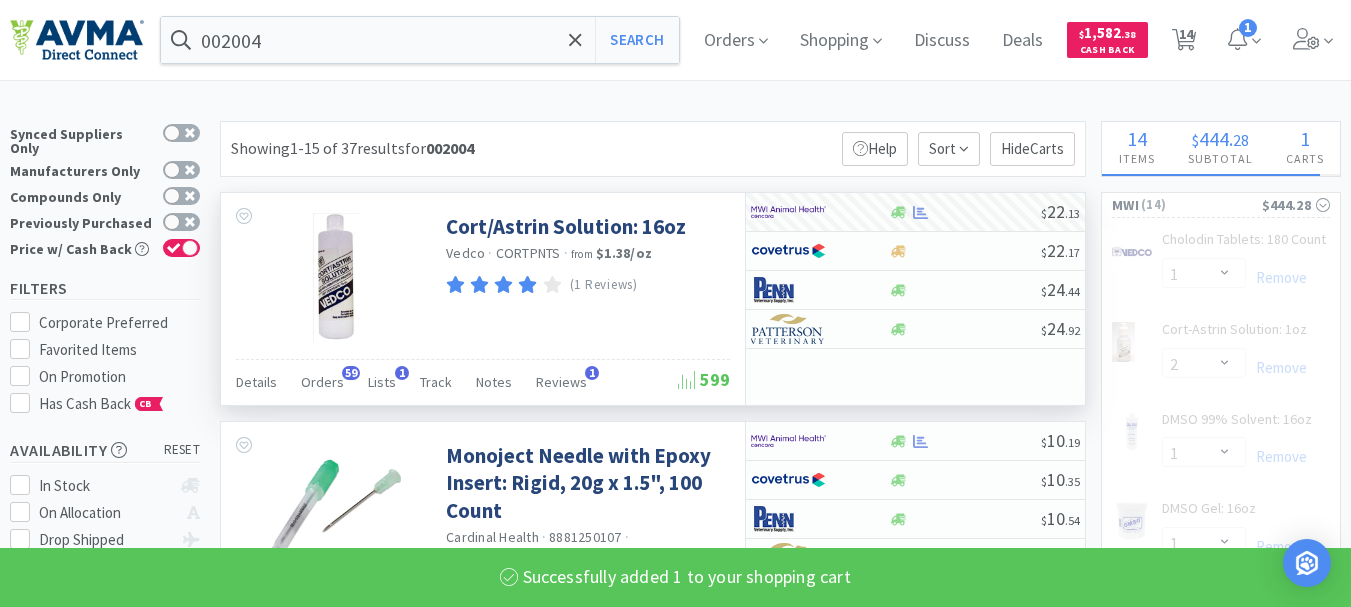 select on "3" 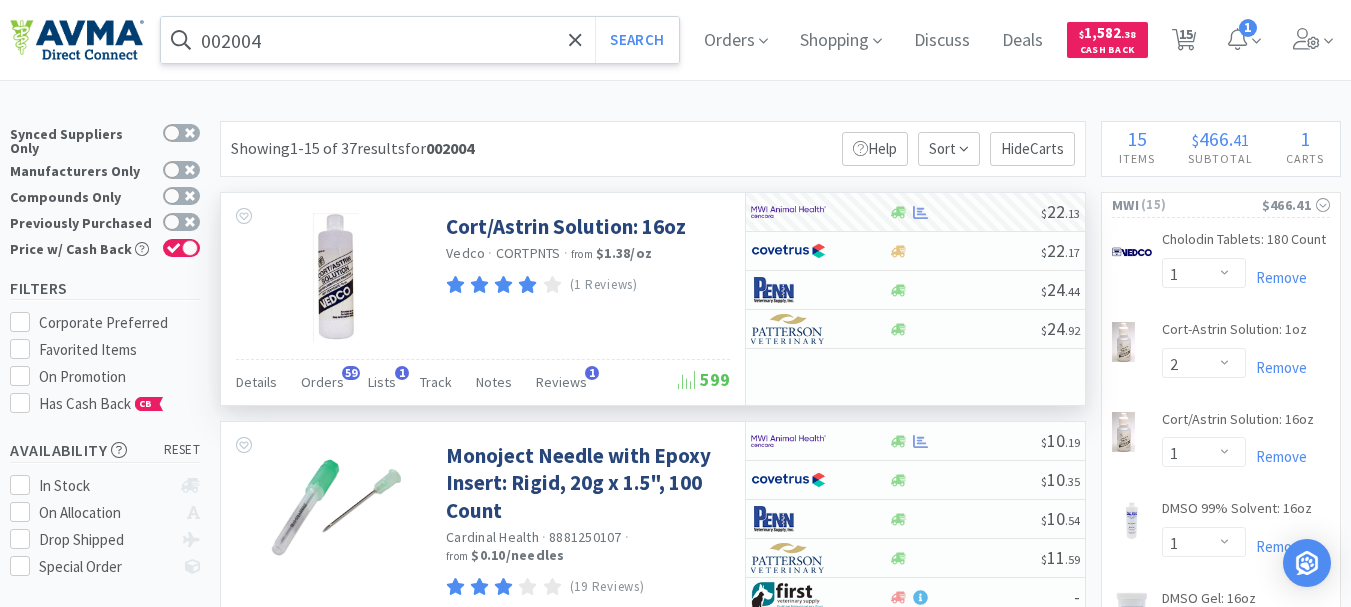click on "002004" at bounding box center (420, 40) 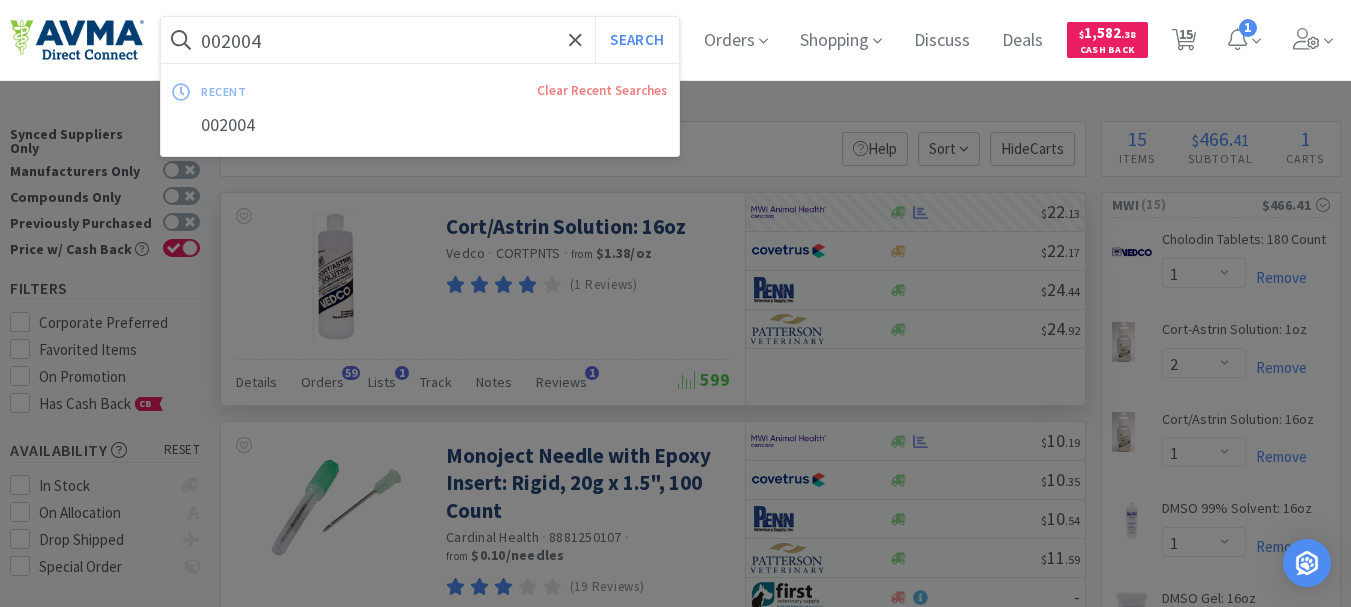 paste on "7745" 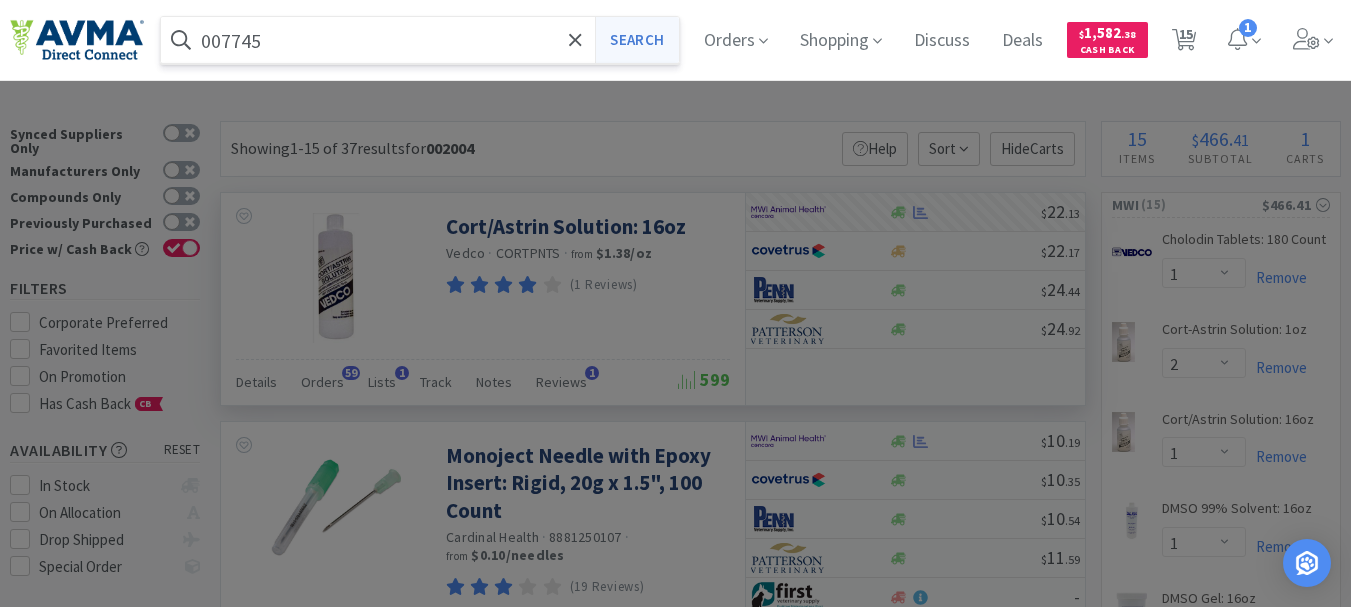 type on "007745" 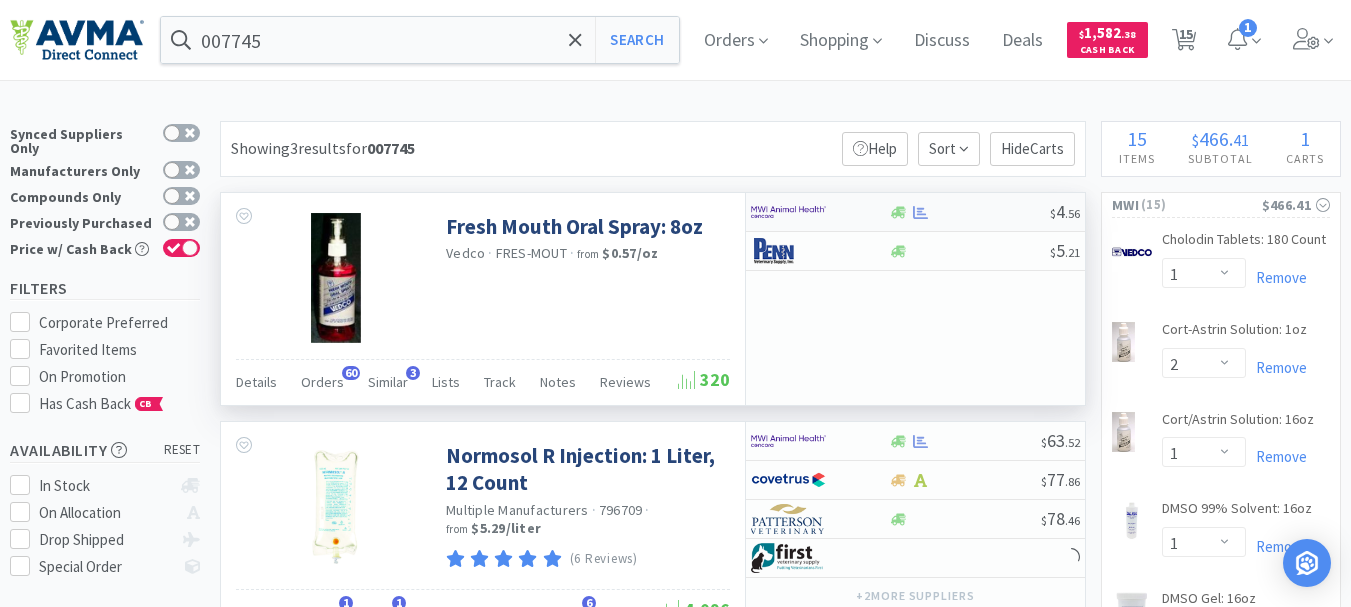 click at bounding box center [788, 212] 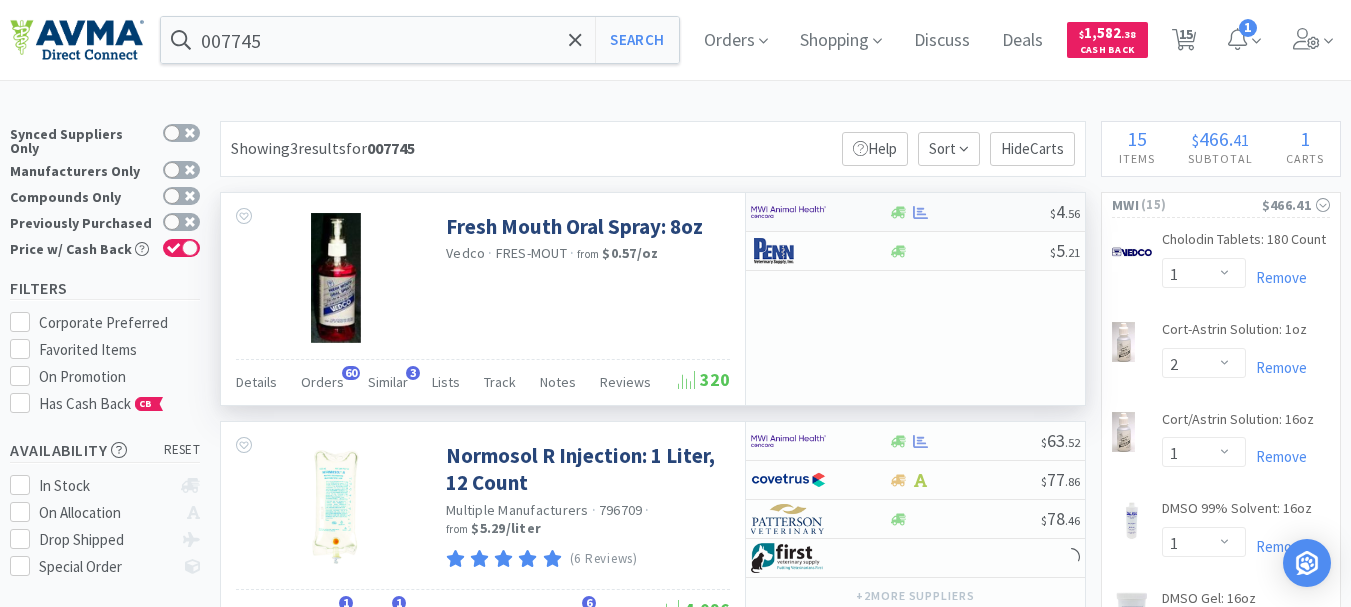select on "1" 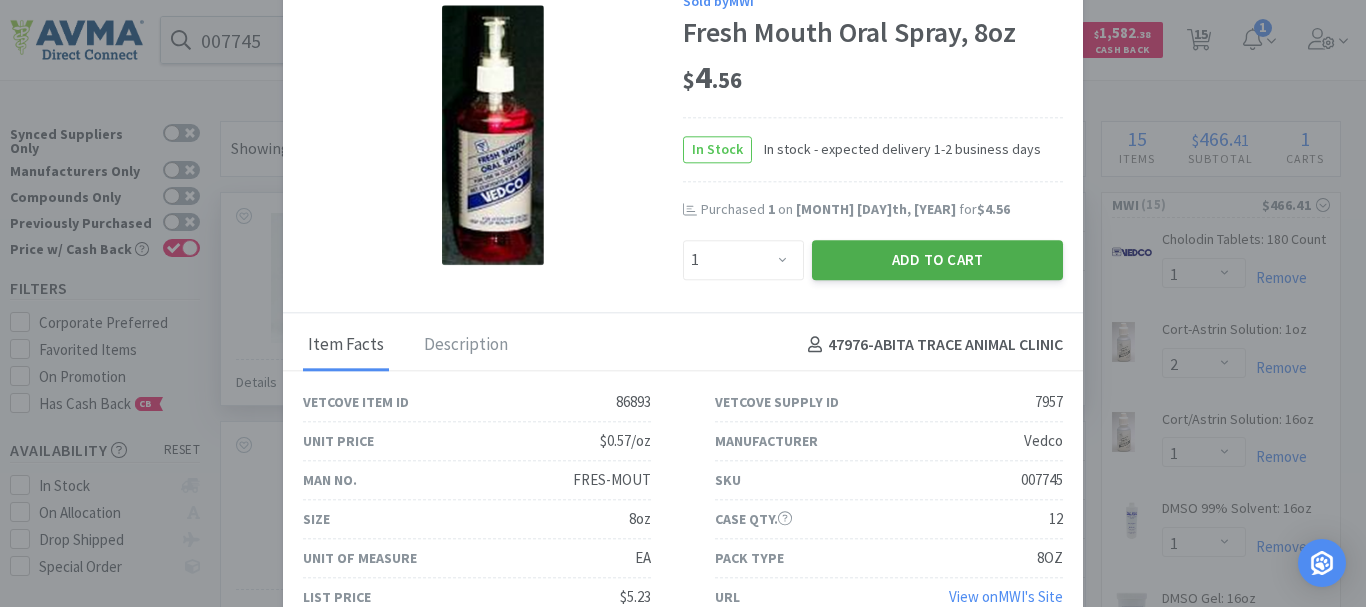 click on "Add to Cart" at bounding box center (937, 260) 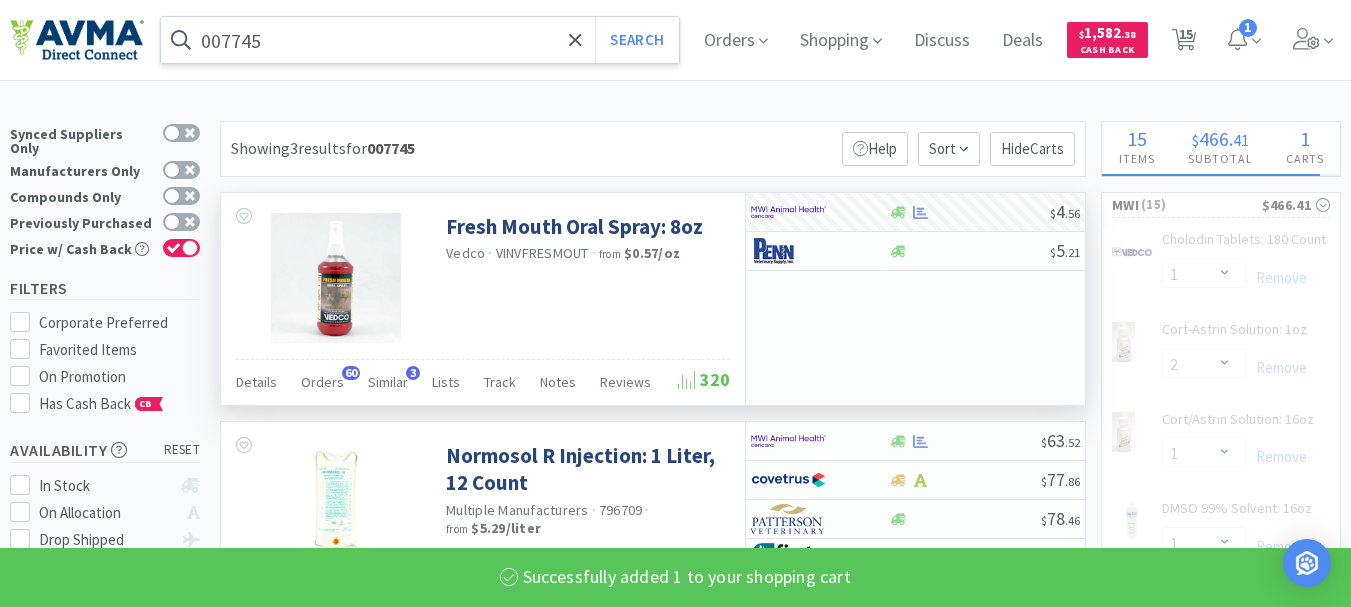 select on "2" 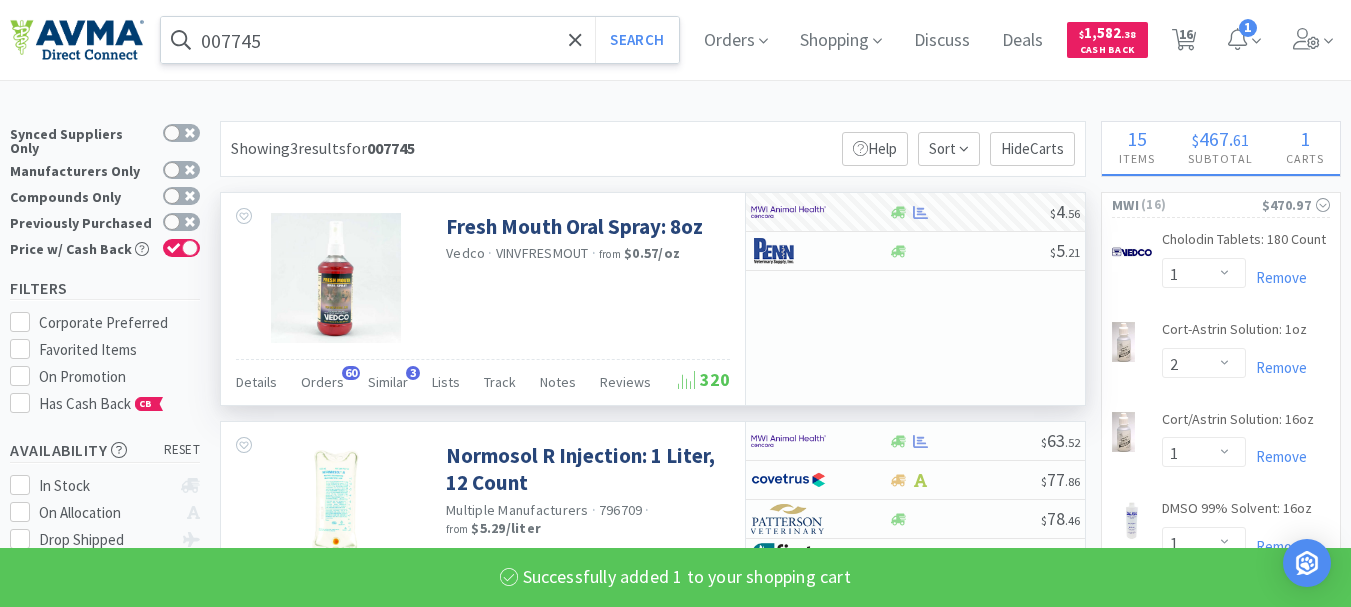 click on "007745" at bounding box center [420, 40] 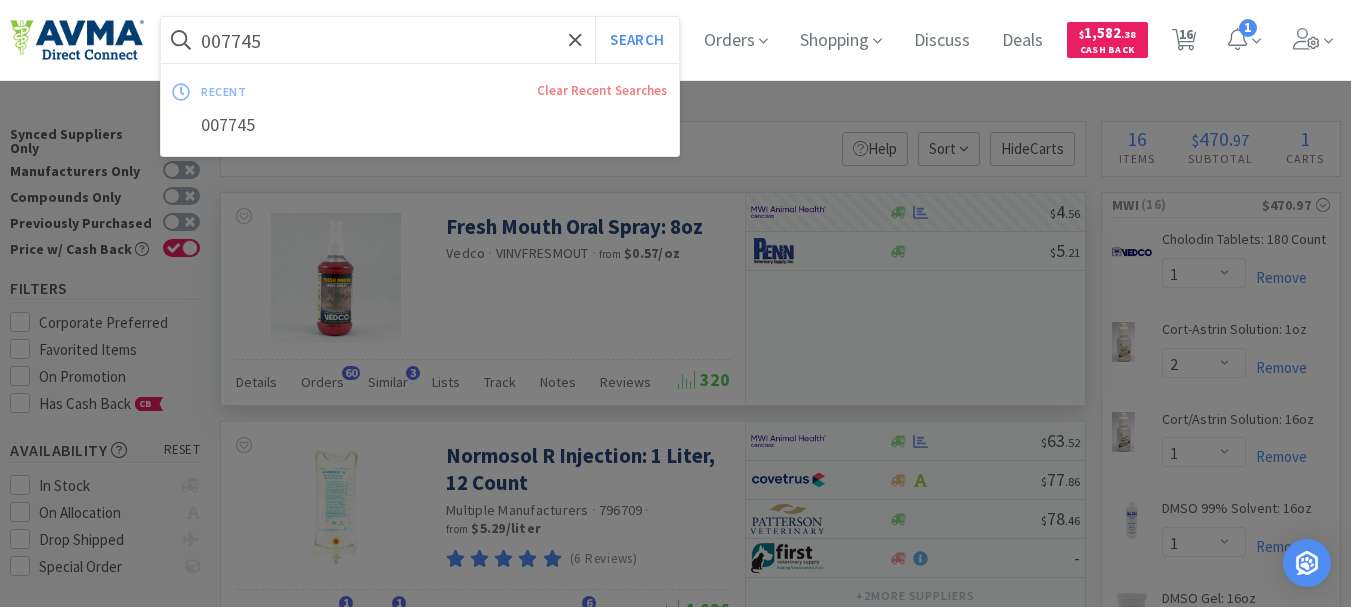 paste on "36277" 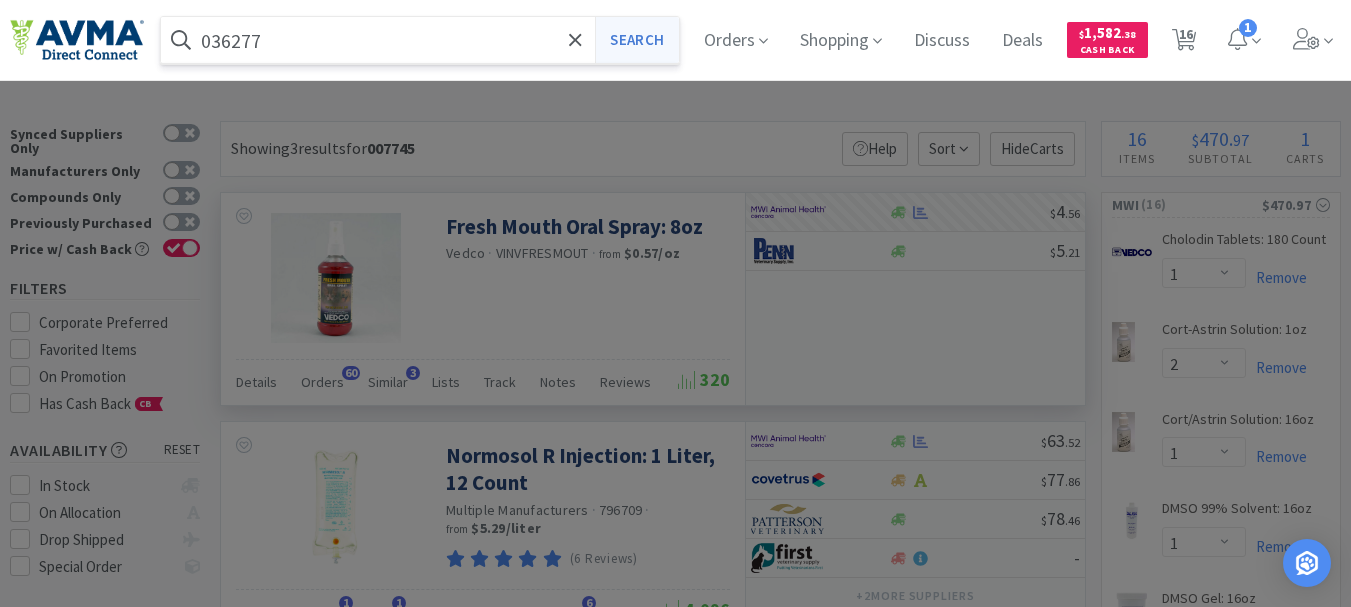 type on "036277" 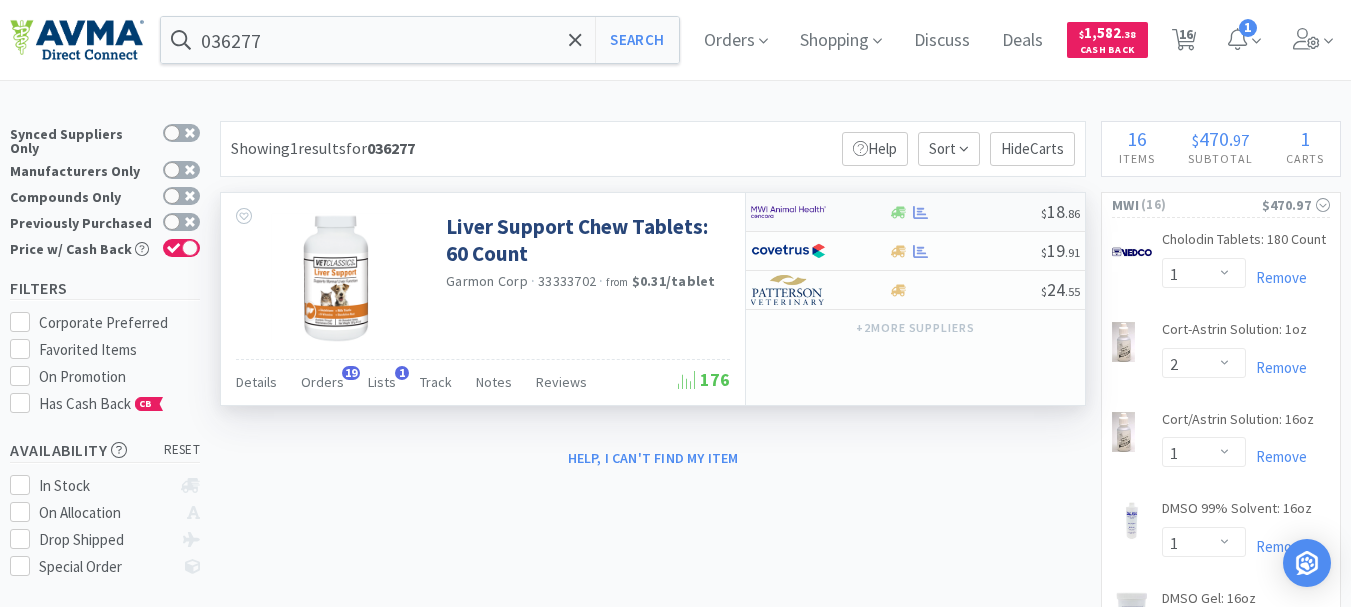 click at bounding box center [788, 212] 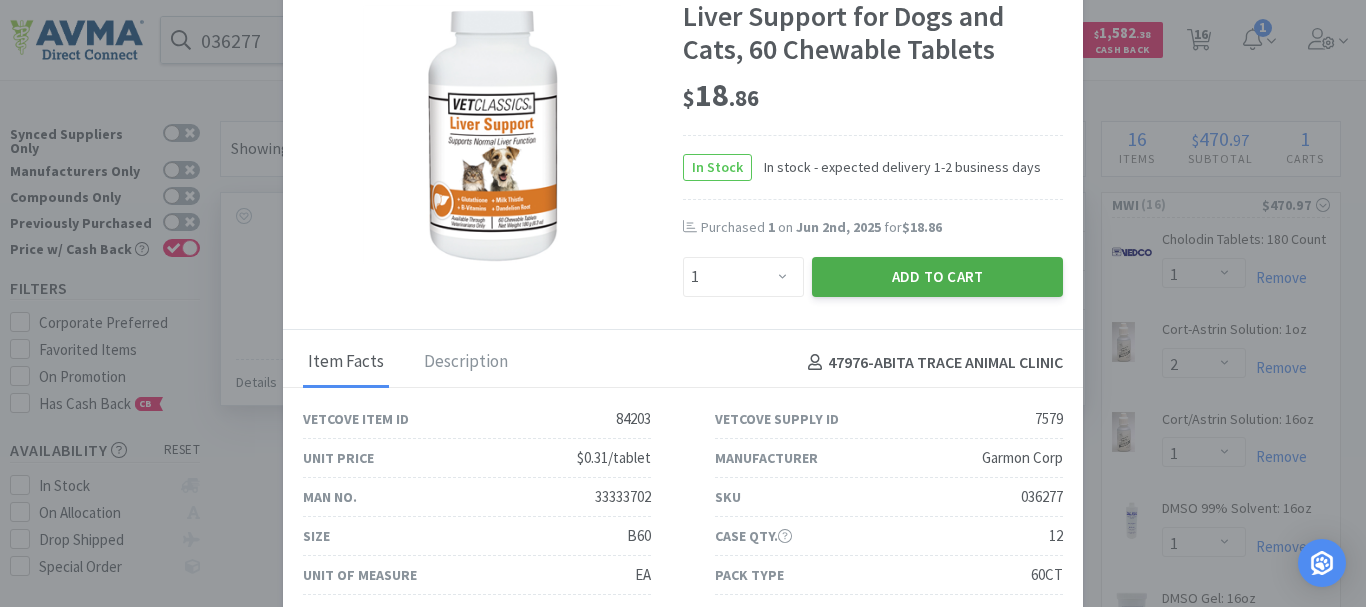 click on "Add to Cart" at bounding box center [937, 277] 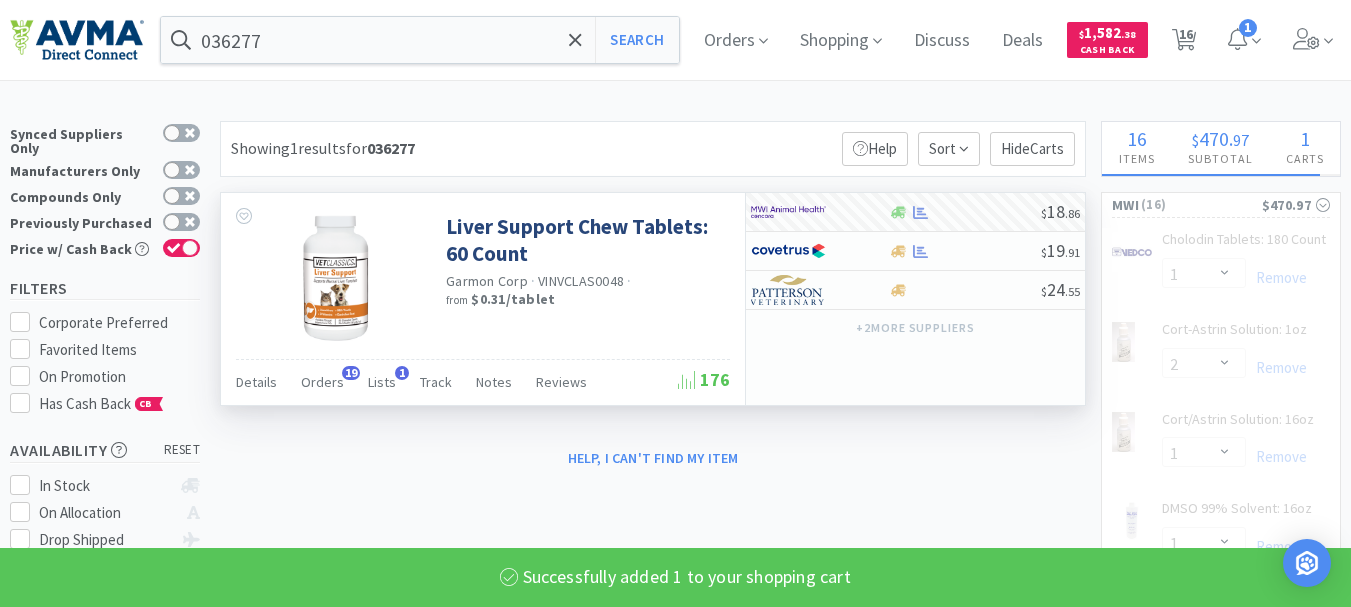 select on "2" 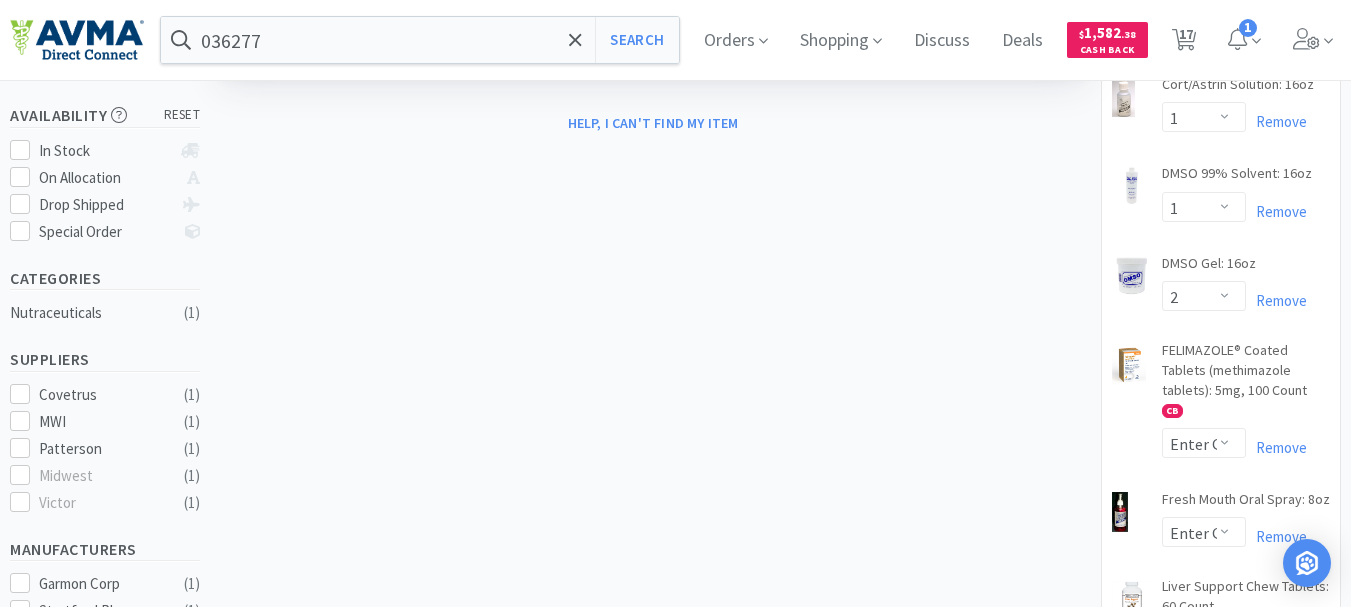 scroll, scrollTop: 300, scrollLeft: 0, axis: vertical 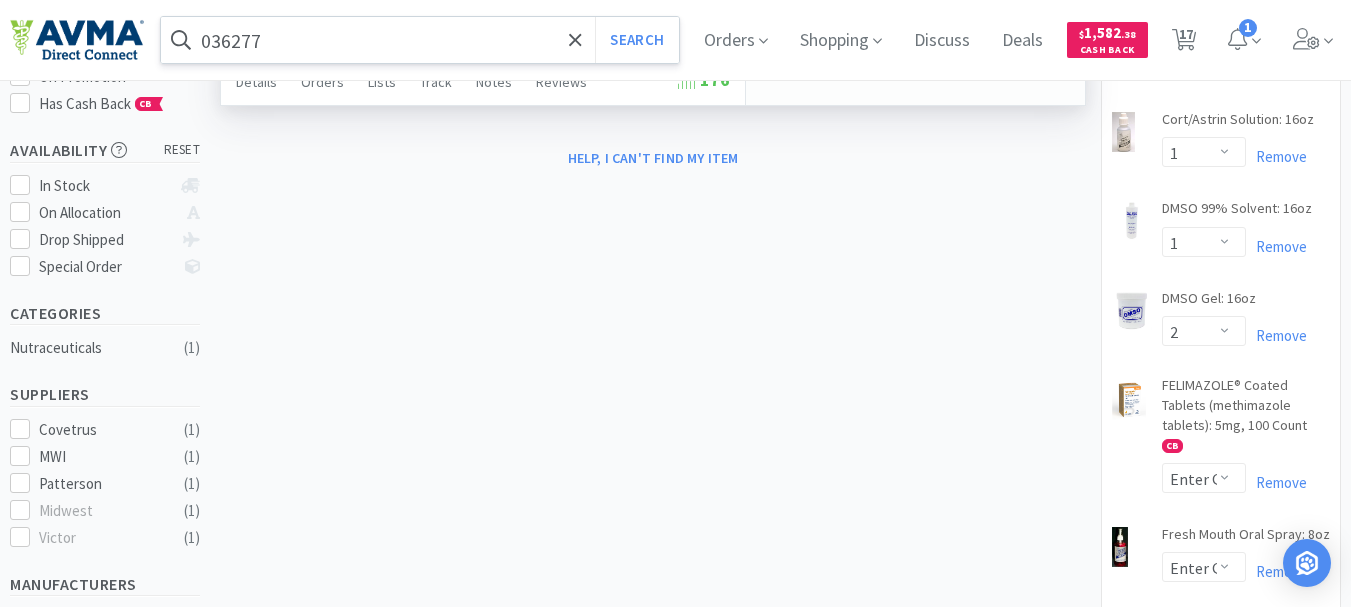 click on "036277" at bounding box center (420, 40) 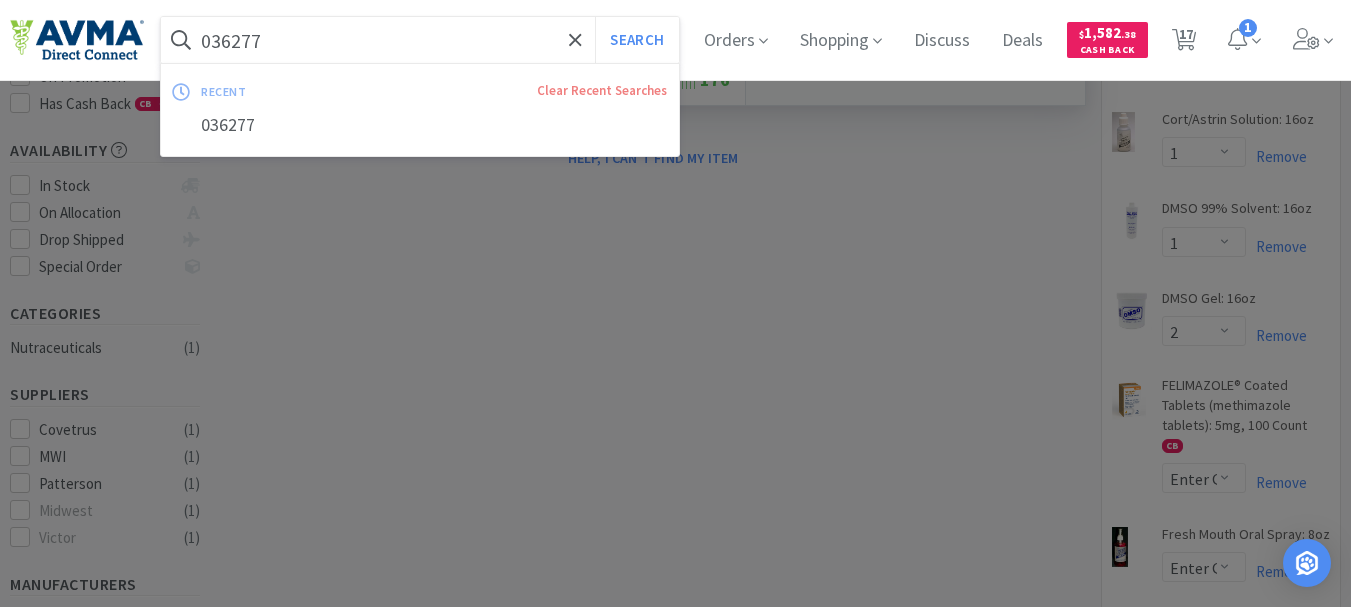 paste on "78940389" 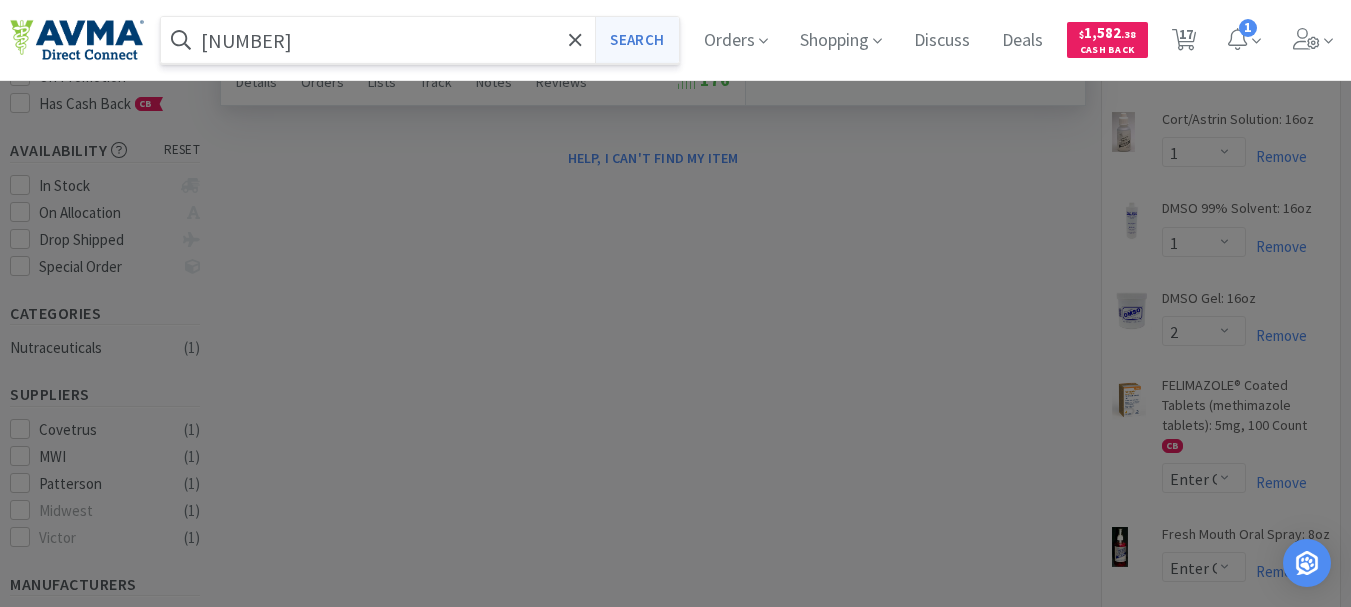 click on "Search" at bounding box center [636, 40] 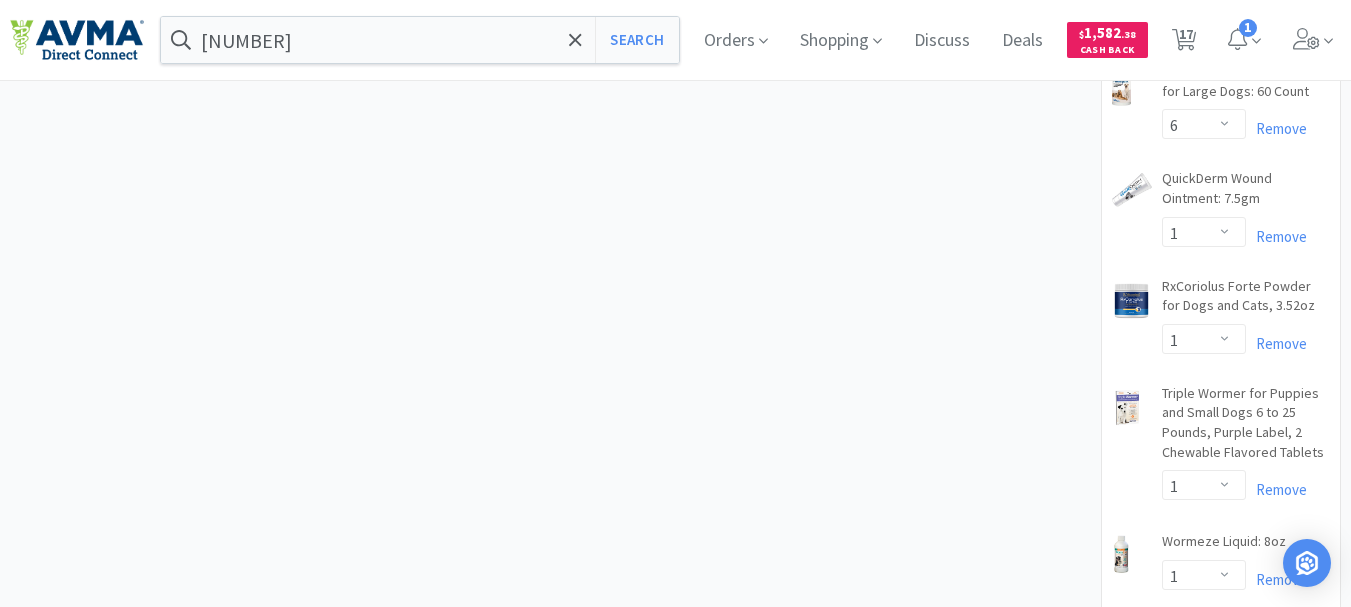 scroll, scrollTop: 1459, scrollLeft: 0, axis: vertical 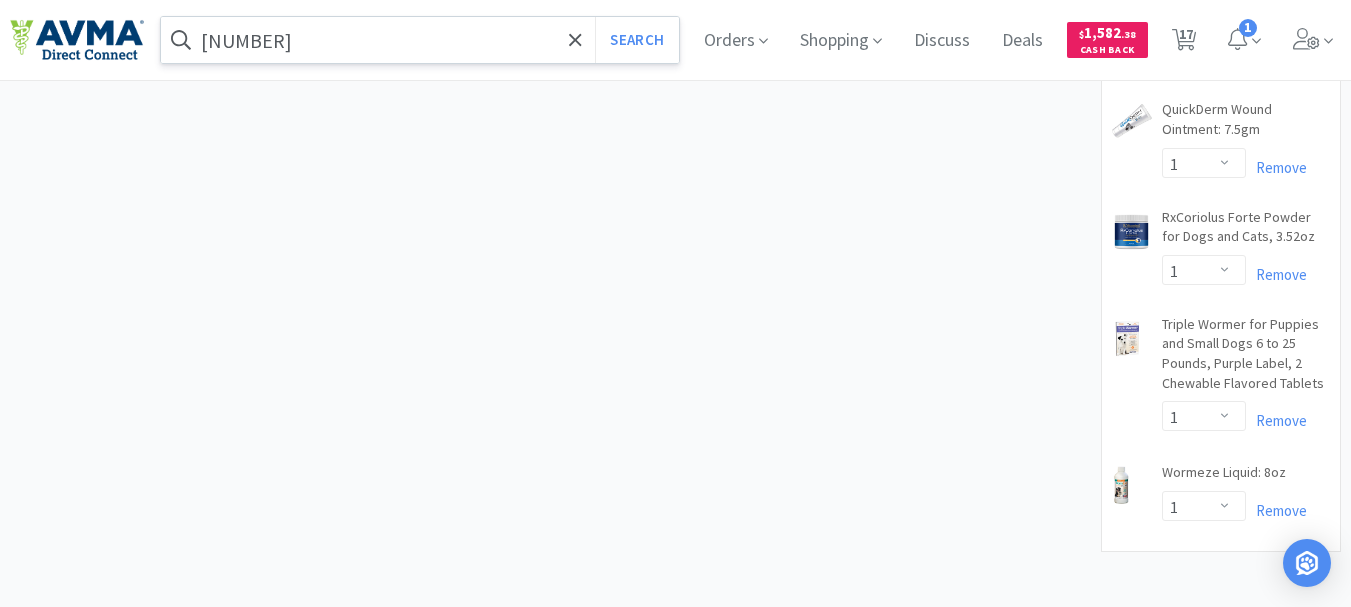 click on "[NUMBER]" at bounding box center [420, 40] 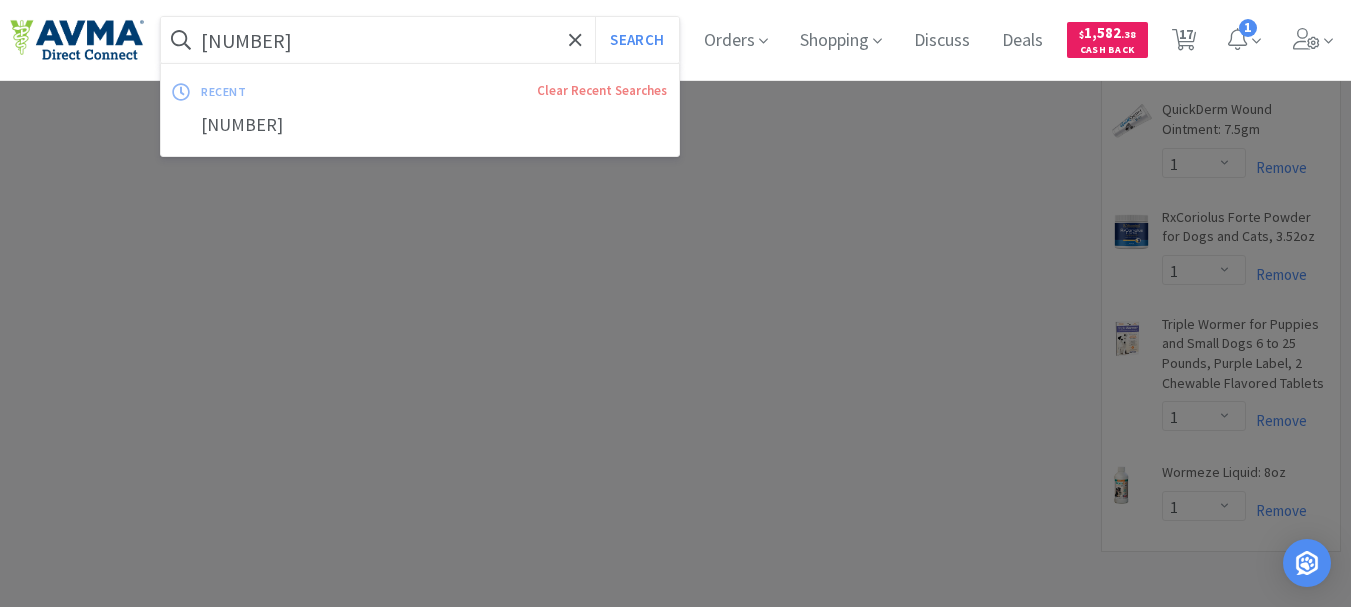 paste on "[NUMBER]" 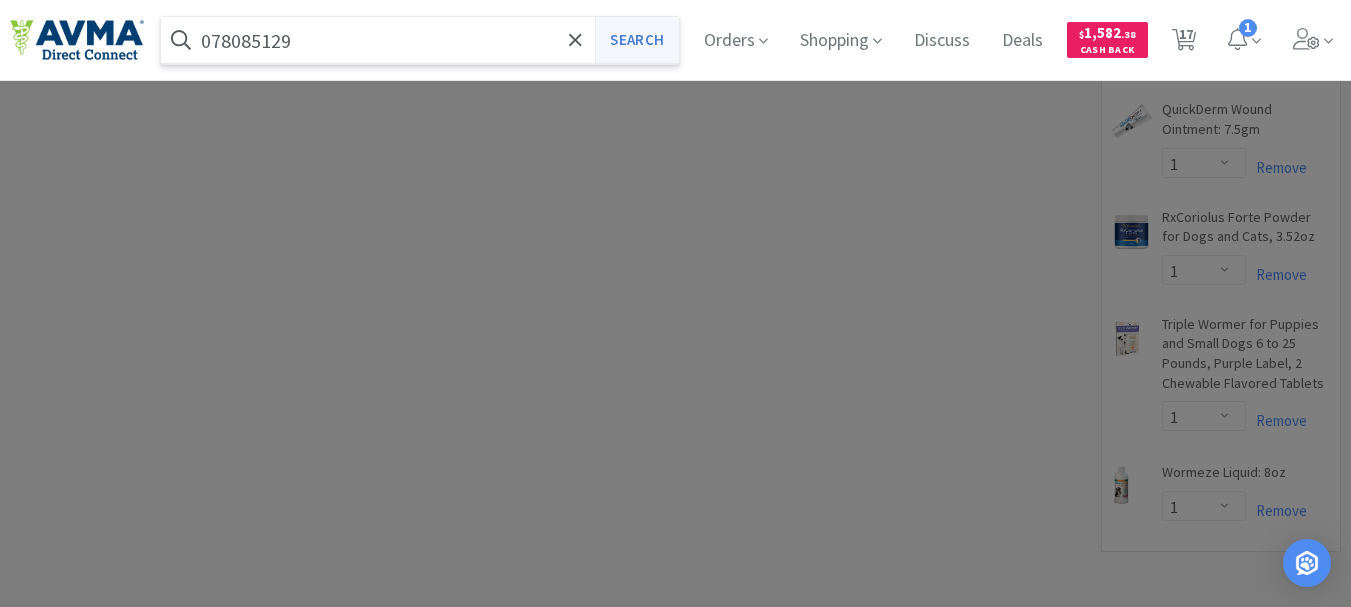 type on "078085129" 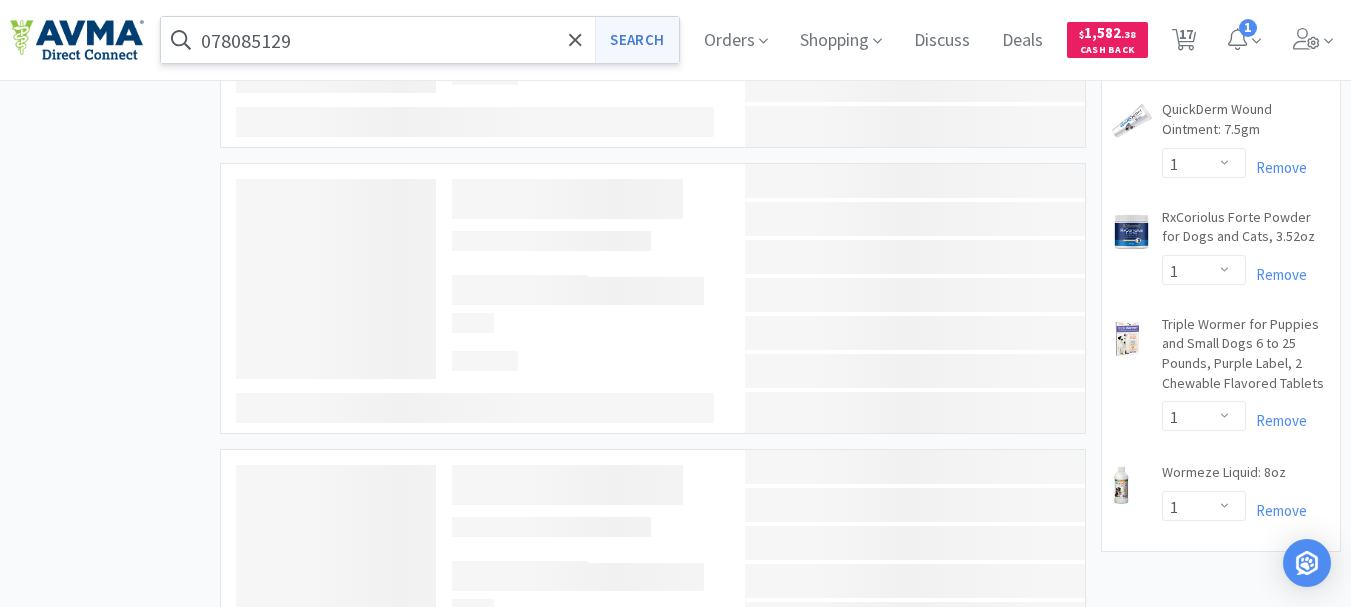 scroll, scrollTop: 0, scrollLeft: 0, axis: both 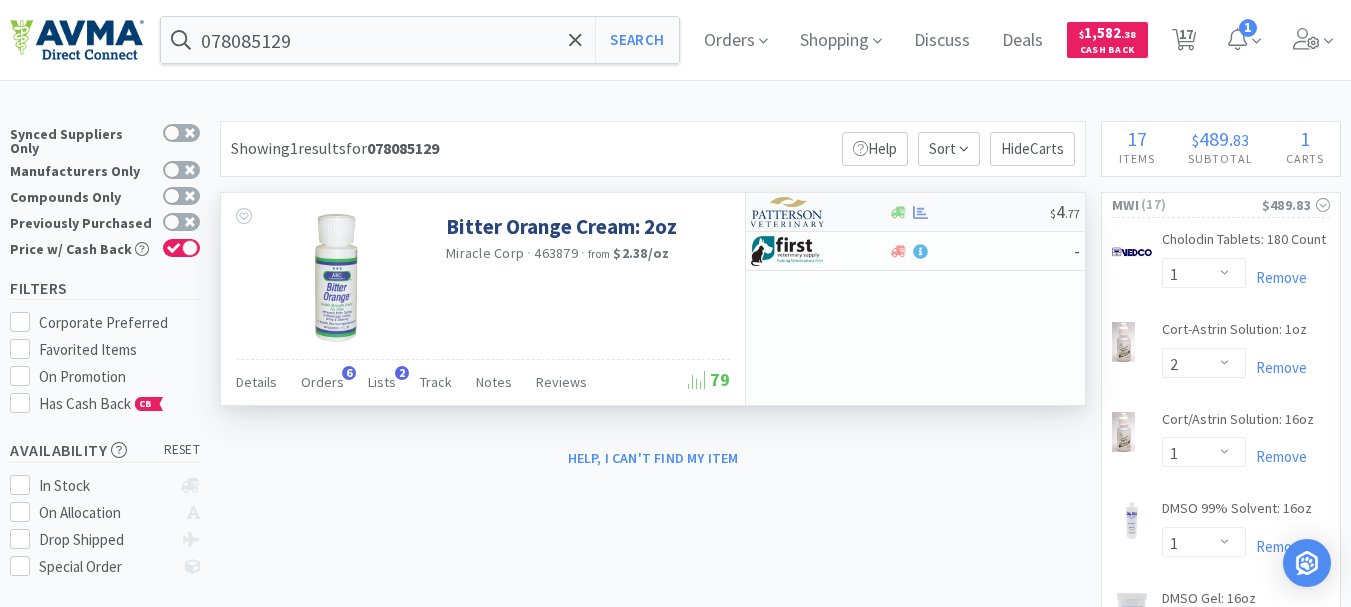 click at bounding box center (788, 212) 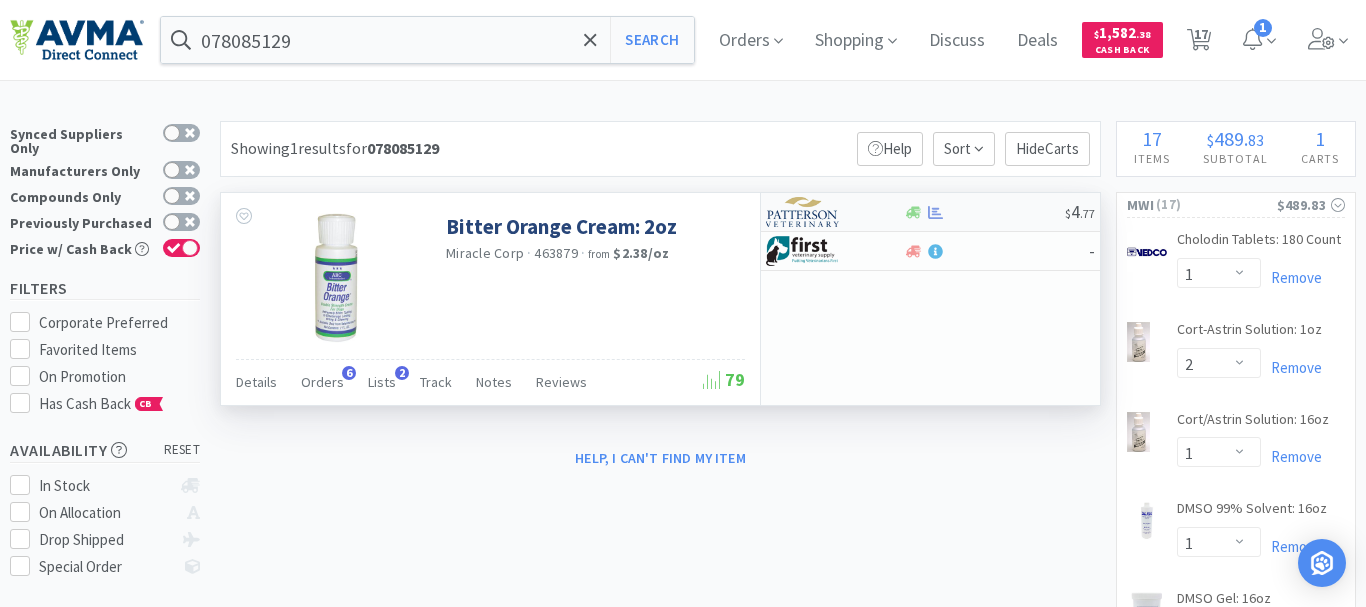 select on "1" 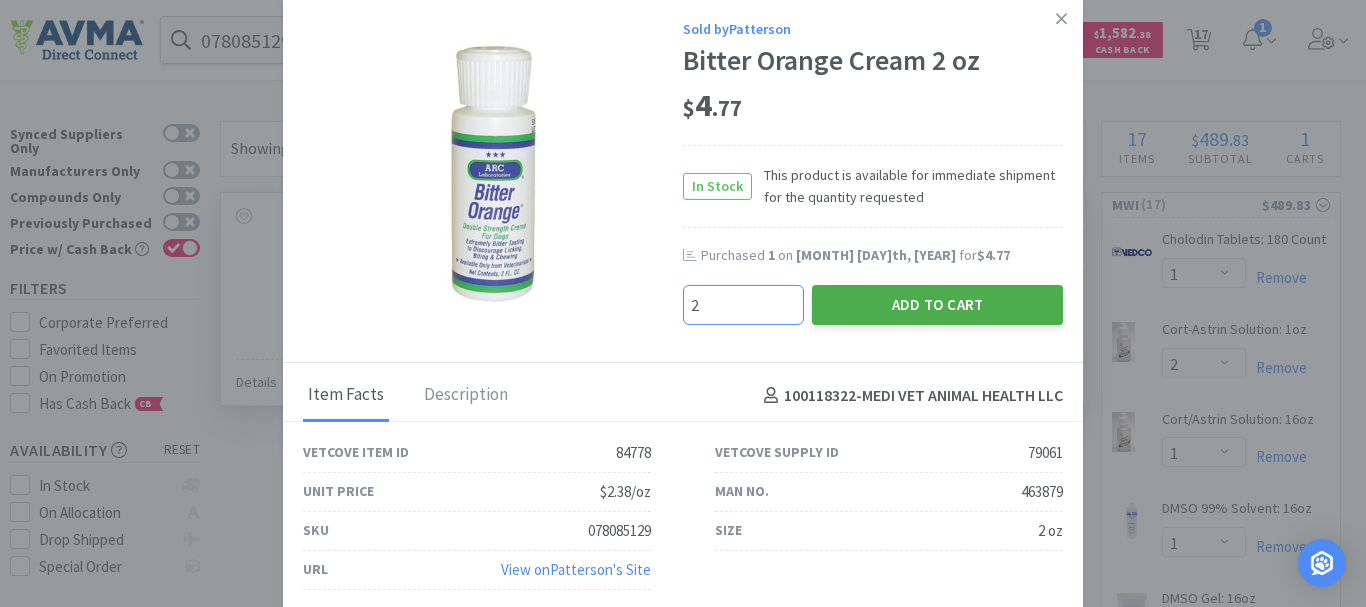 type on "2" 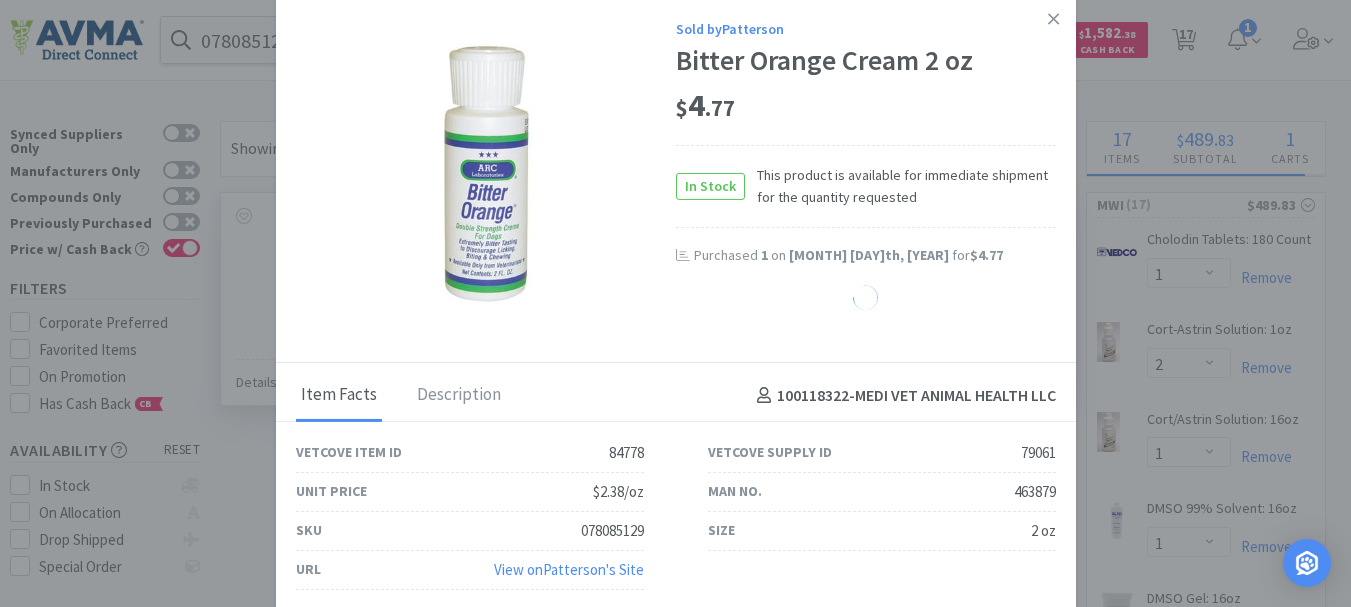 select on "2" 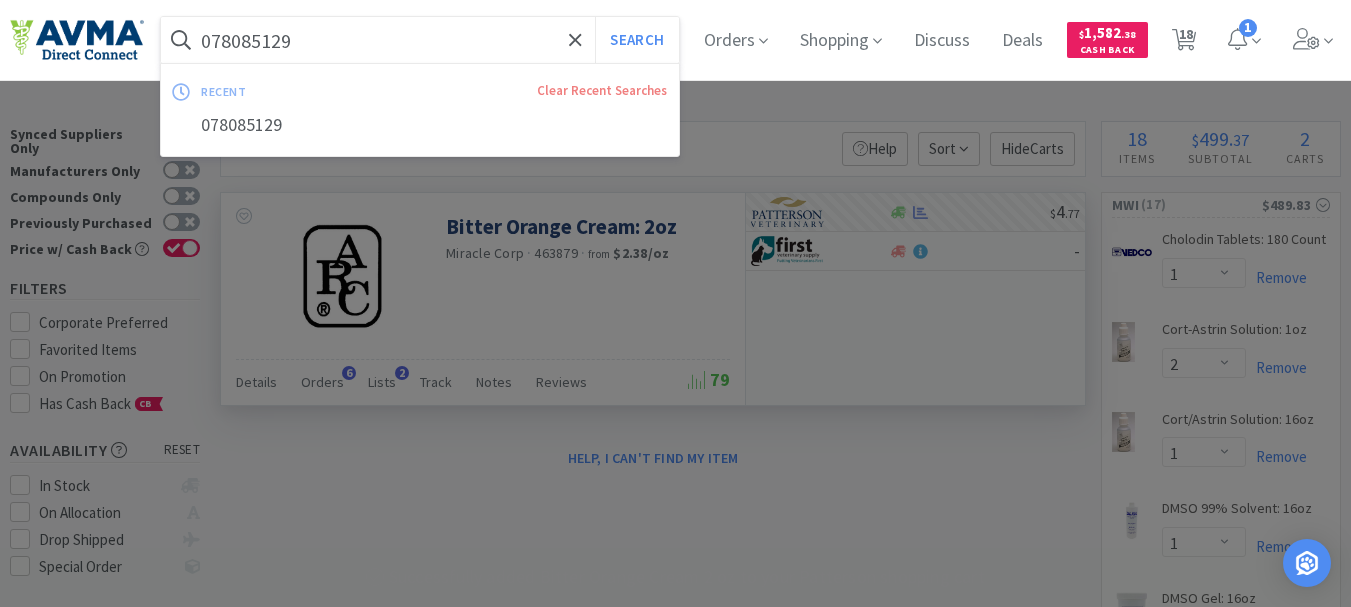 click on "078085129" at bounding box center [420, 40] 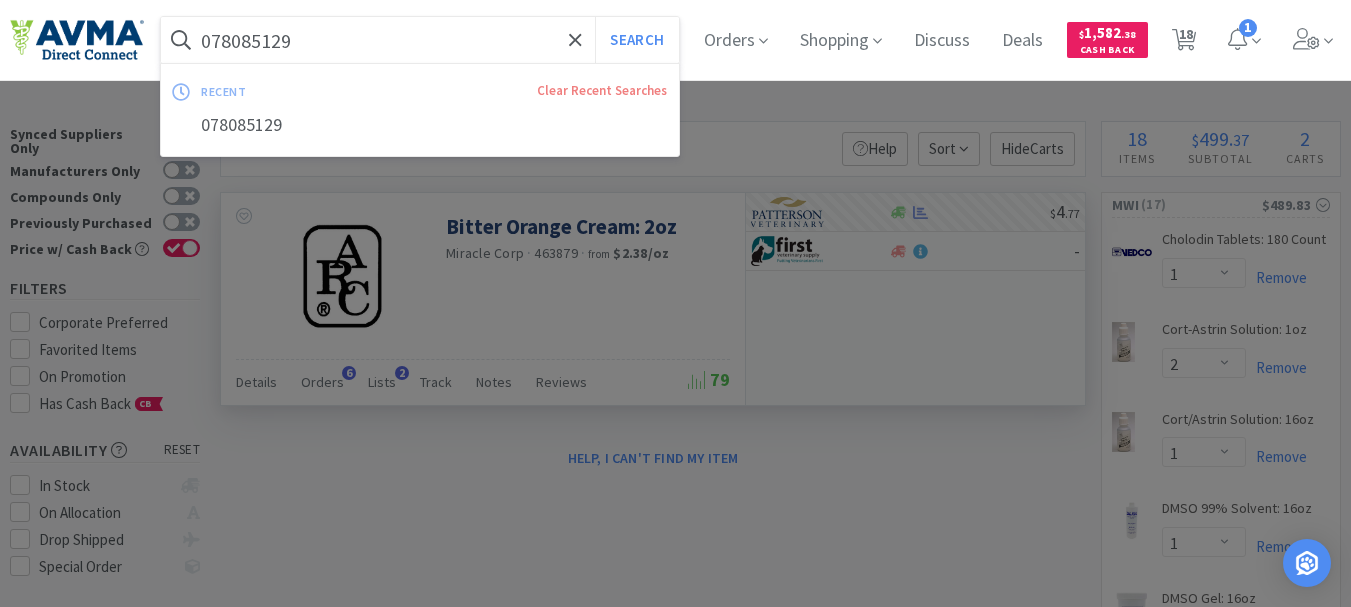 paste on "489785" 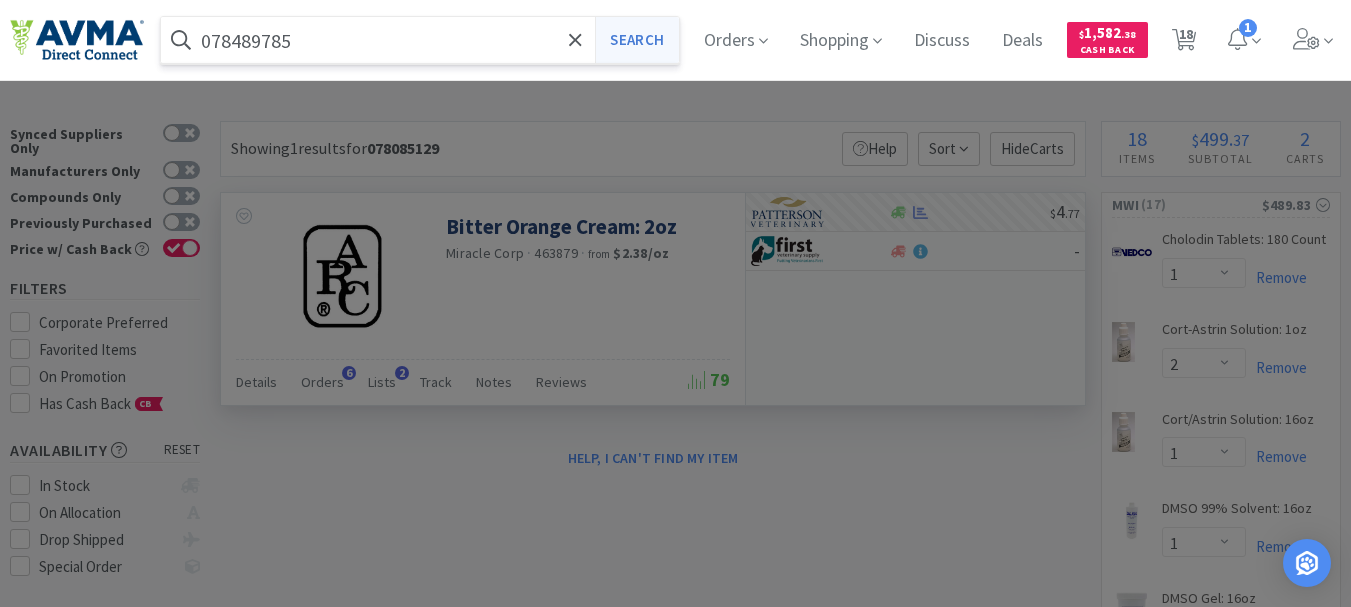 type on "078489785" 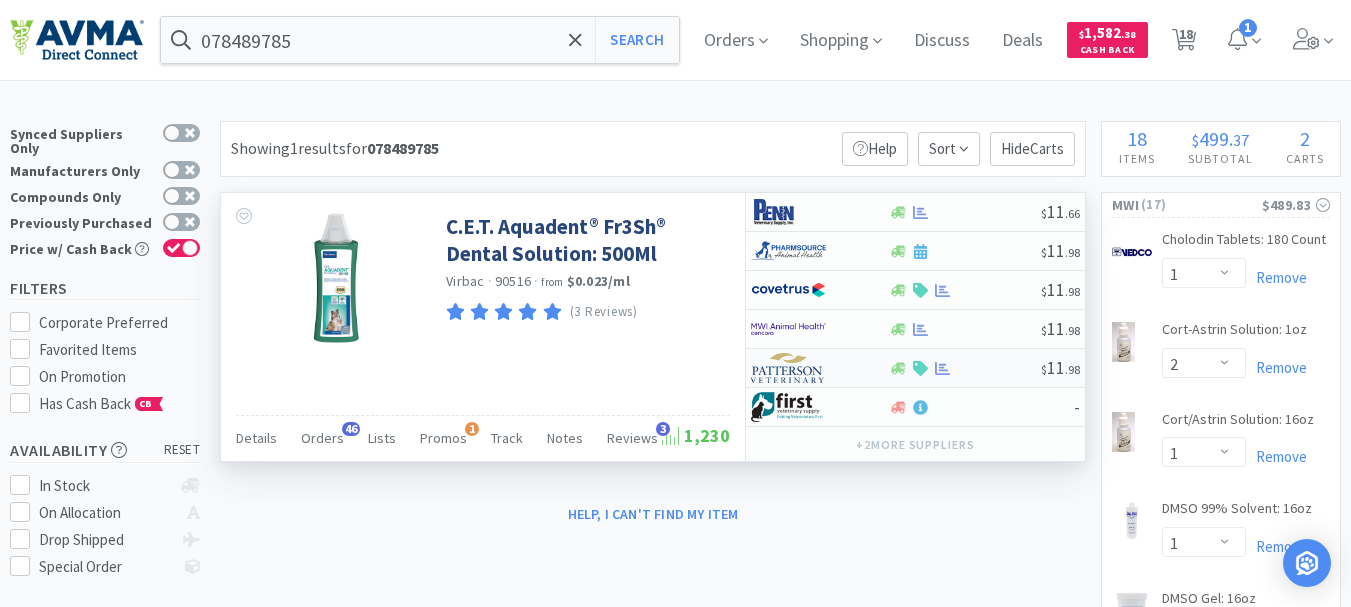 click at bounding box center (788, 368) 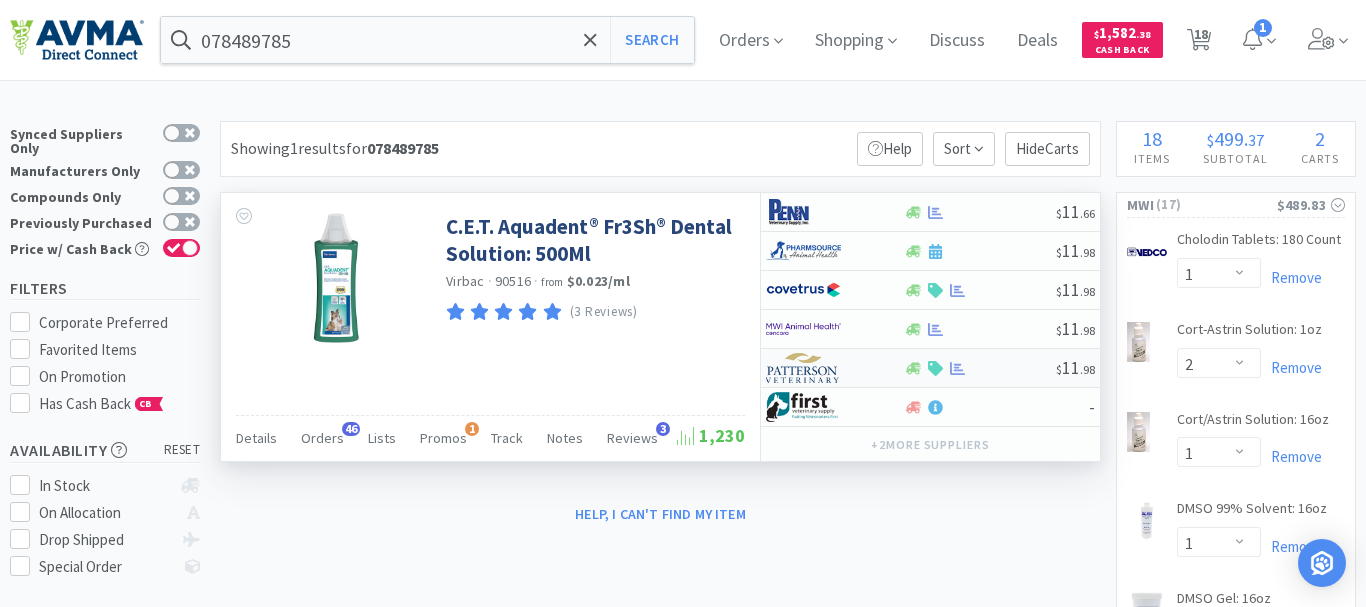 select on "1" 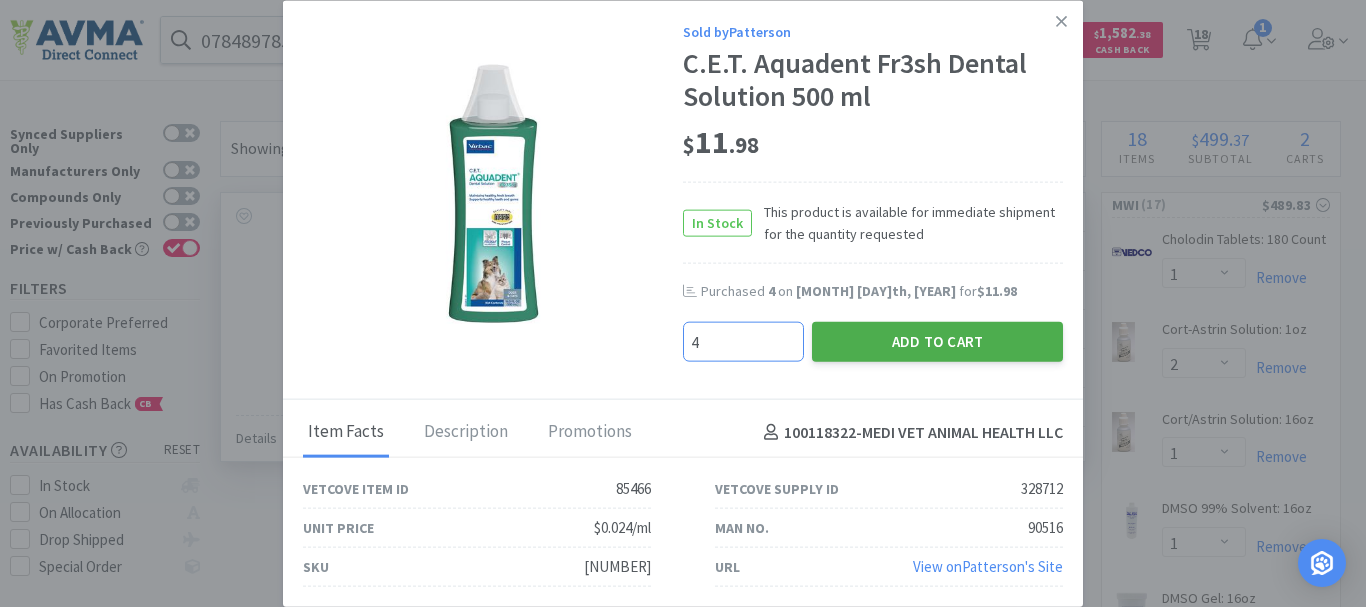 type on "4" 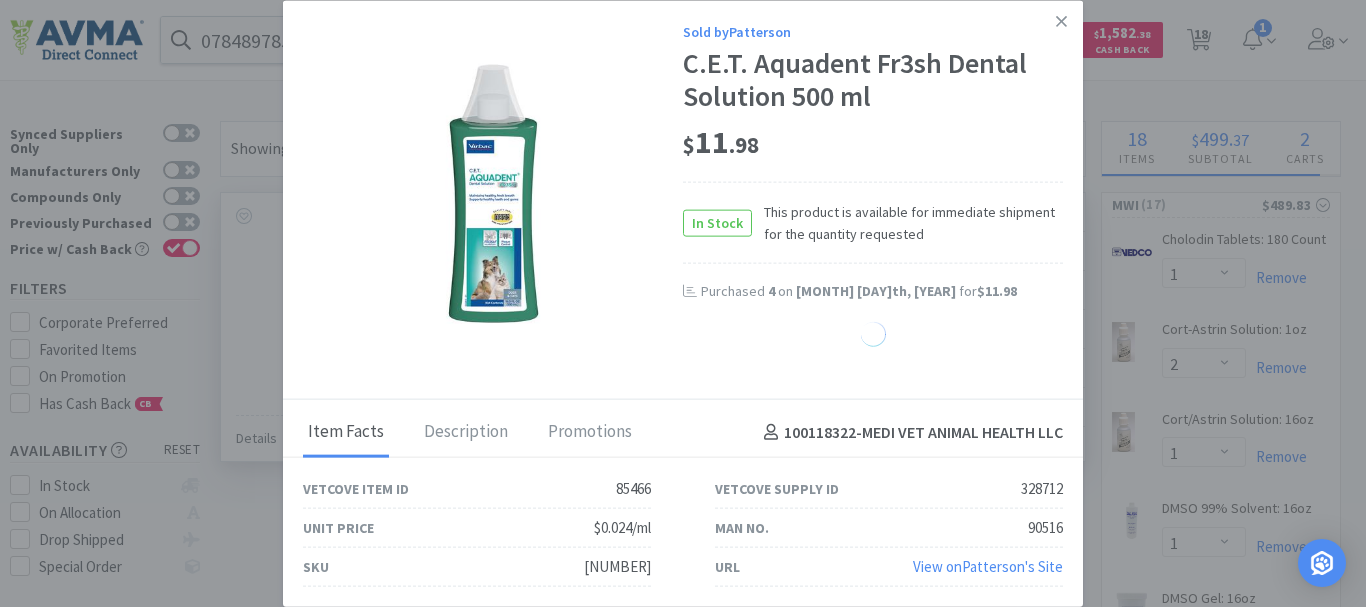 select on "4" 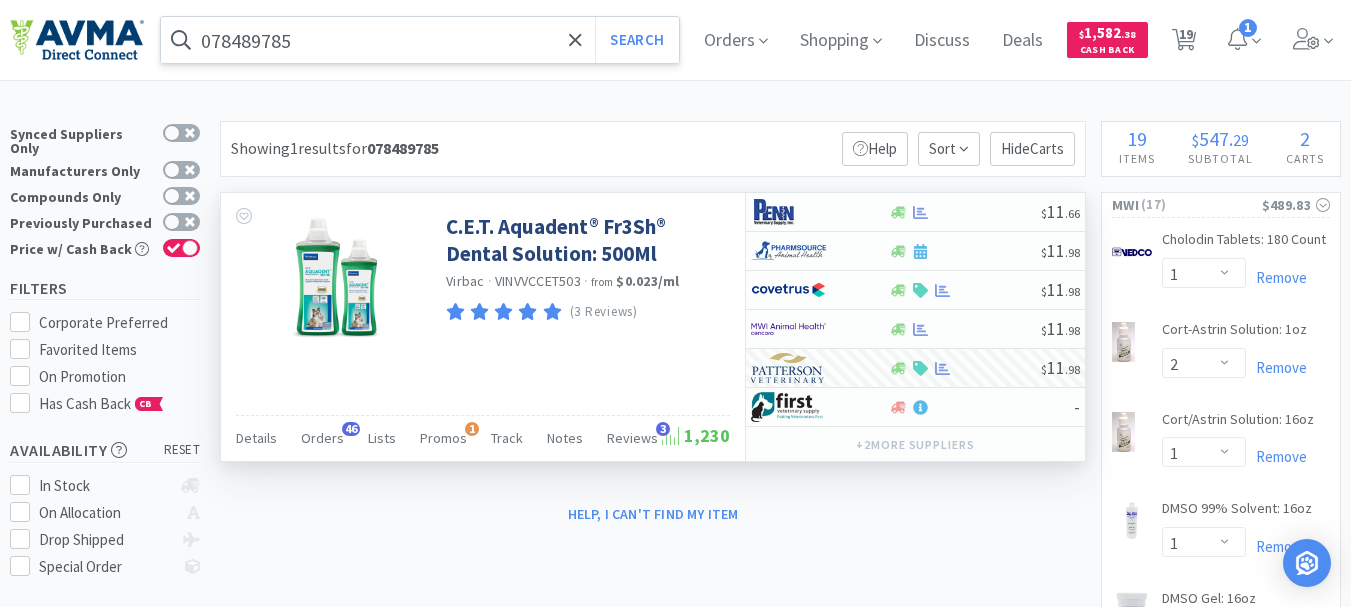click on "078489785" at bounding box center (420, 40) 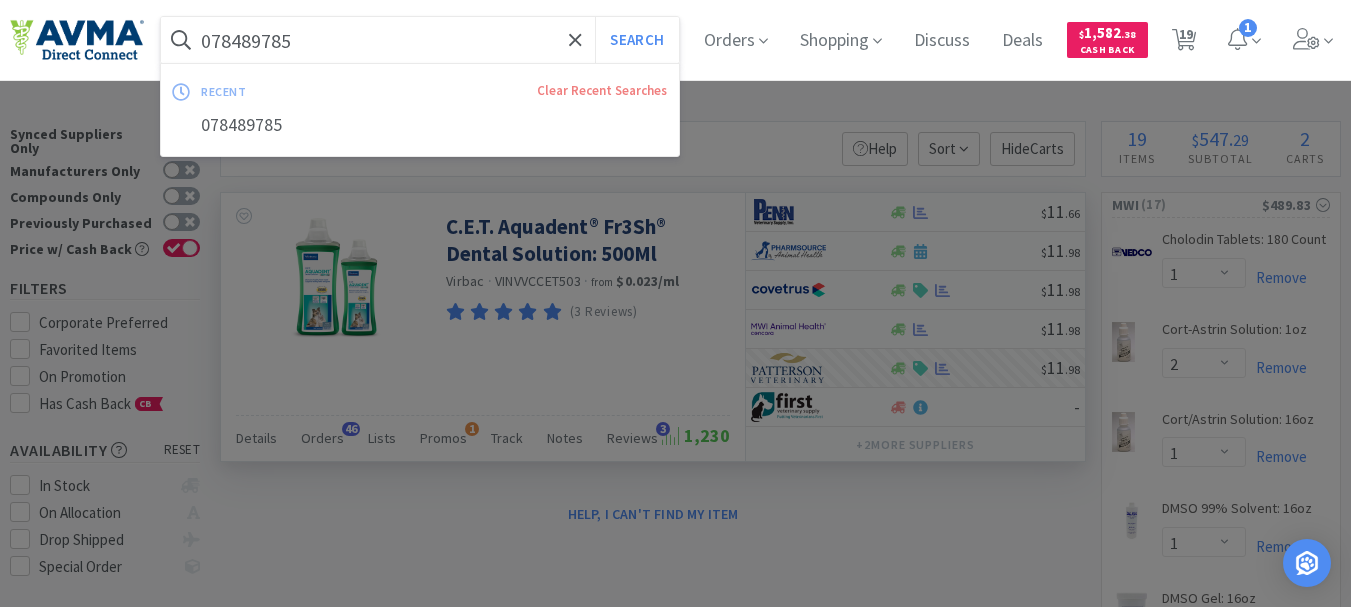 paste on "013324" 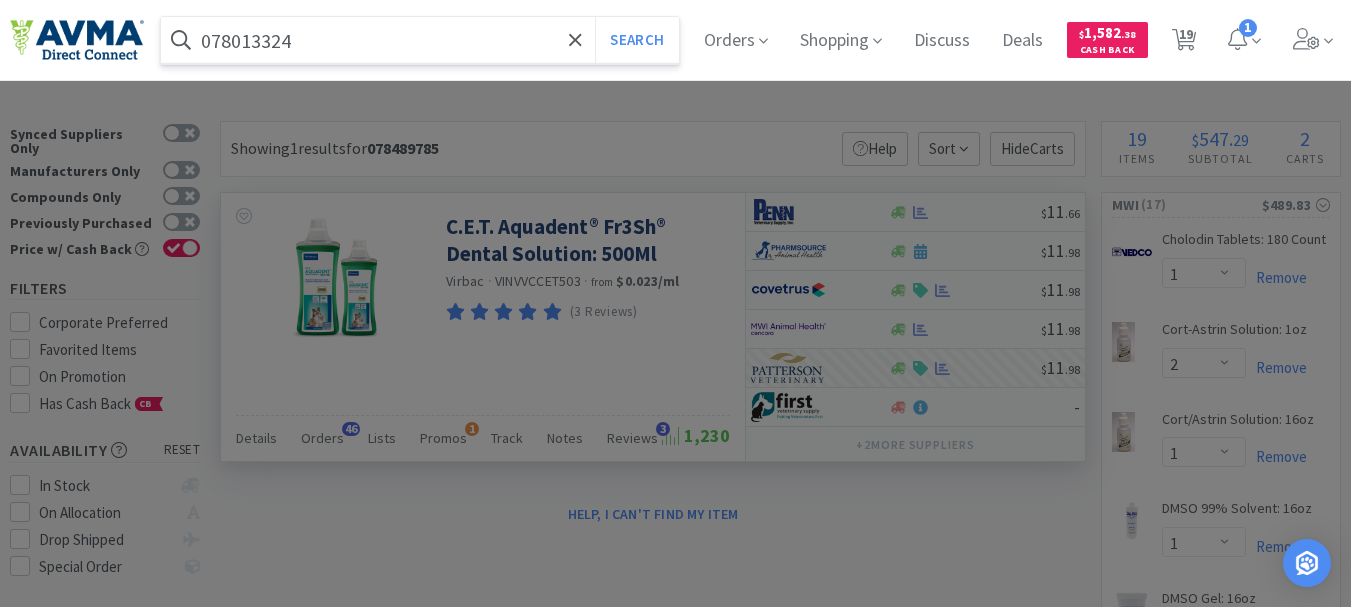 type on "078013324" 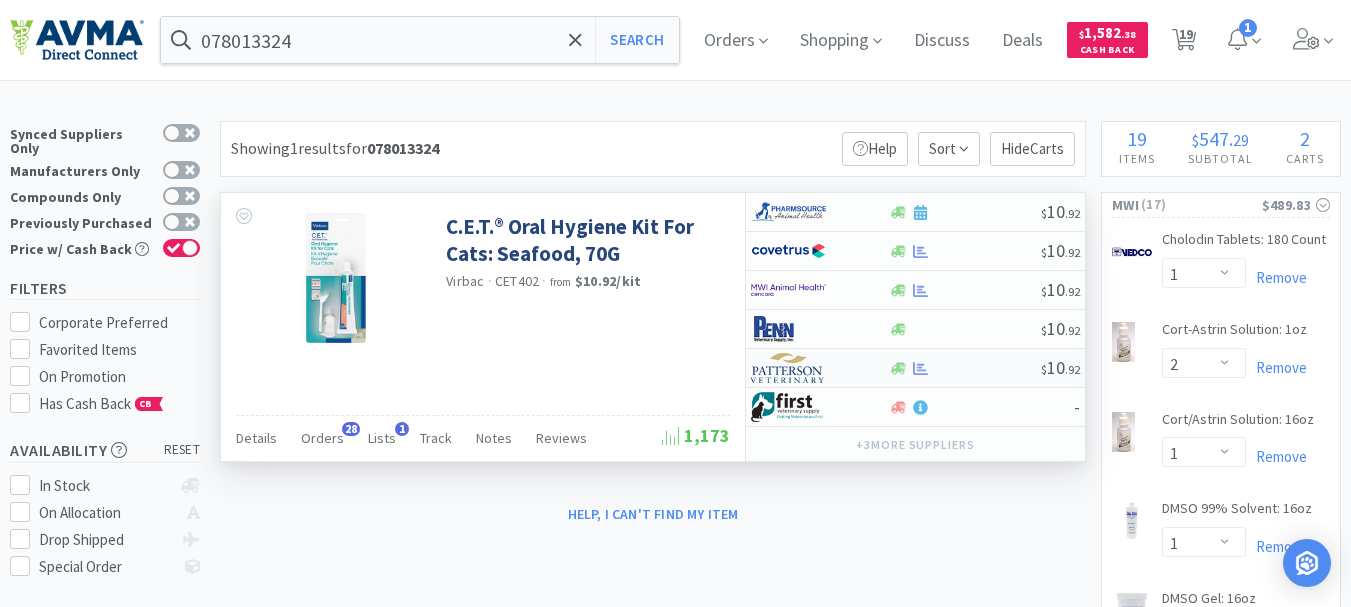 click at bounding box center [788, 368] 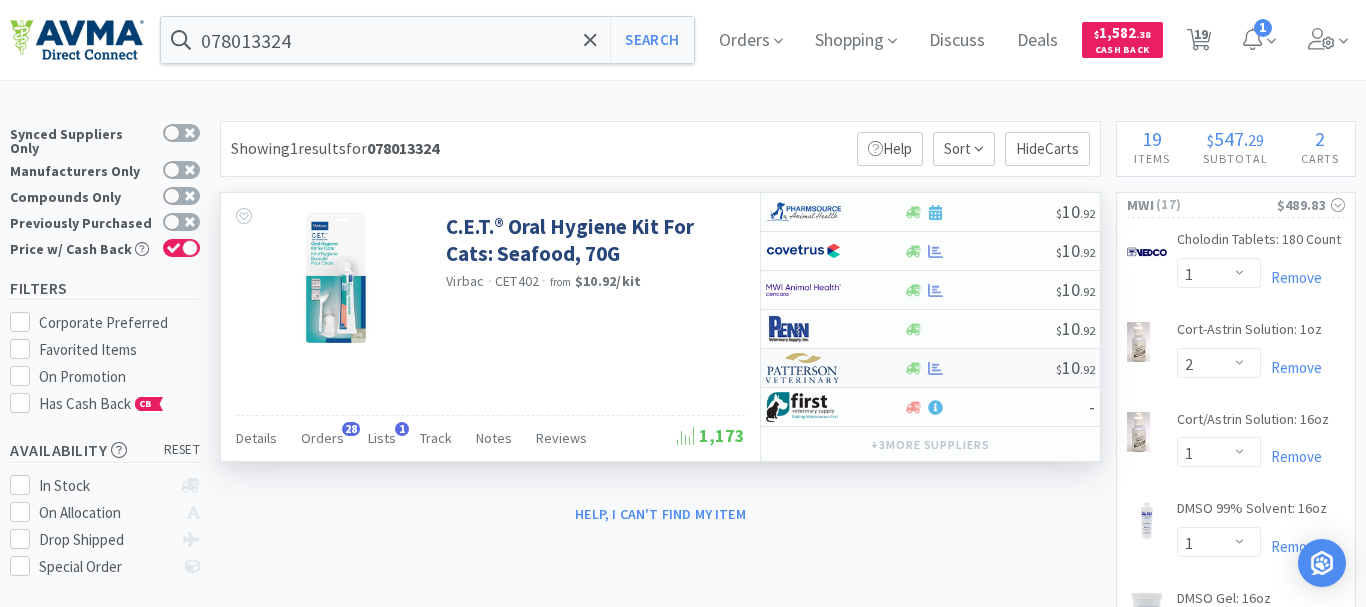 select on "1" 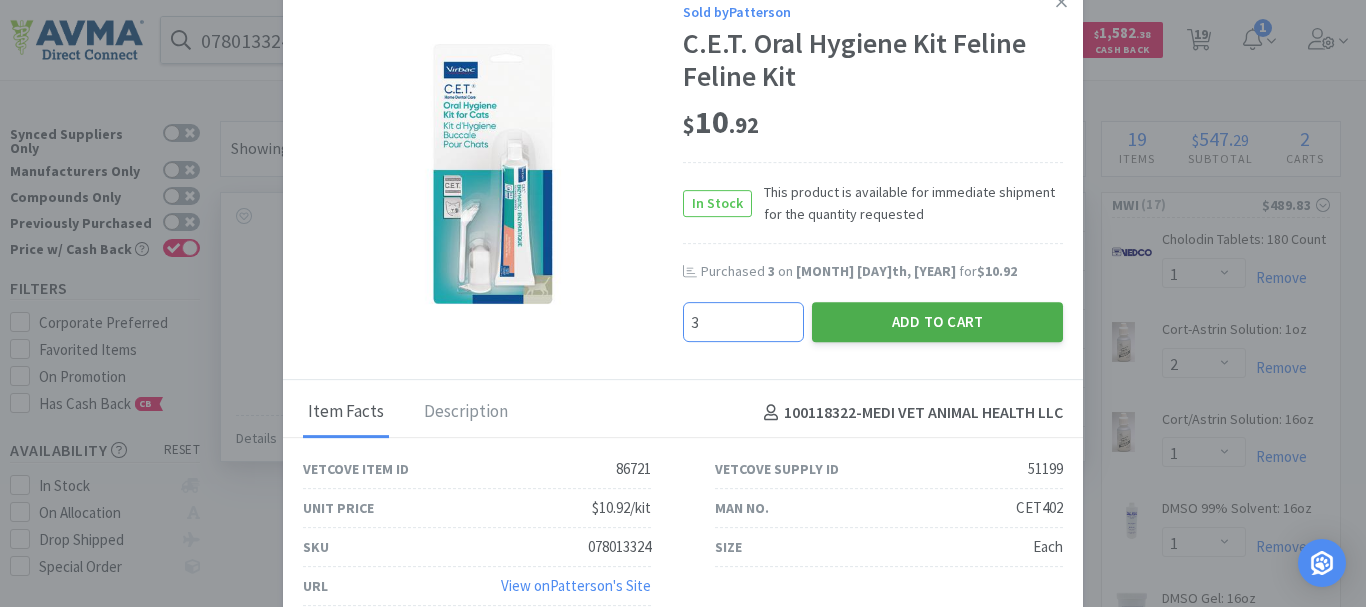 type on "3" 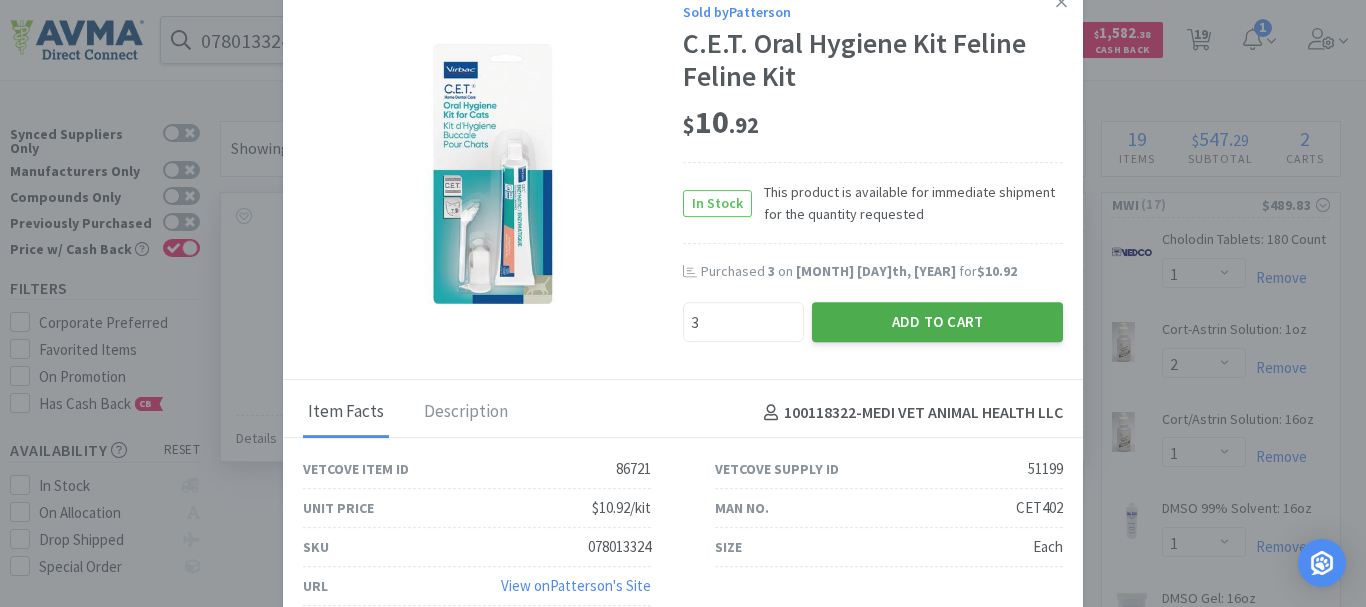 click on "Add to Cart" at bounding box center (937, 322) 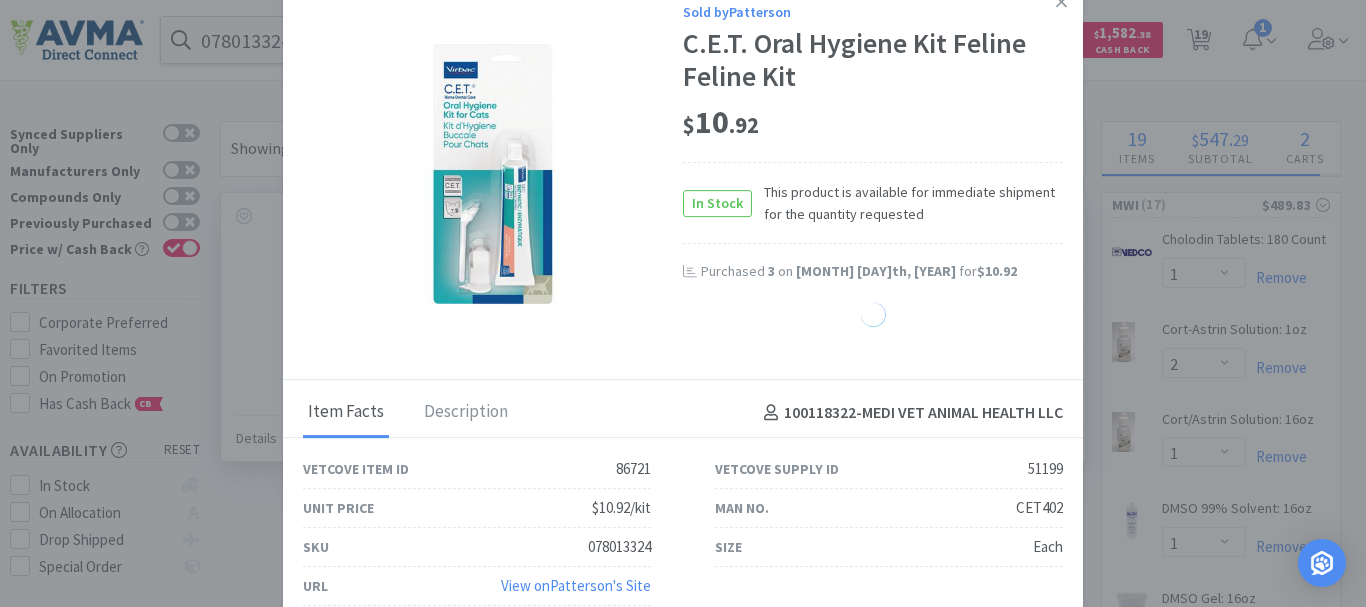 select on "3" 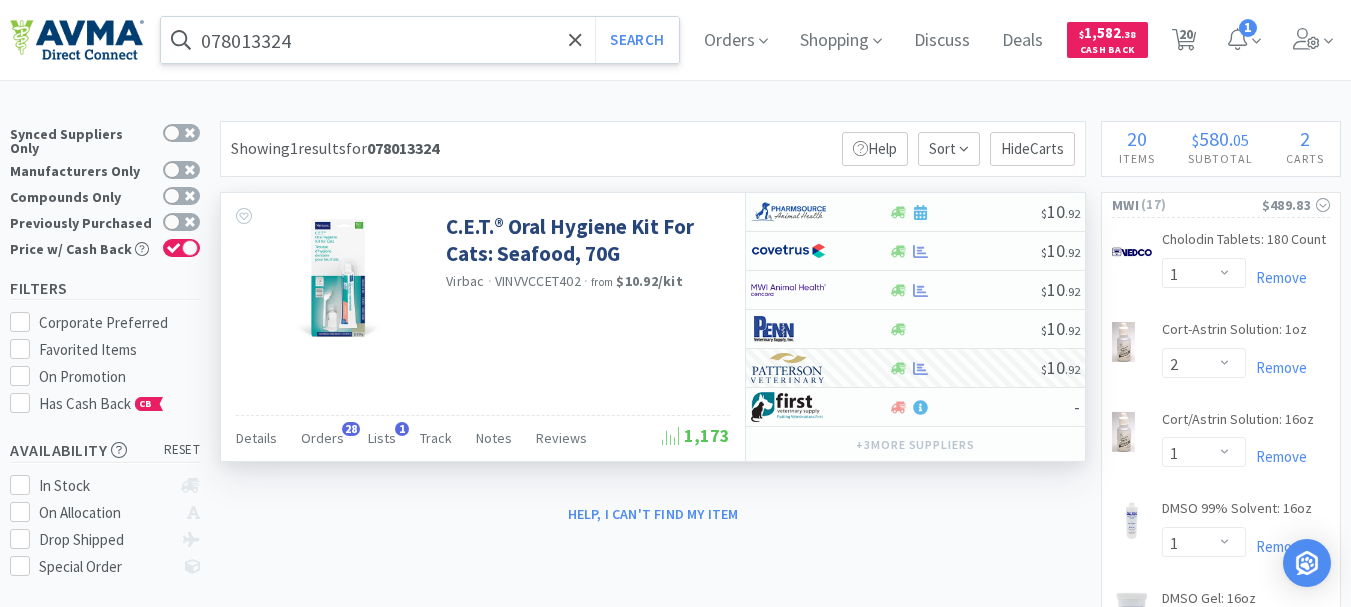 click on "078013324" at bounding box center (420, 40) 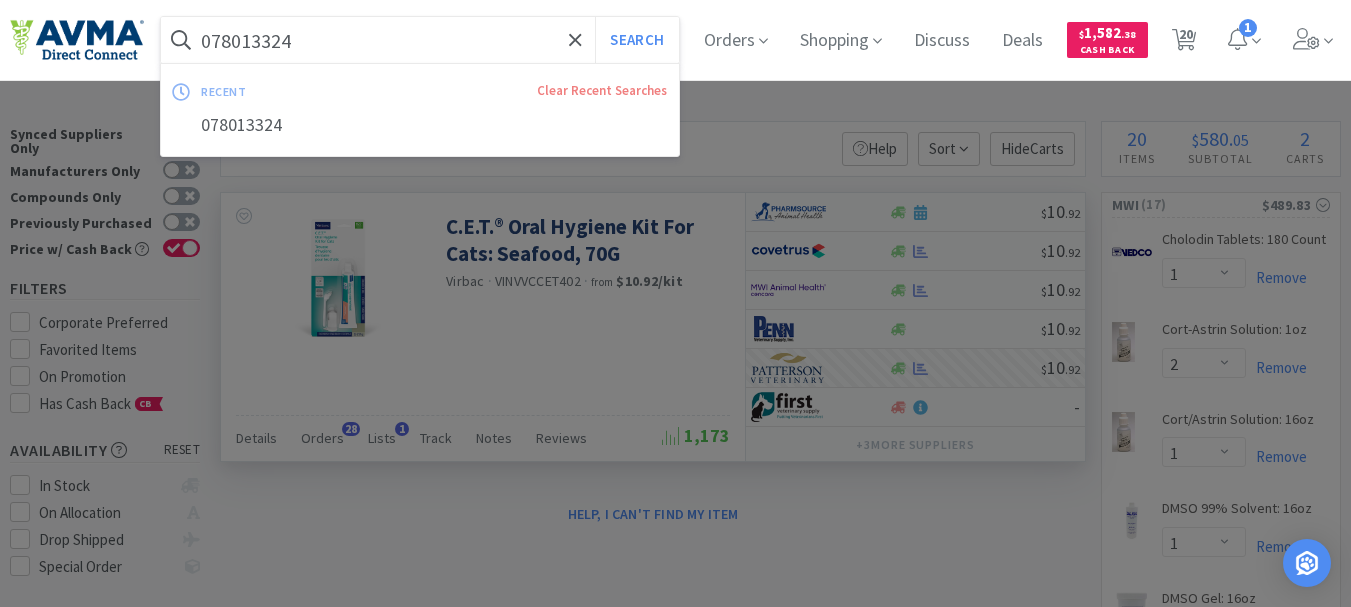 paste on "225" 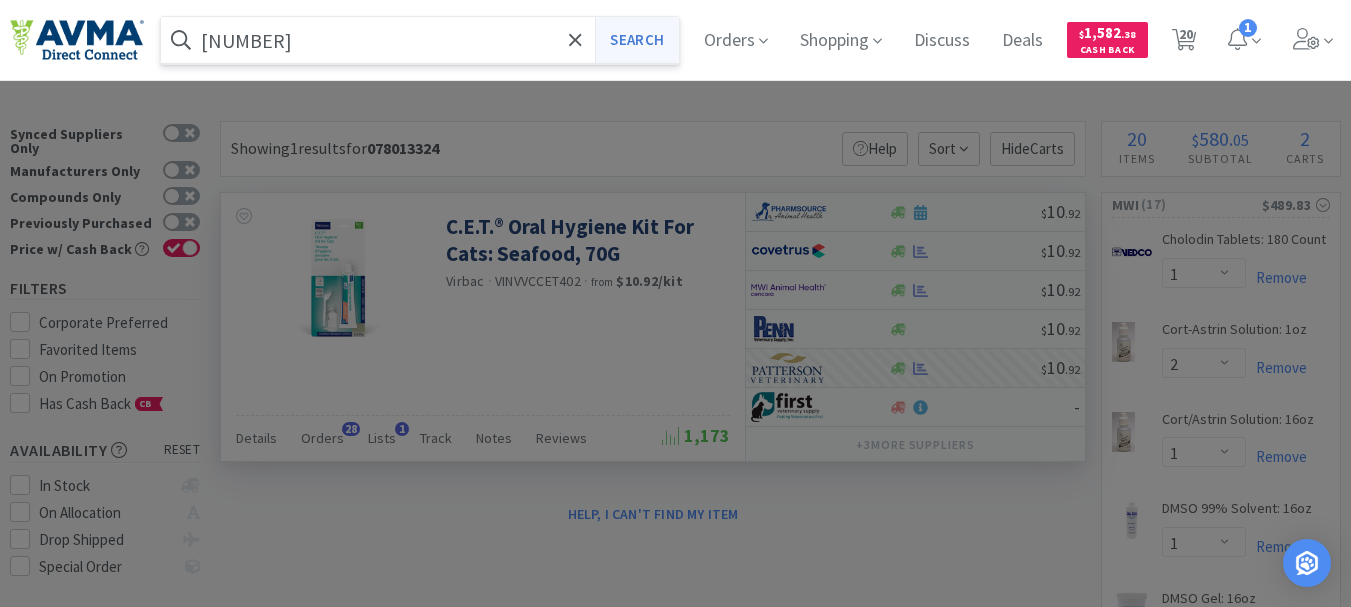 type on "[NUMBER]" 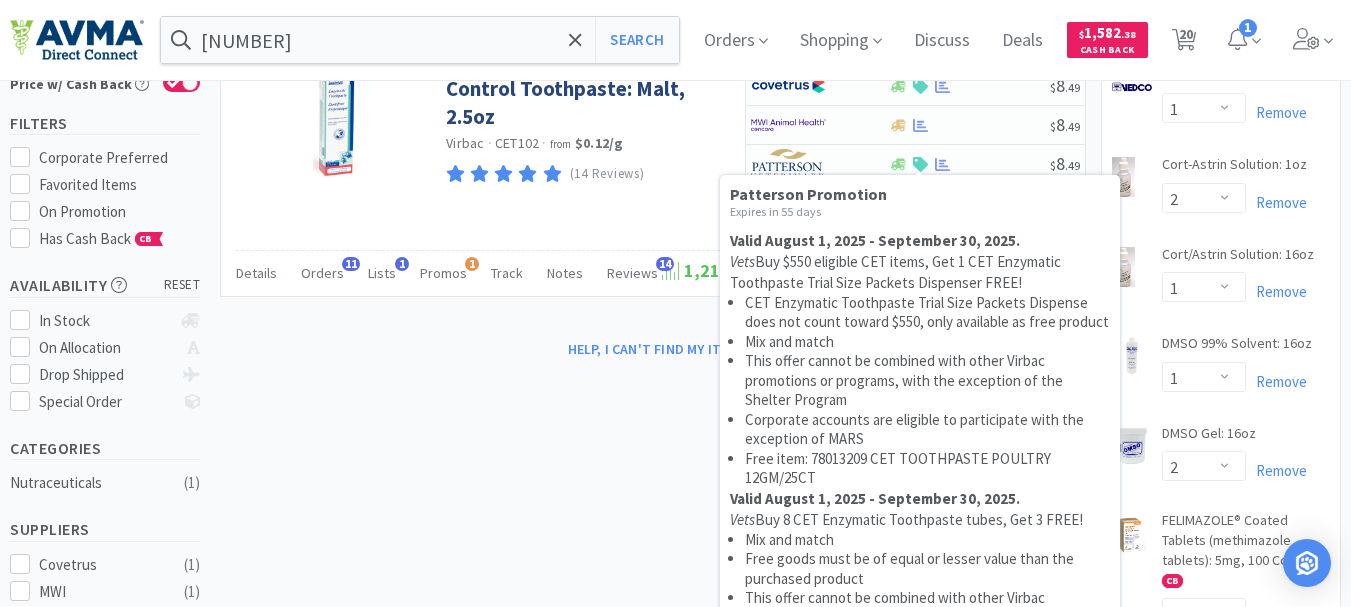 scroll, scrollTop: 200, scrollLeft: 0, axis: vertical 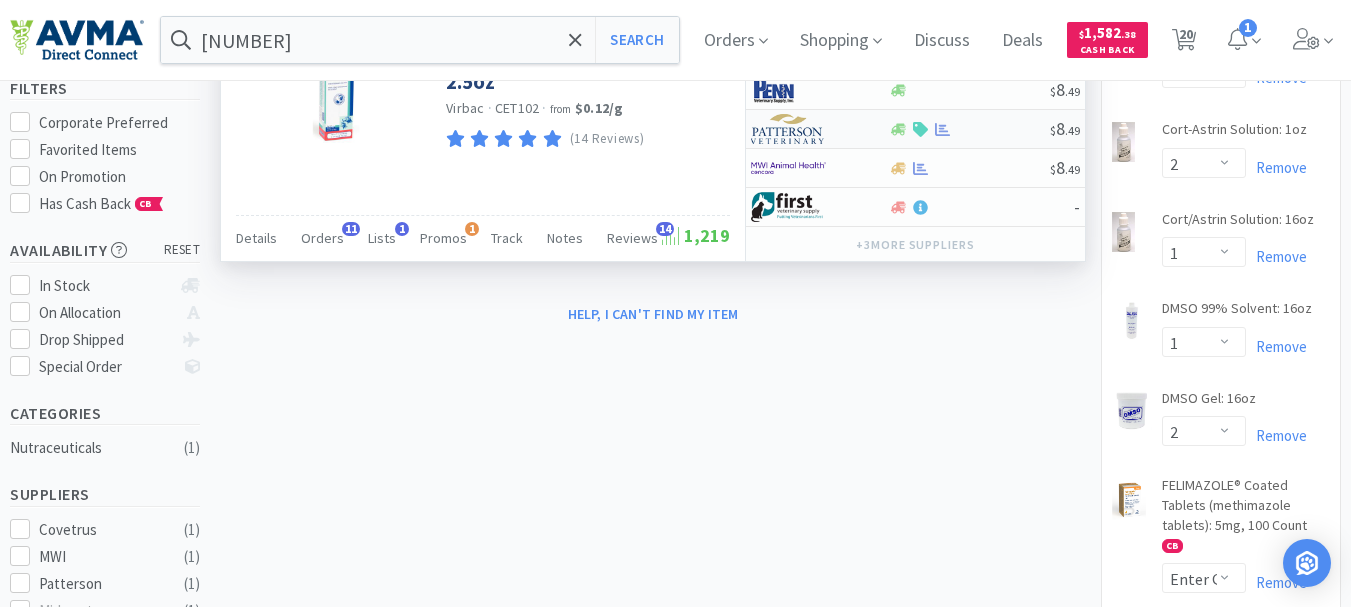 click at bounding box center [788, 129] 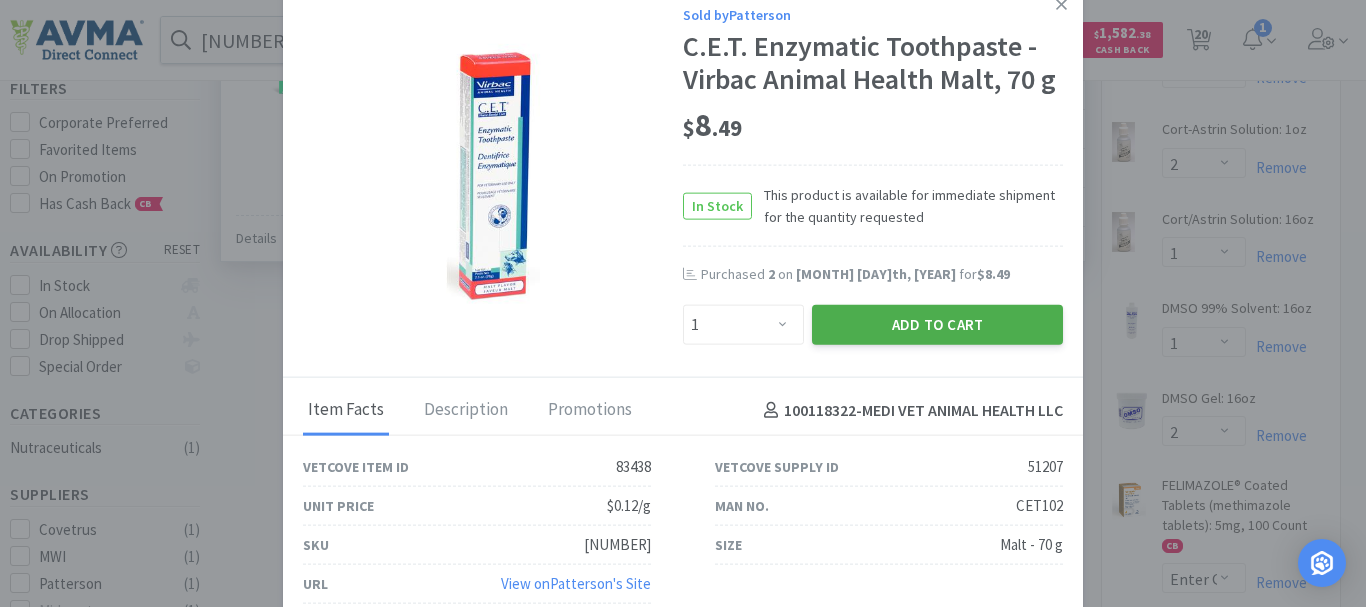 click on "Add to Cart" at bounding box center (937, 325) 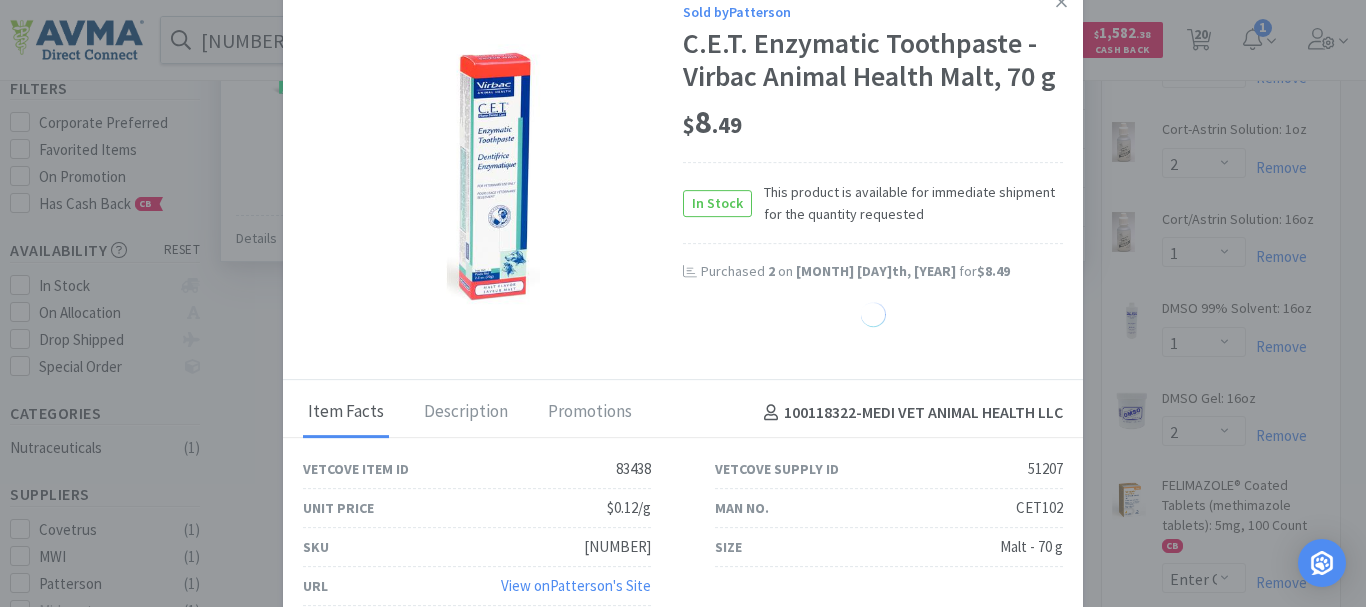 select on "1" 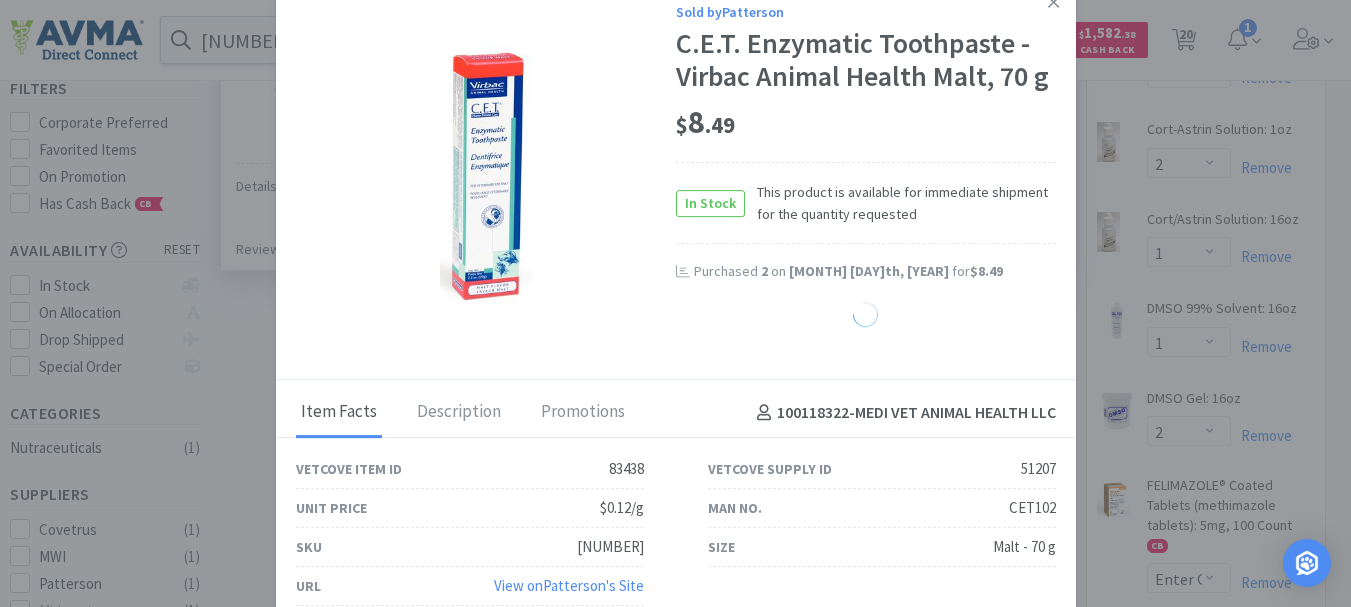 select on "3" 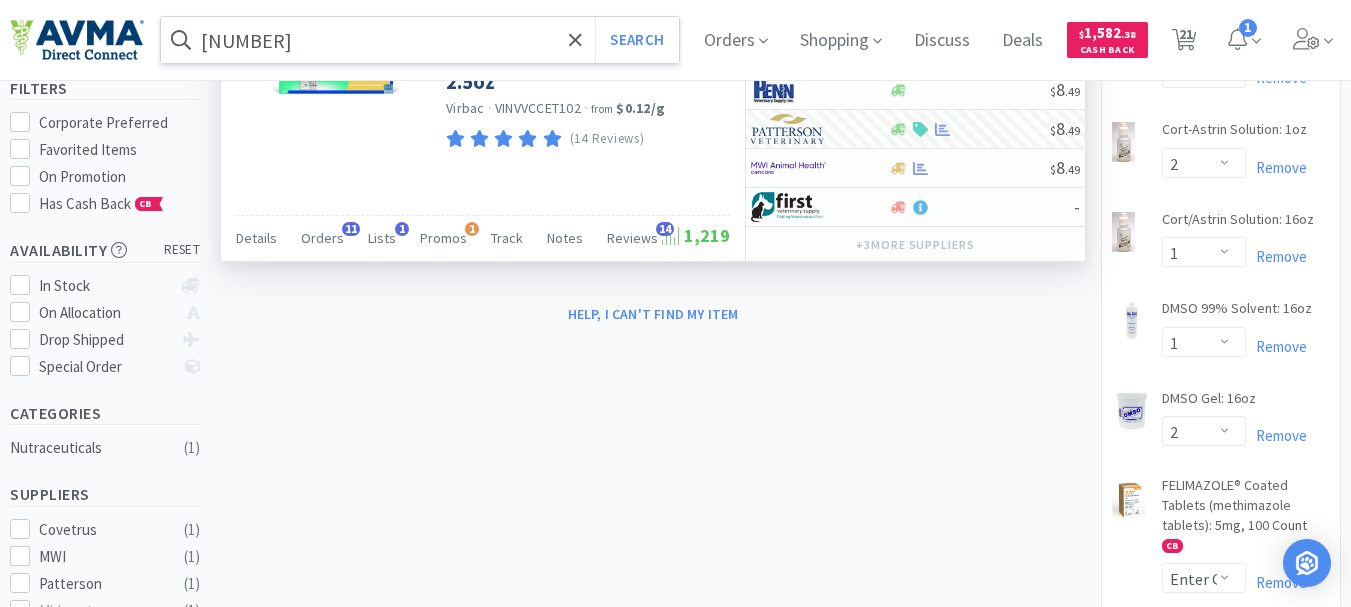 click on "[NUMBER]" at bounding box center [420, 40] 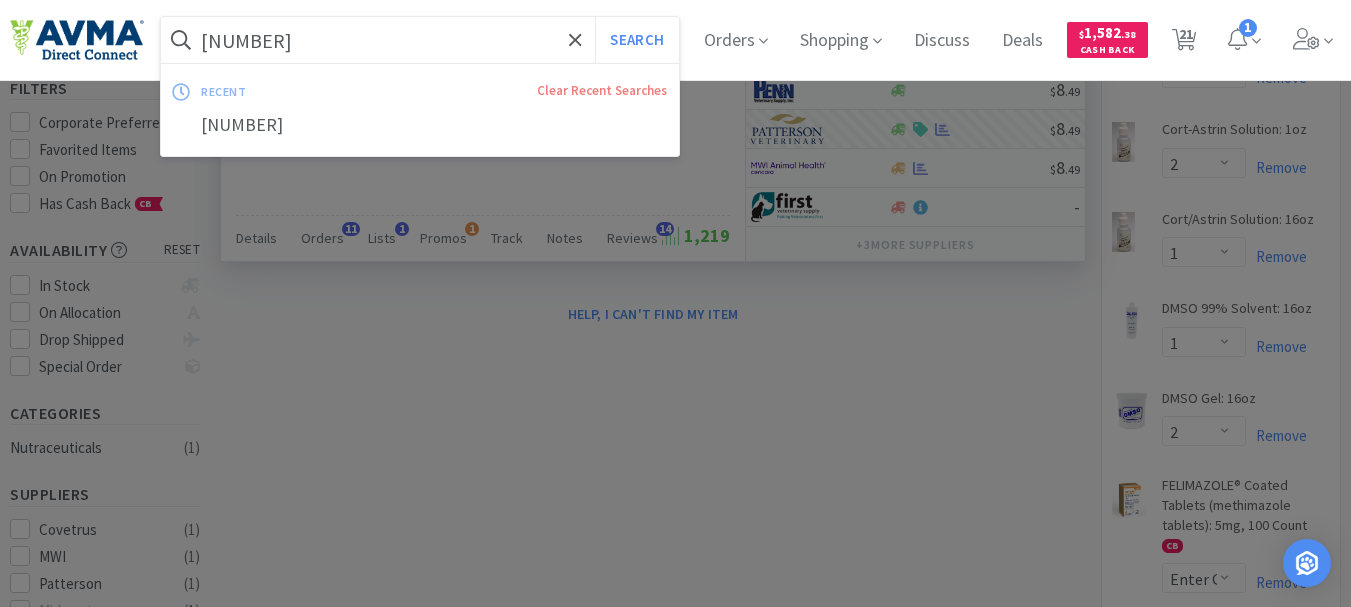 paste on "33" 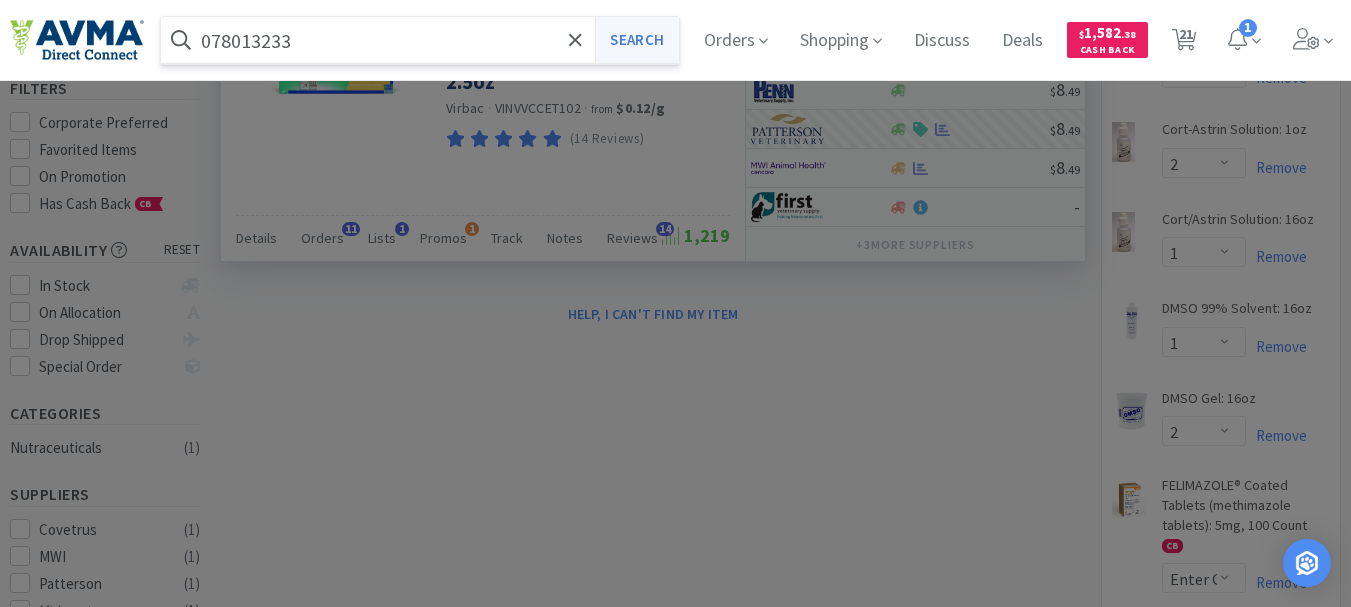 type on "078013233" 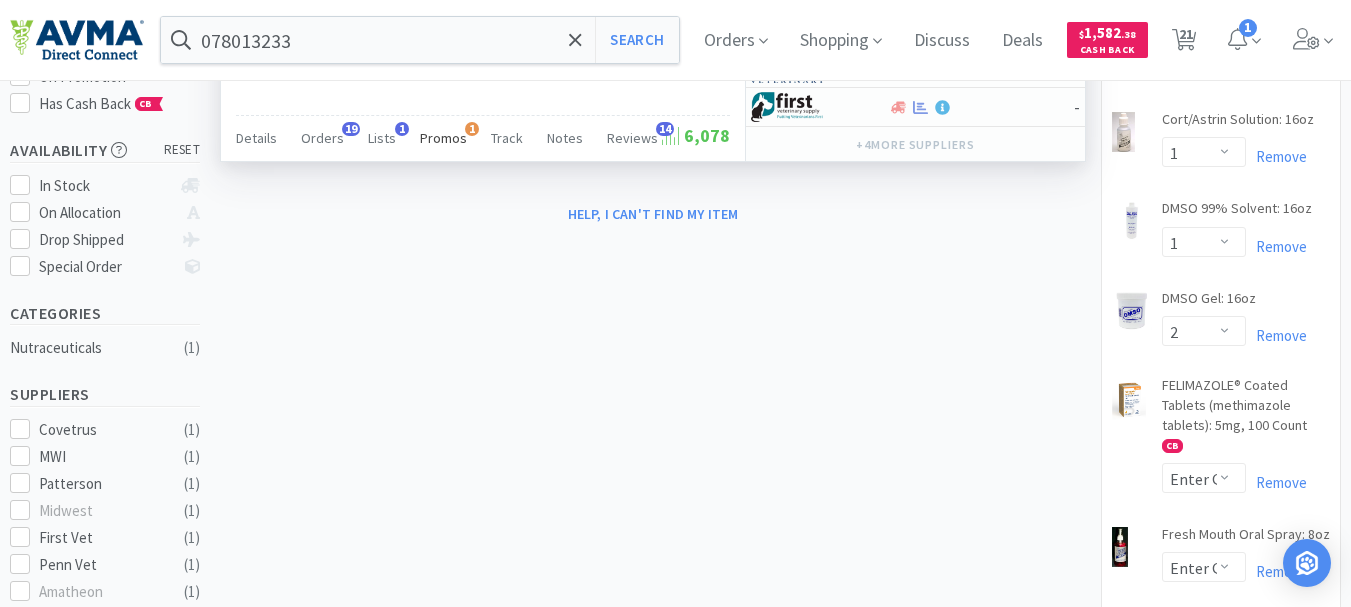 scroll, scrollTop: 100, scrollLeft: 0, axis: vertical 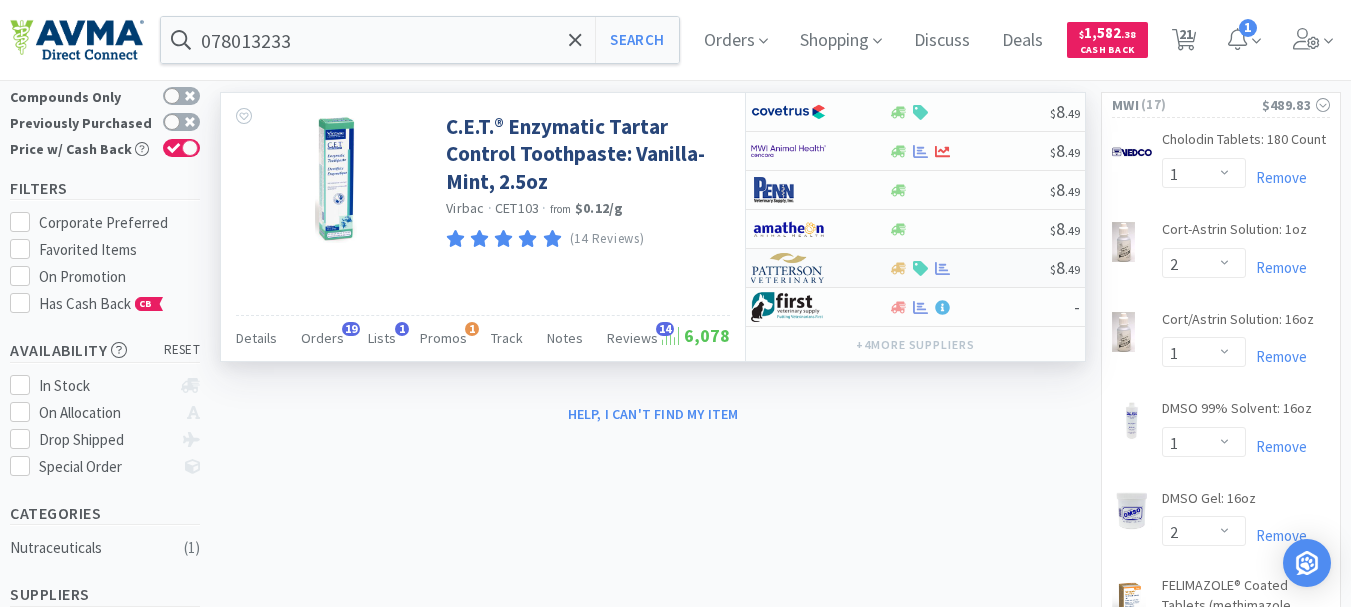 click at bounding box center (788, 268) 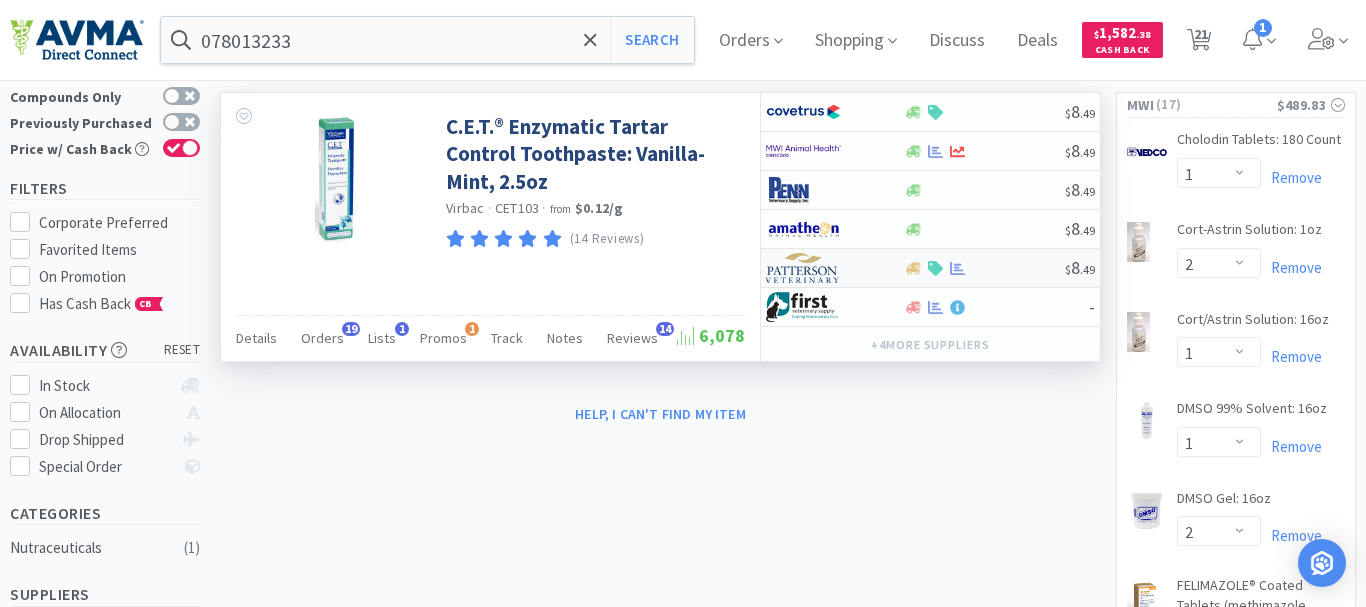 select on "1" 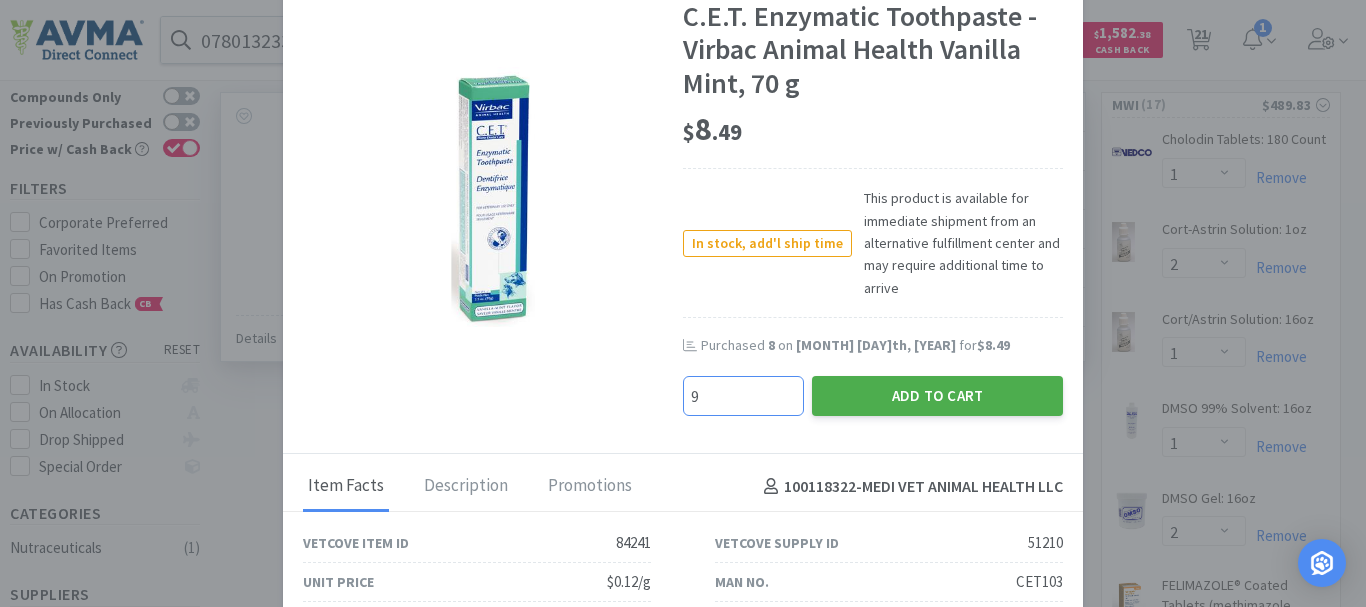 type on "9" 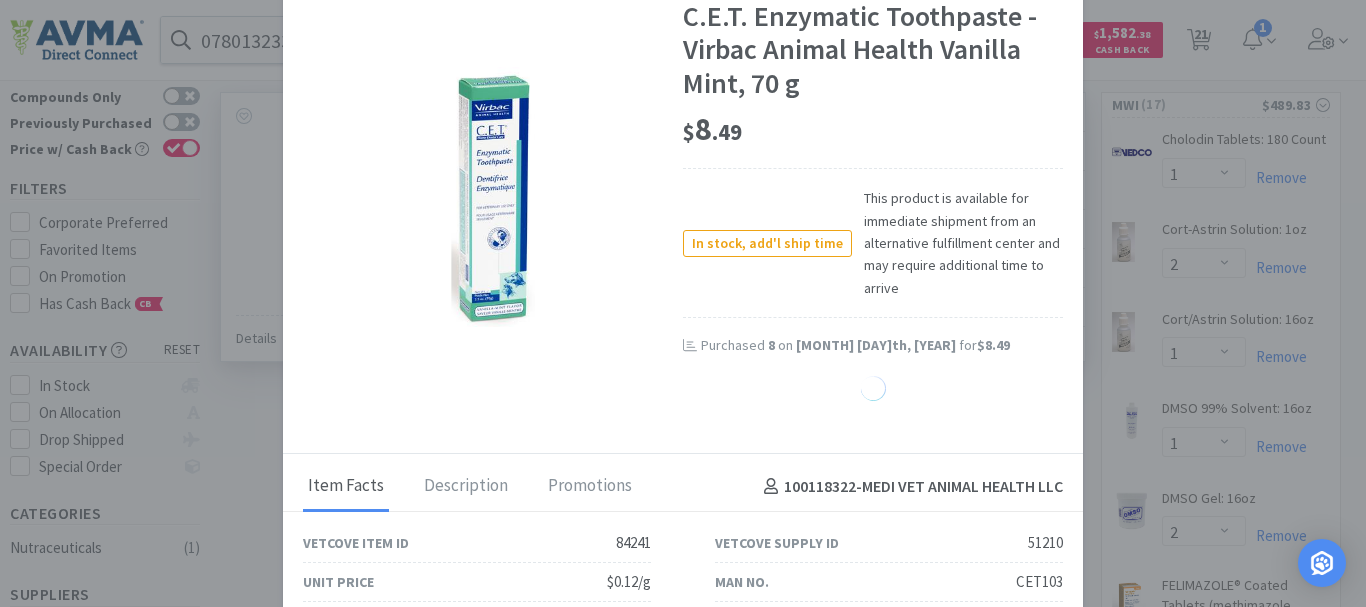 select on "9" 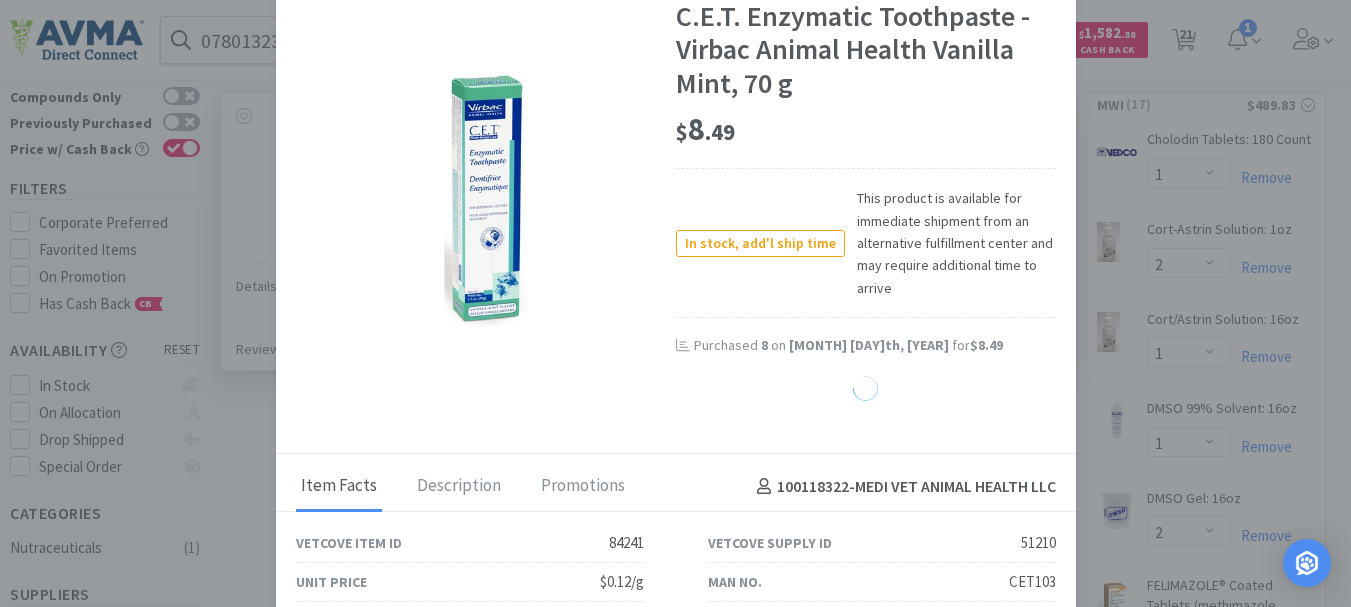 select on "3" 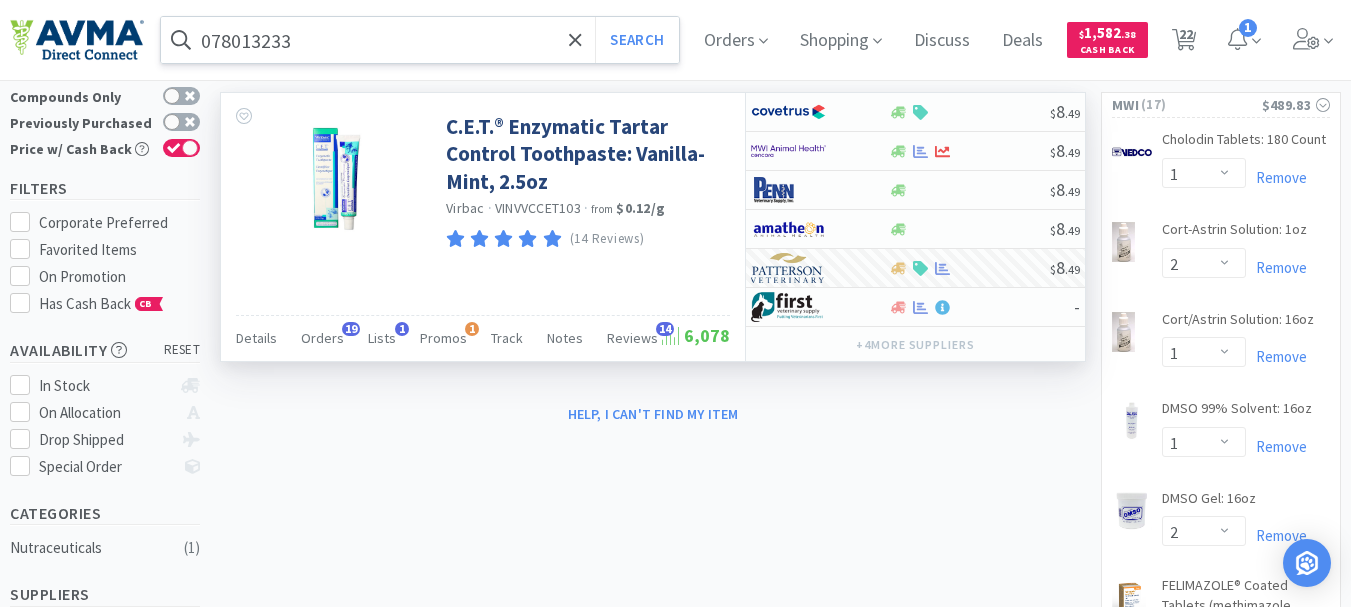 click on "078013233" at bounding box center (420, 40) 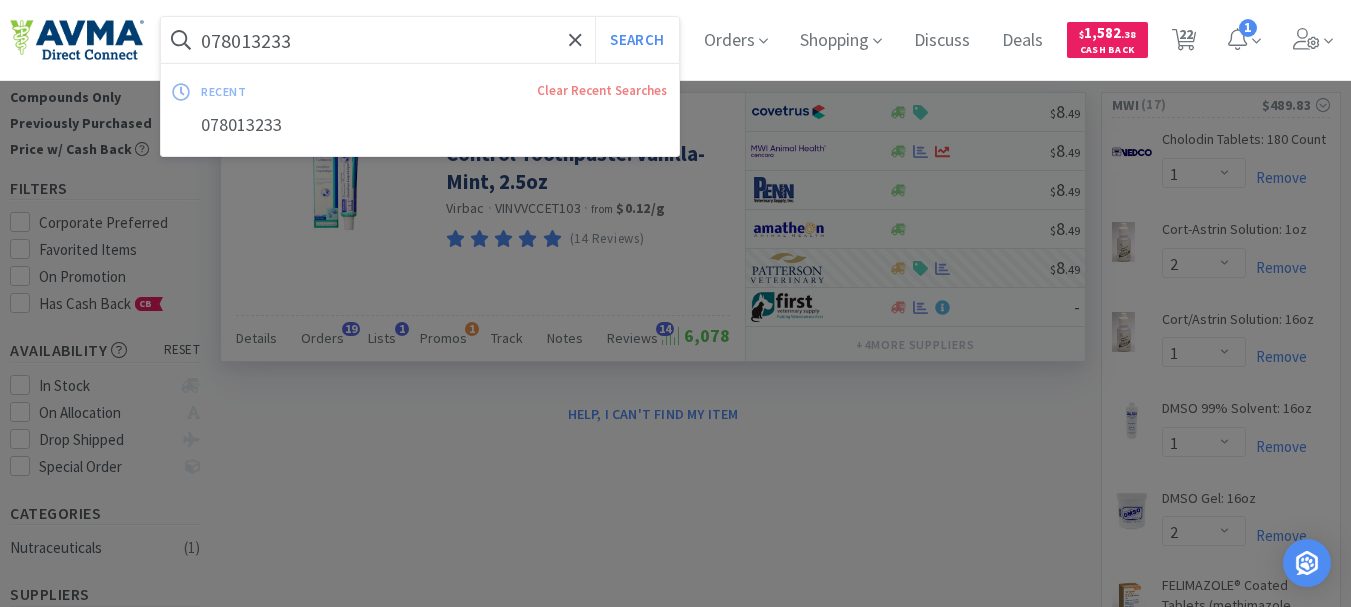 paste on "502314" 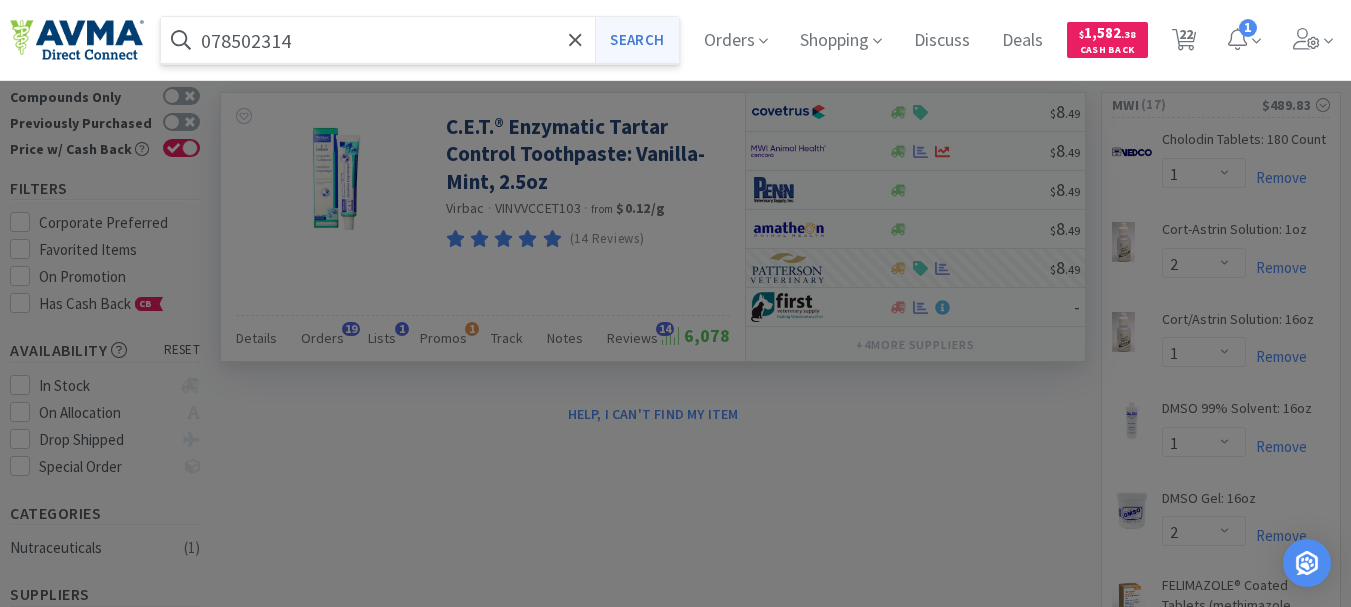 type on "078502314" 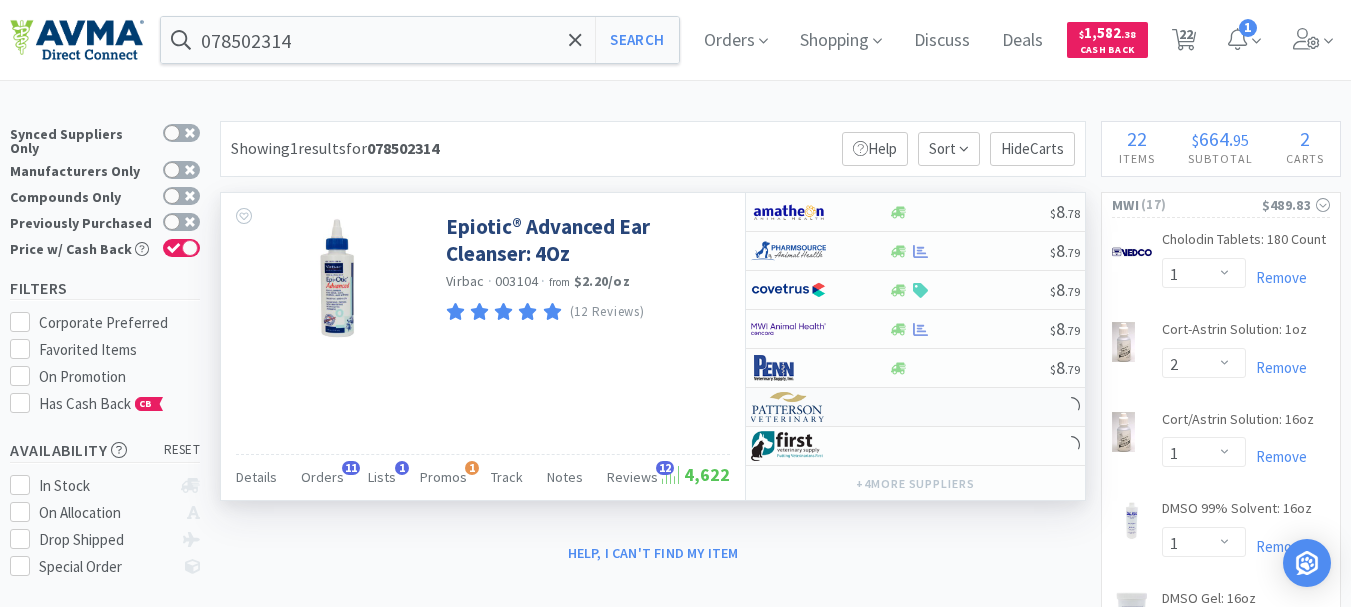 click at bounding box center [788, 407] 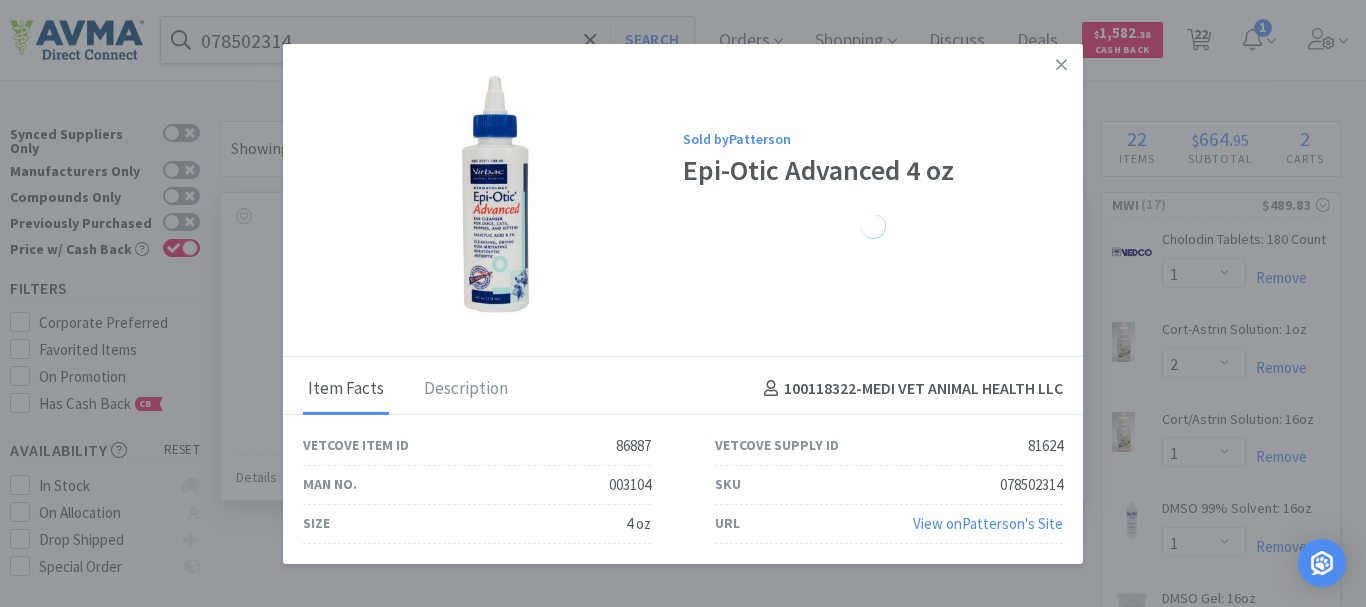 select on "1" 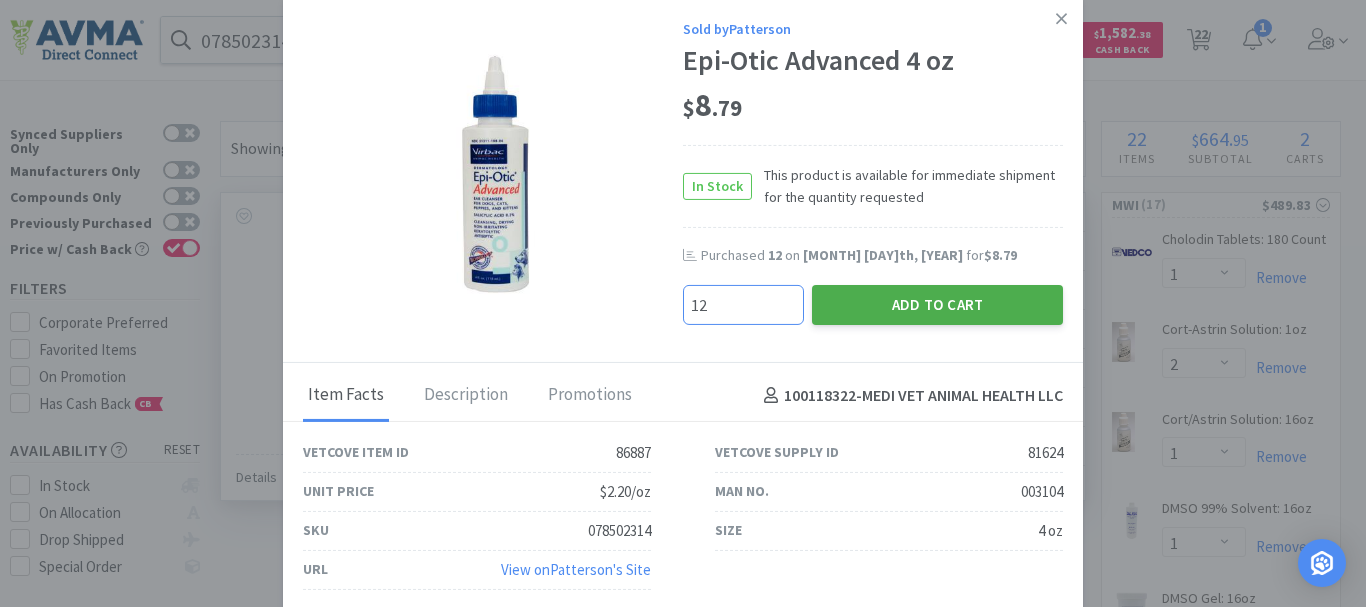 type on "12" 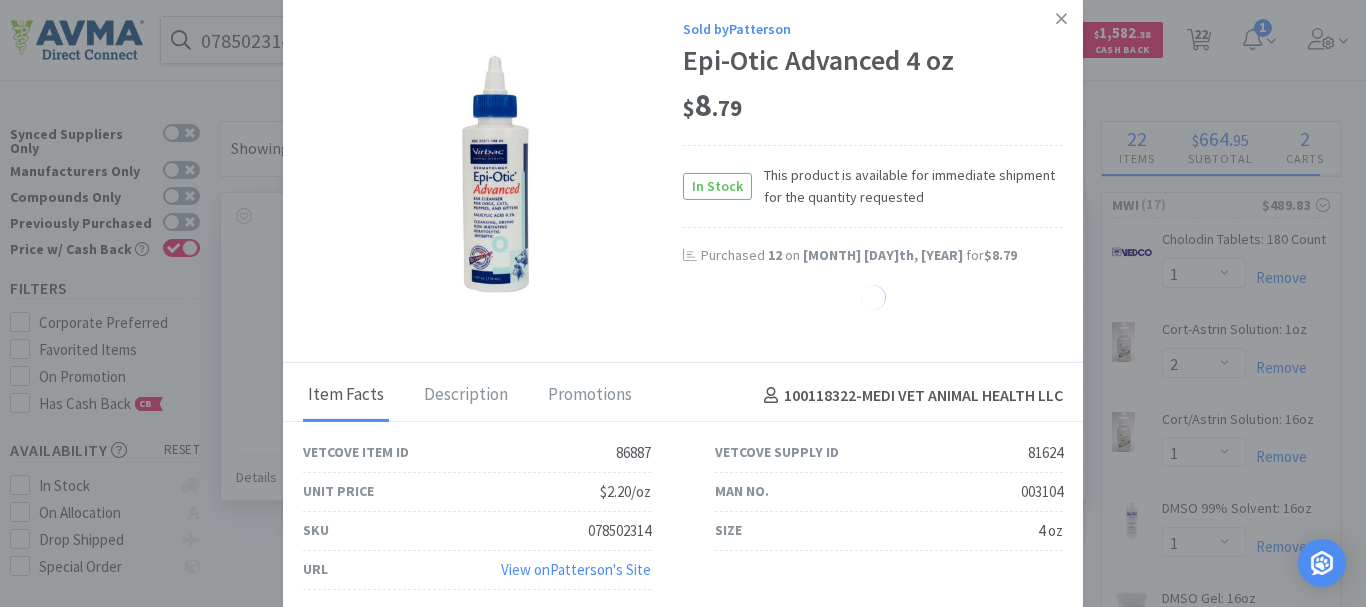 select on "12" 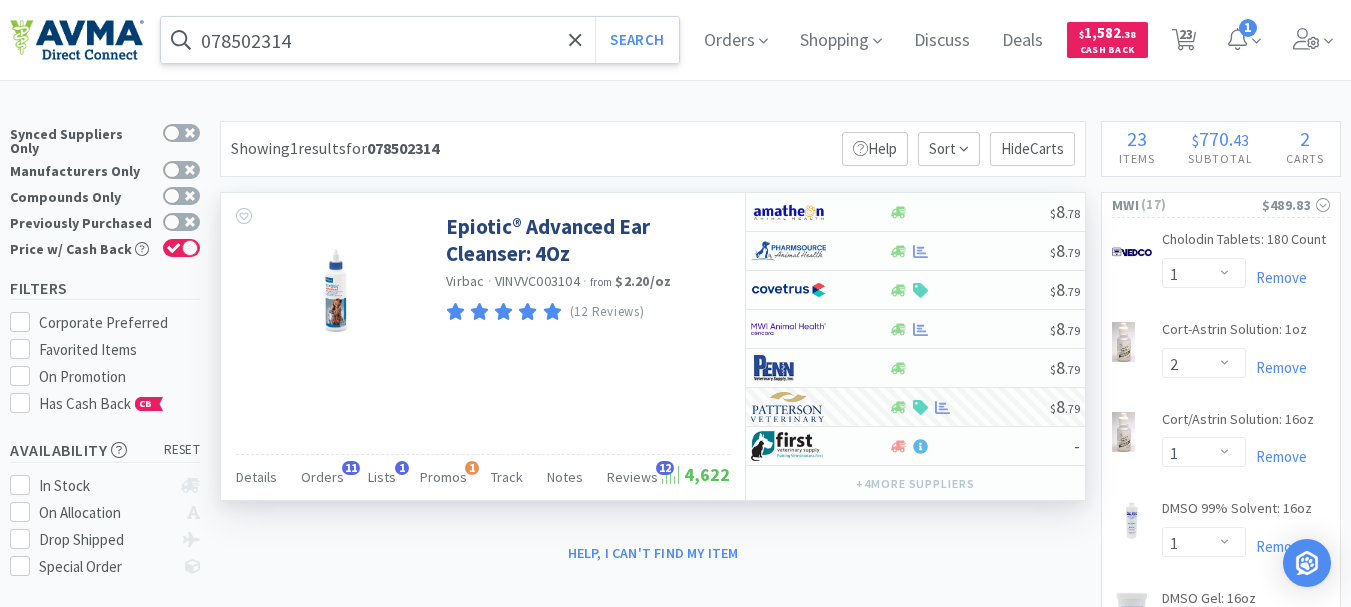 click on "078502314" at bounding box center [420, 40] 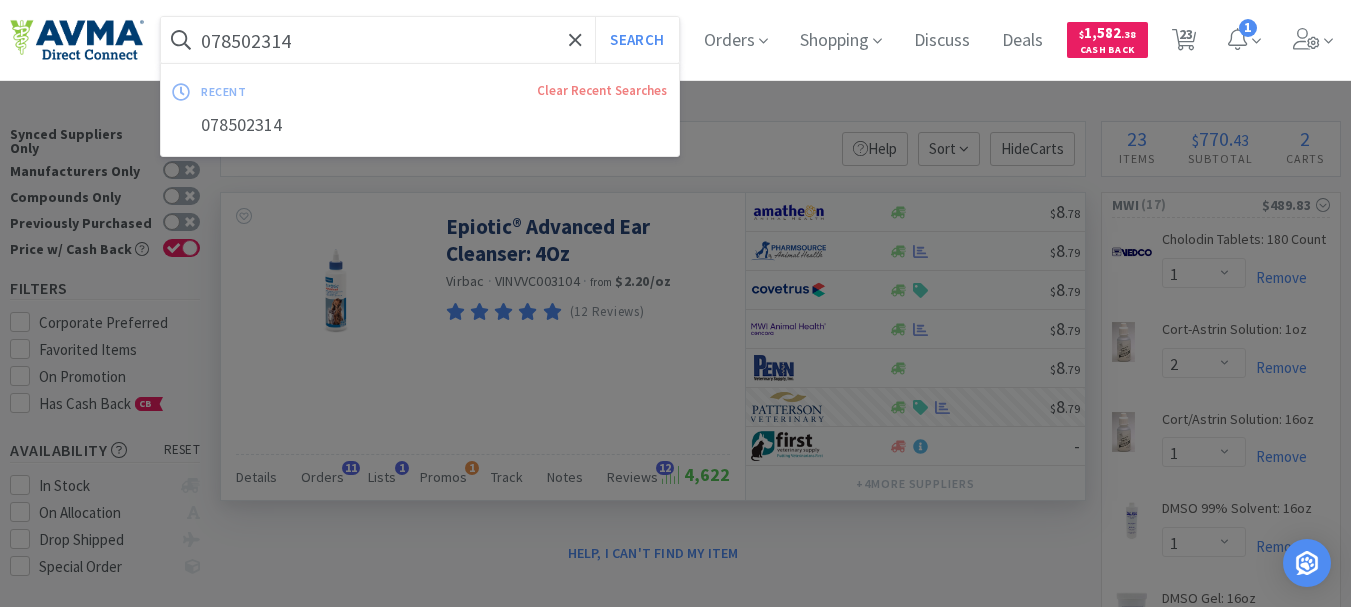 paste on "[NUMBER]" 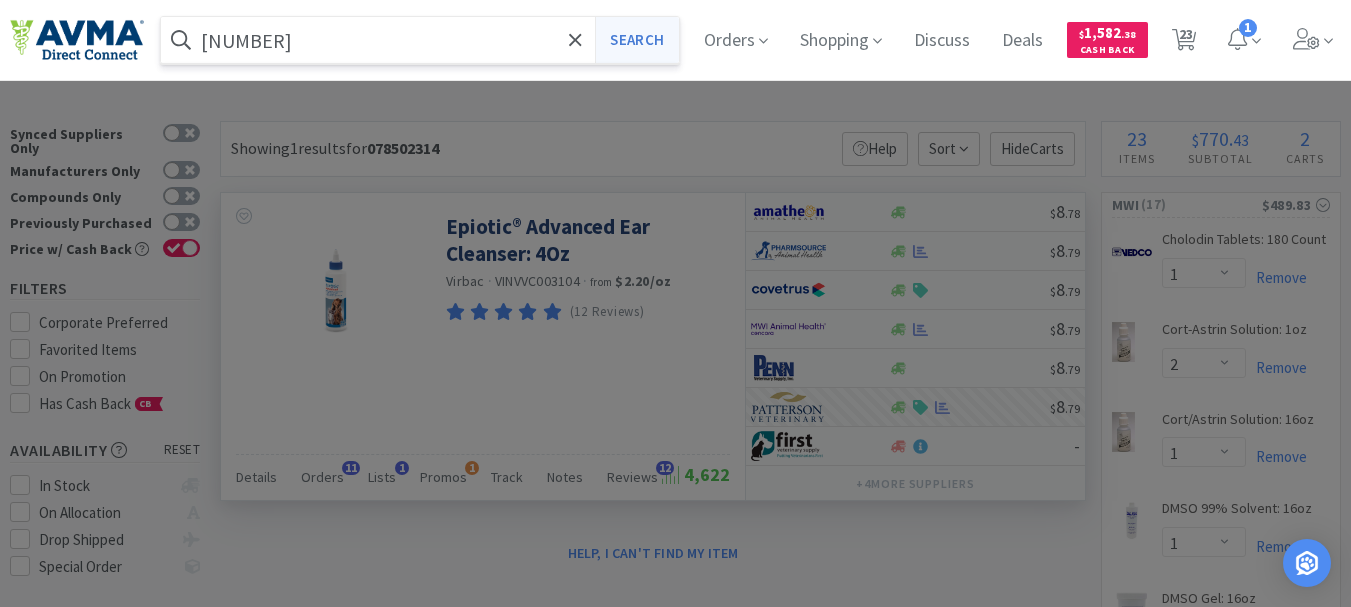 type on "[NUMBER]" 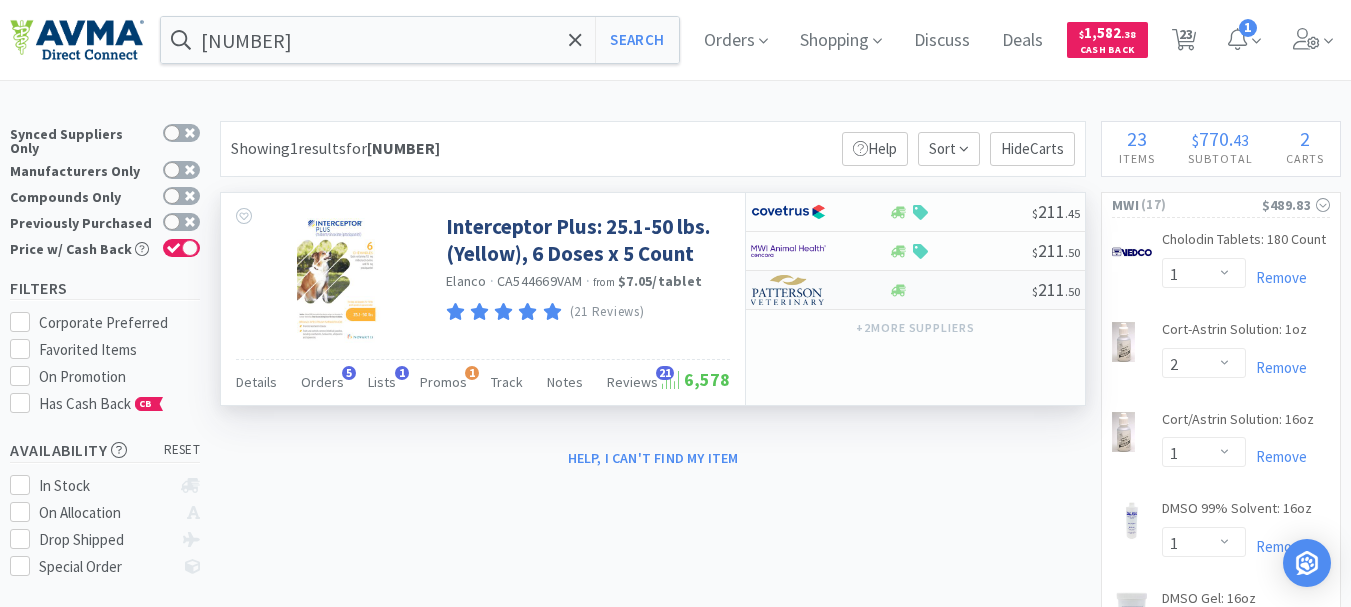 click at bounding box center (788, 290) 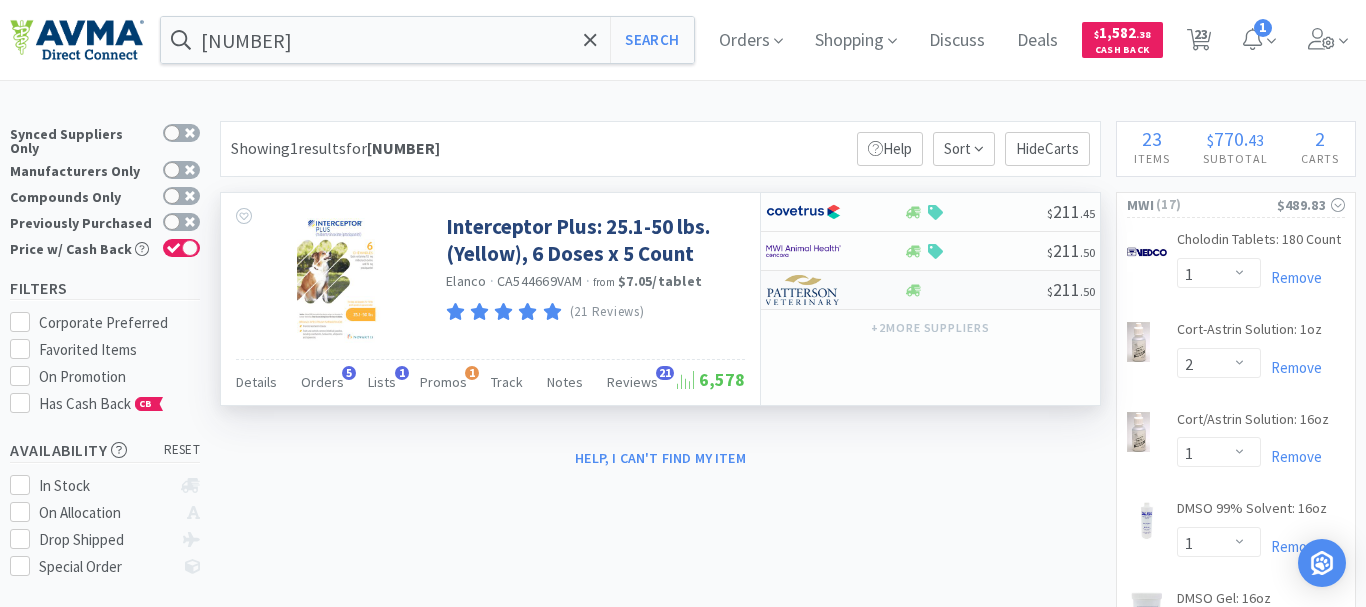 select on "1" 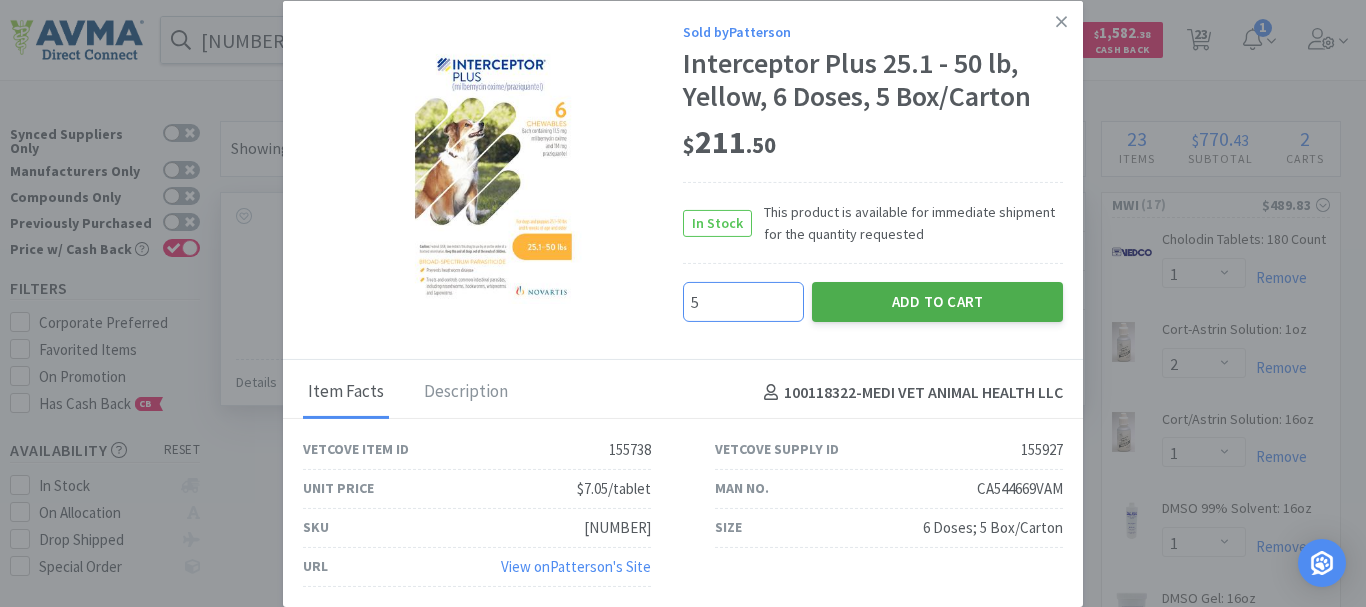 type on "5" 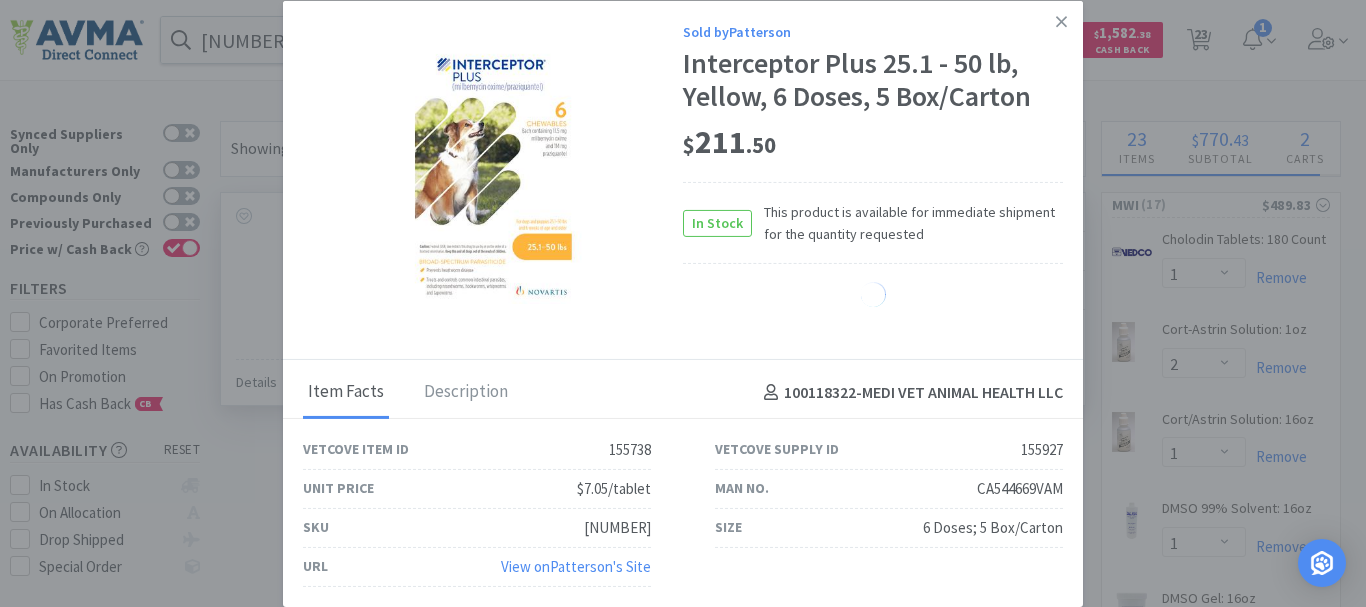 select on "5" 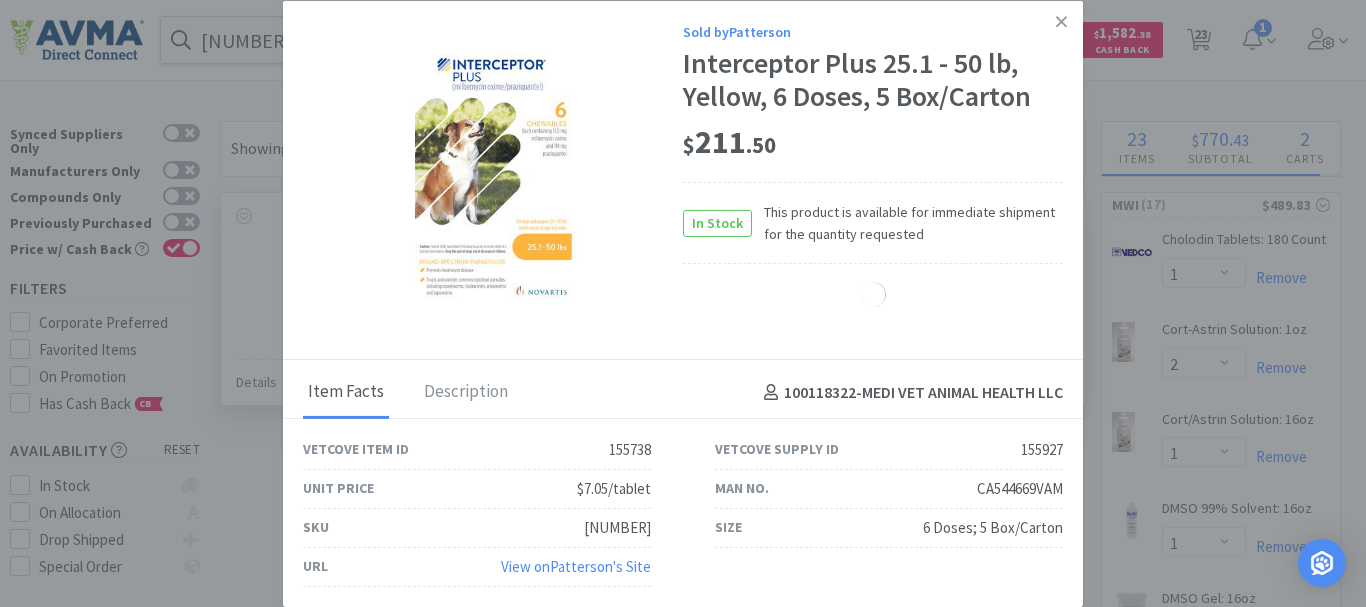 select on "1" 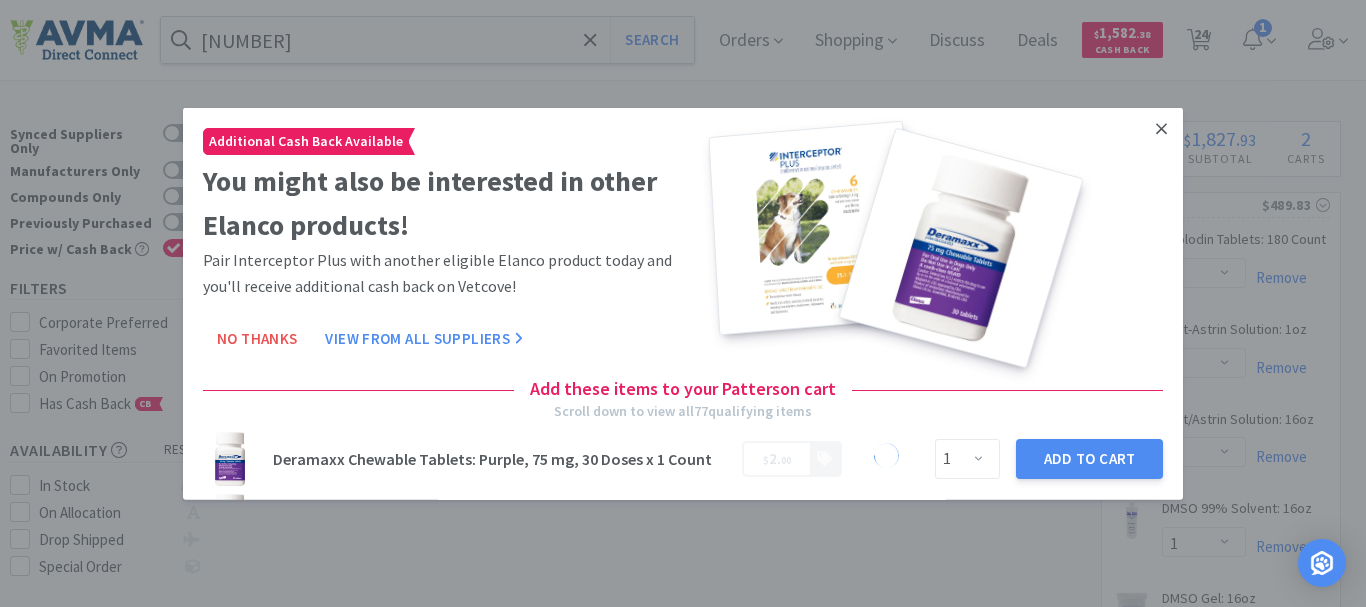 click 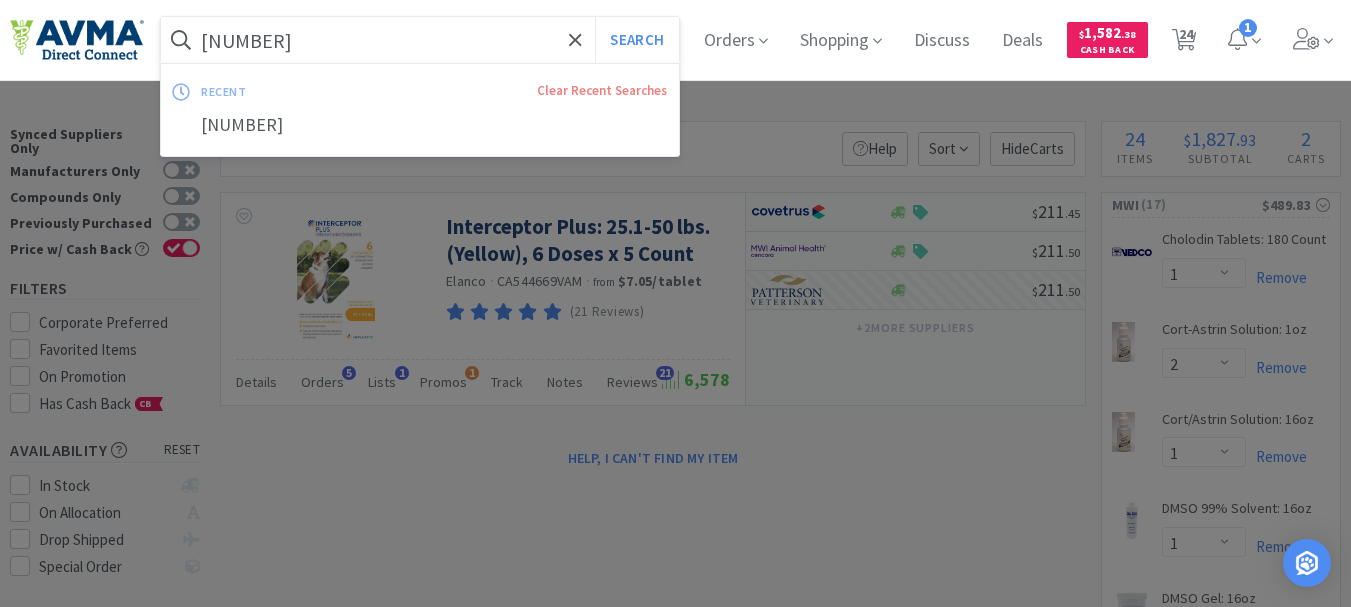 click on "[NUMBER]" at bounding box center (420, 40) 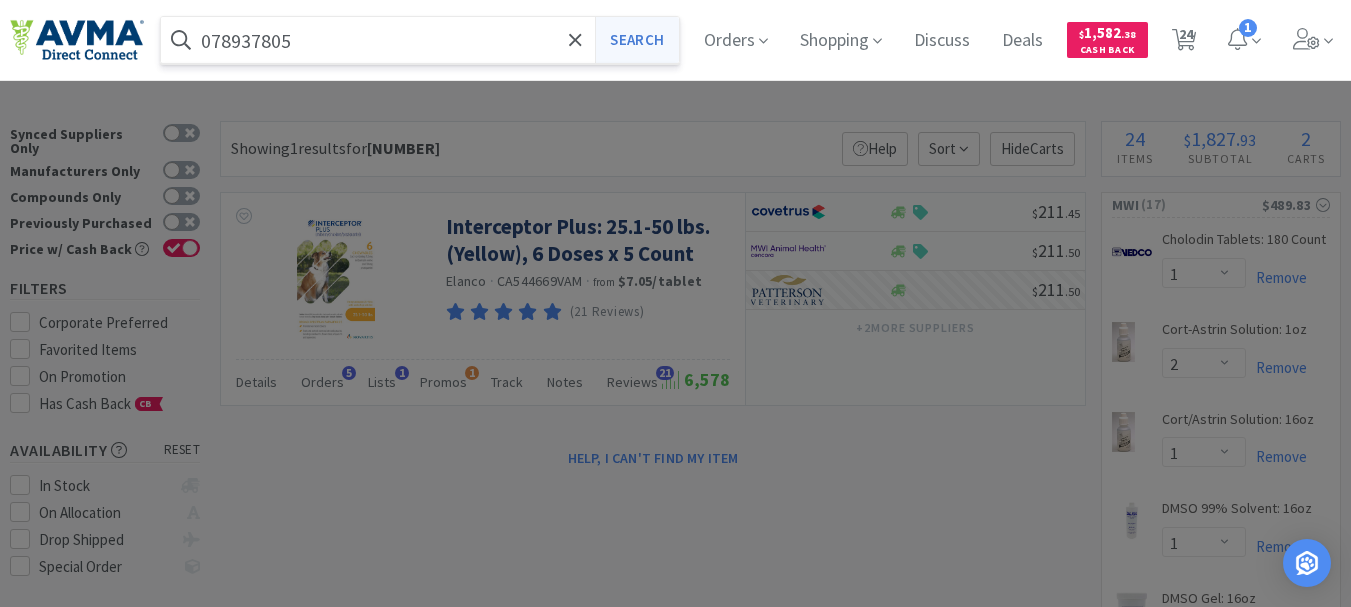 type on "078937805" 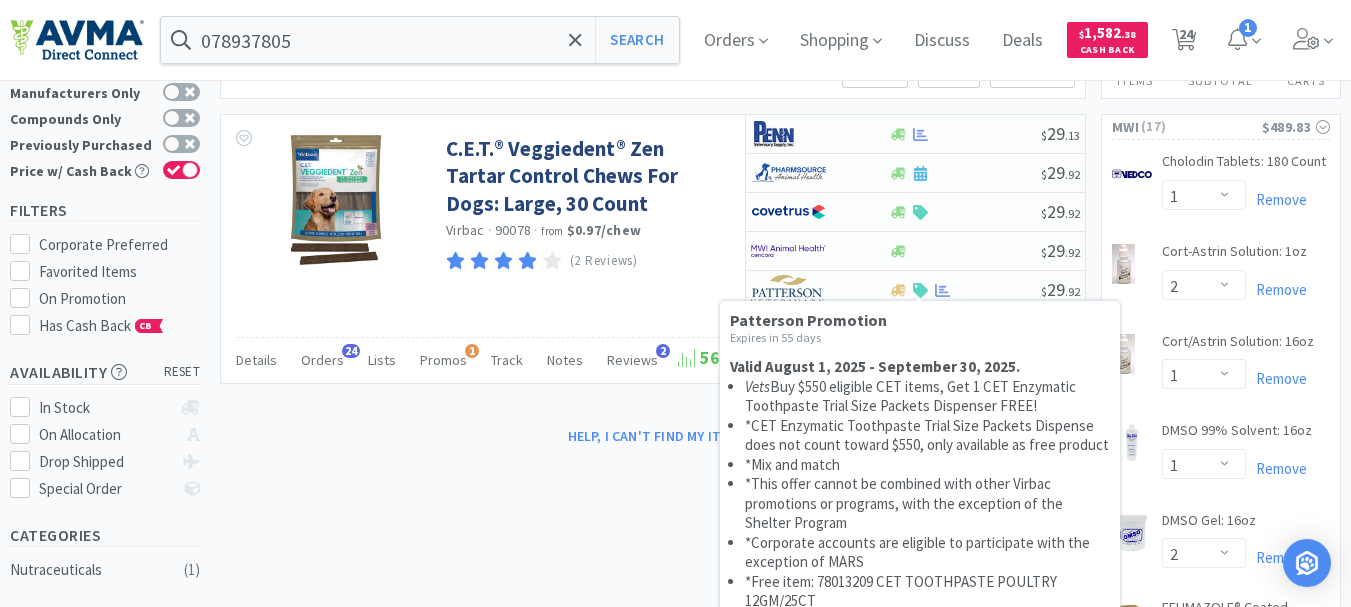 scroll, scrollTop: 0, scrollLeft: 0, axis: both 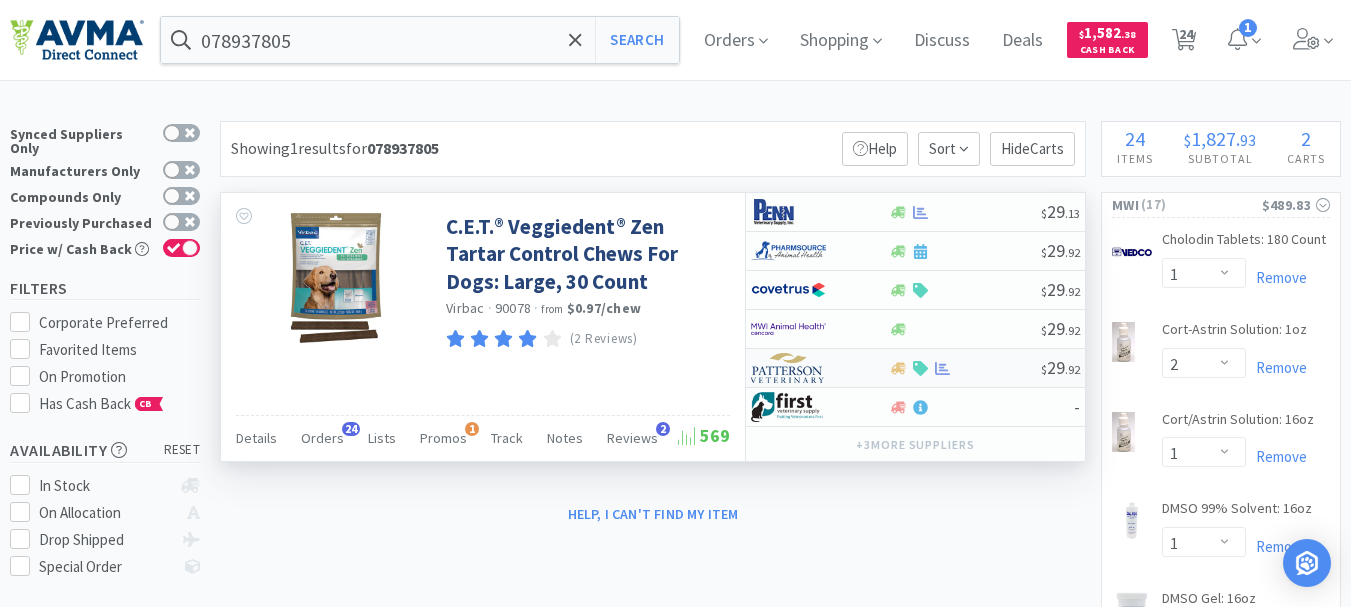 click at bounding box center (788, 368) 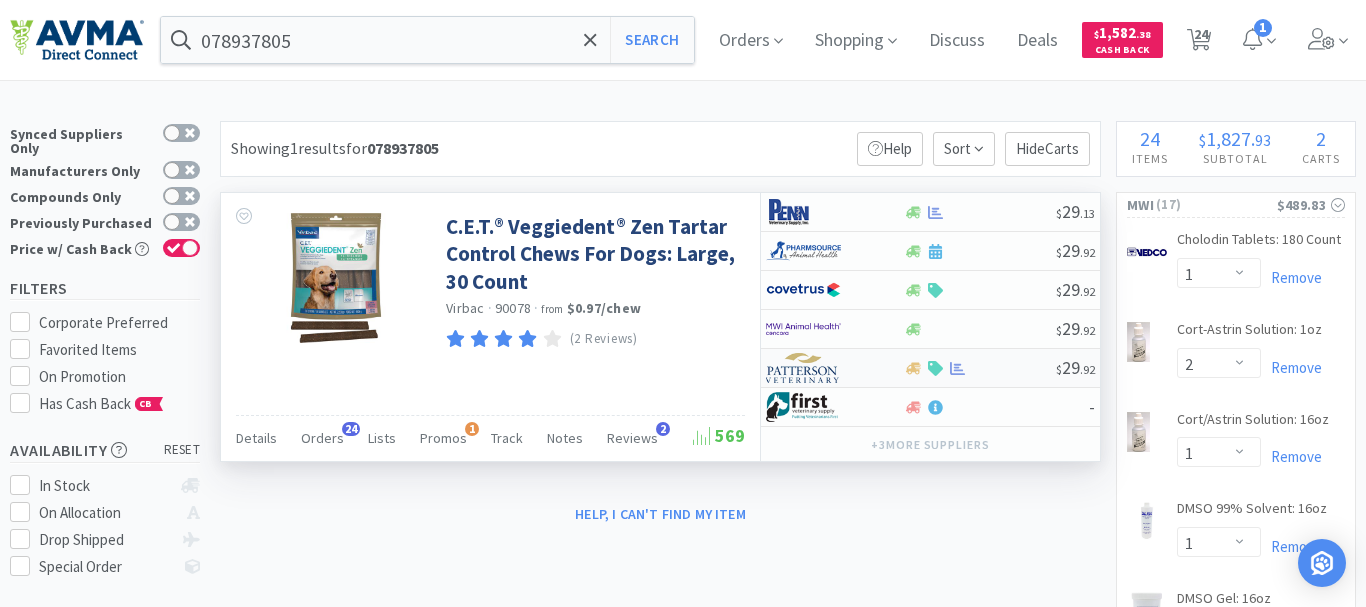 select on "1" 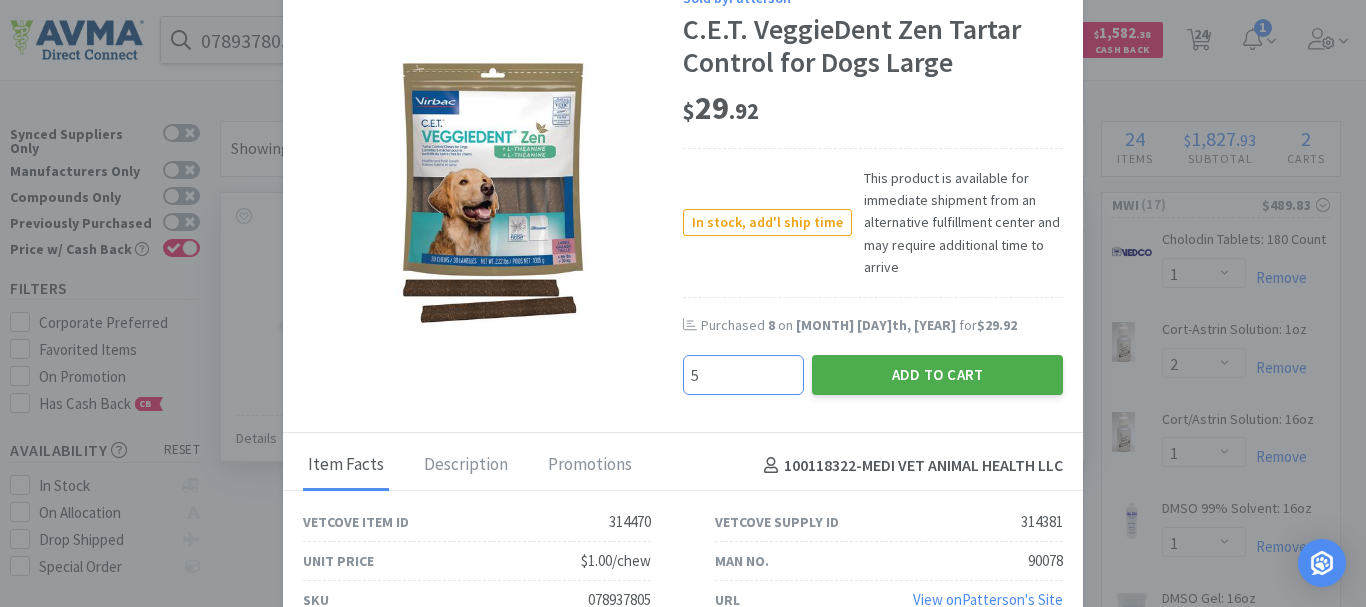 type on "5" 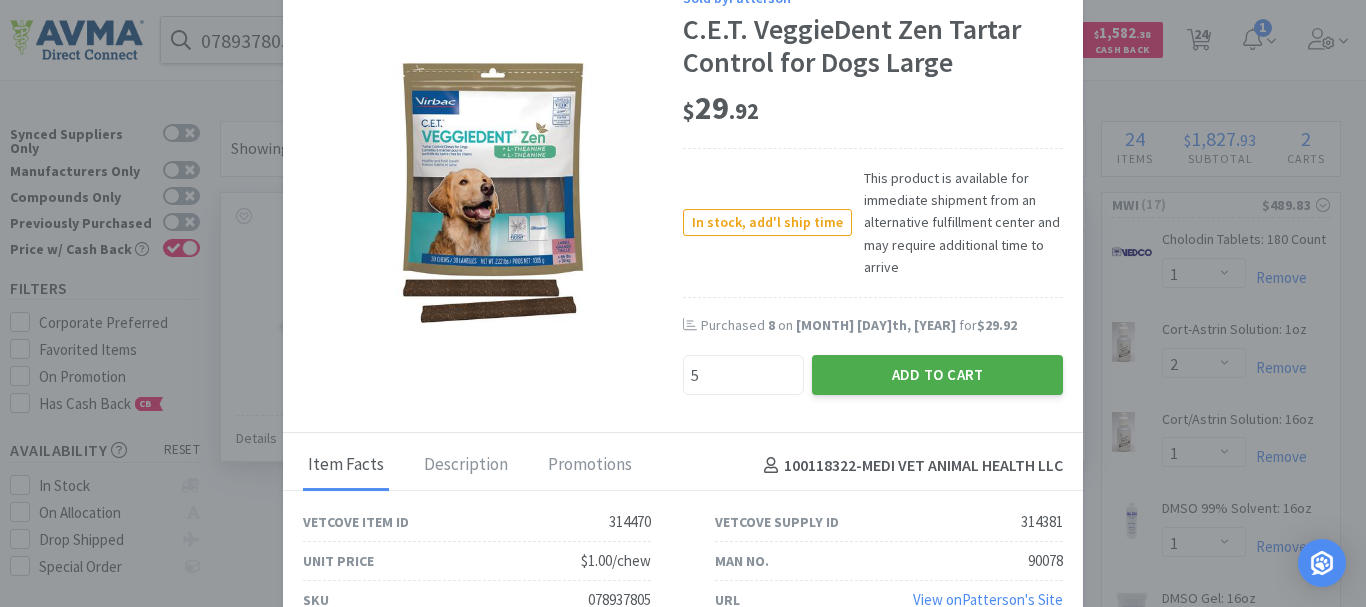 click on "Add to Cart" at bounding box center [937, 375] 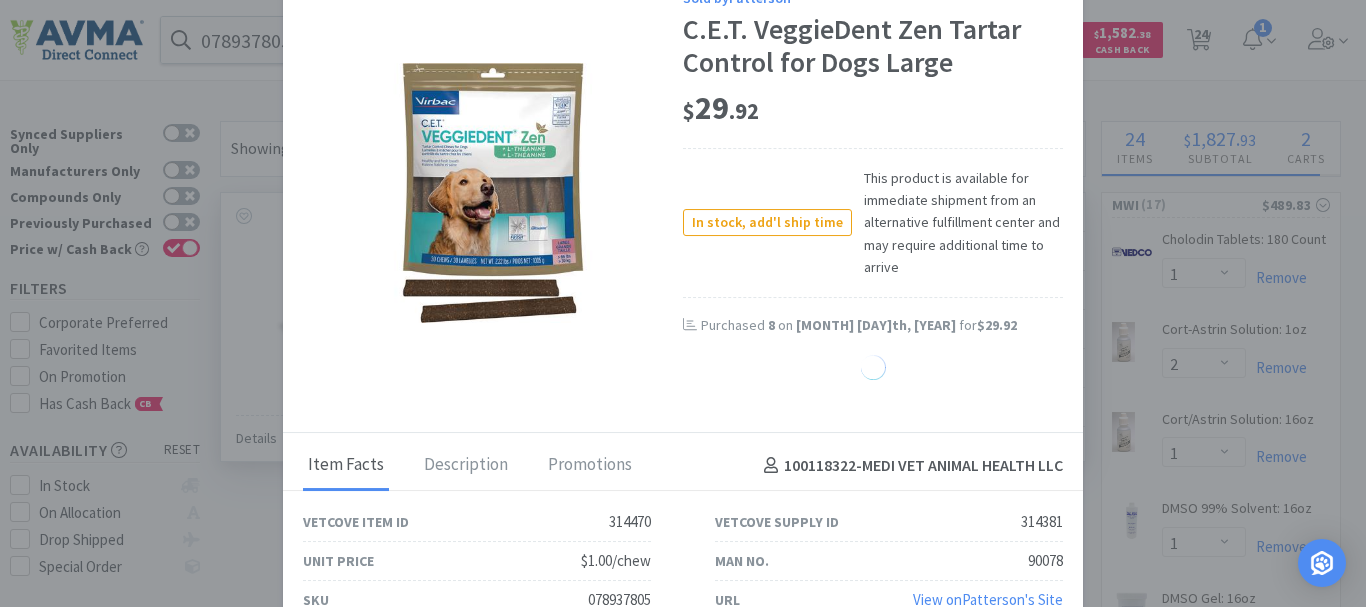 select on "5" 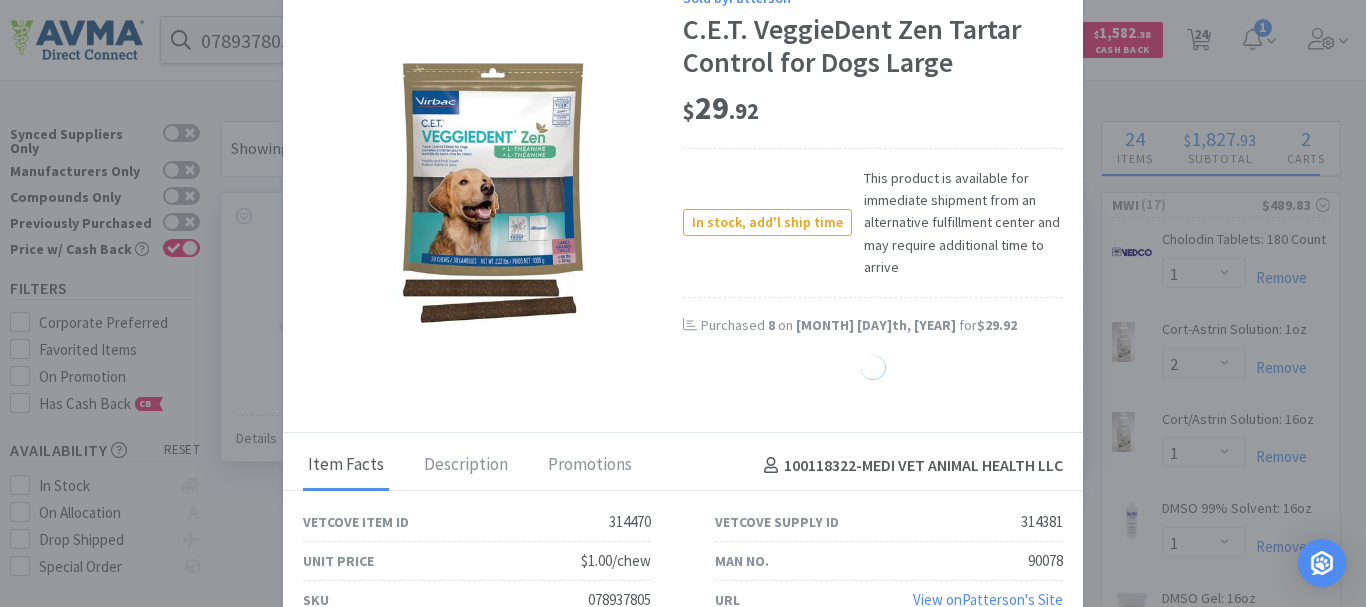 select on "12" 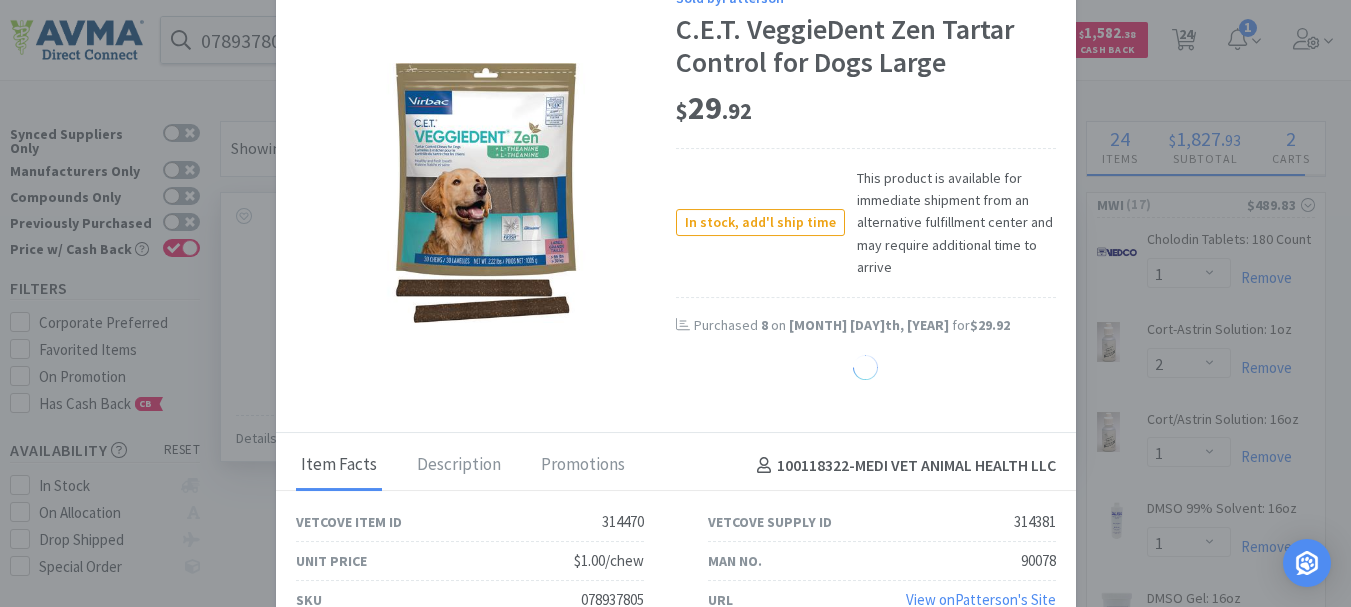 select on "5" 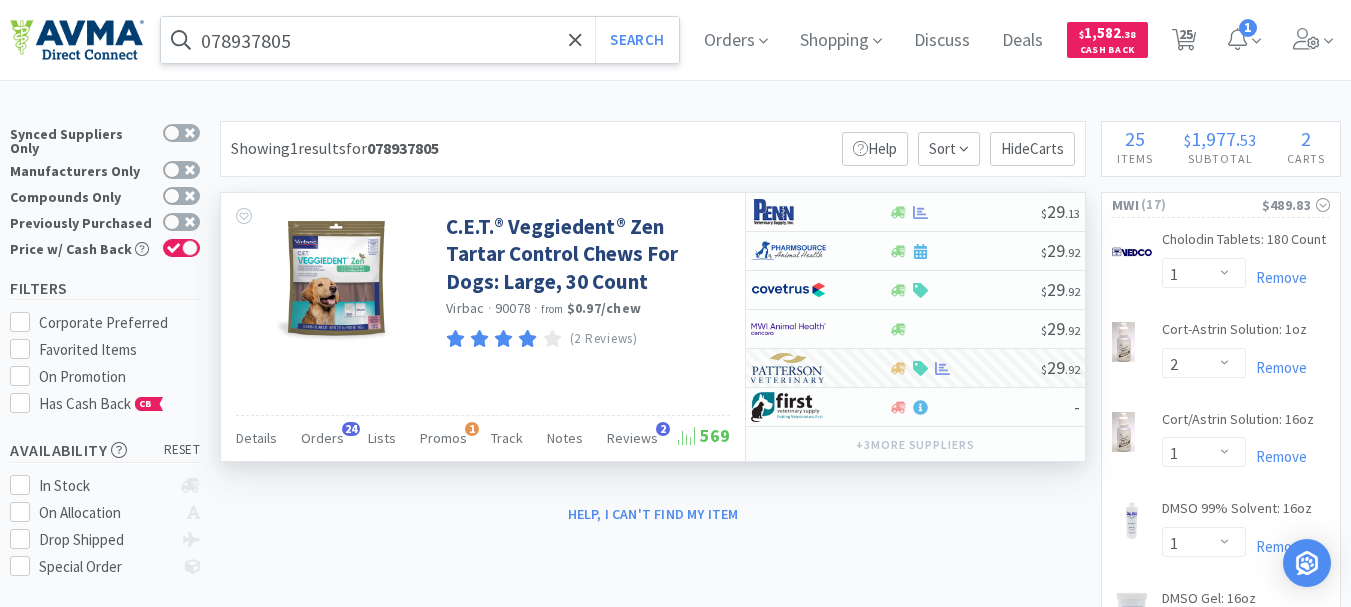 click on "078937805" at bounding box center (420, 40) 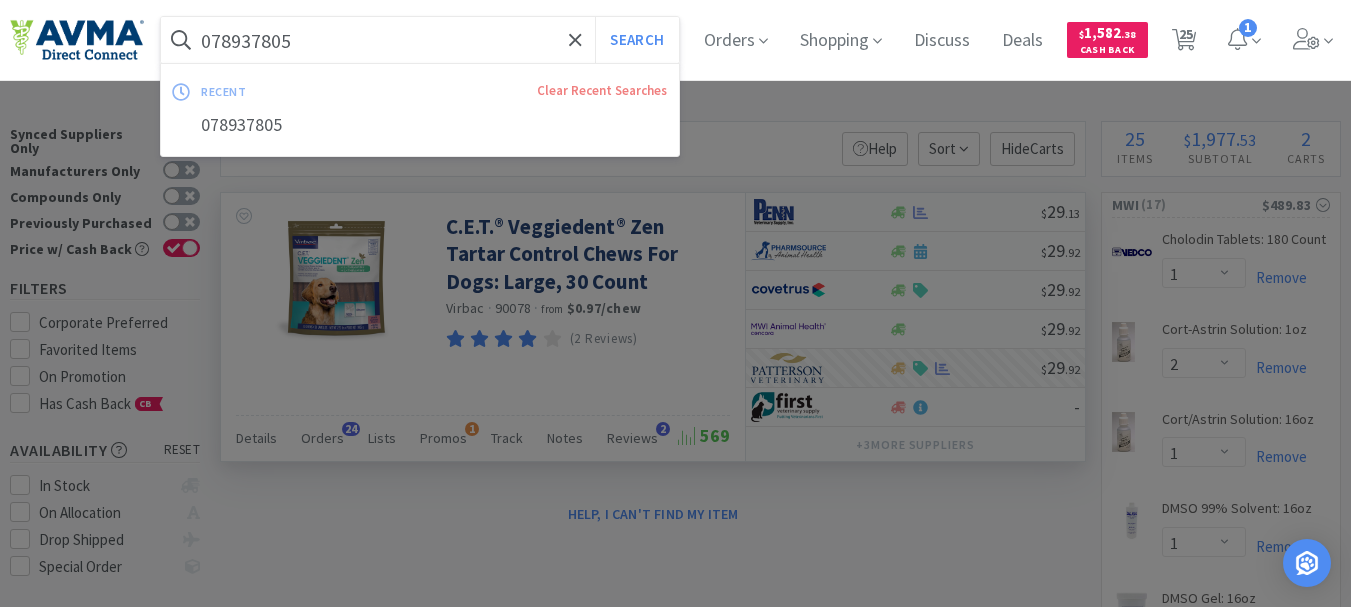 paste on "4" 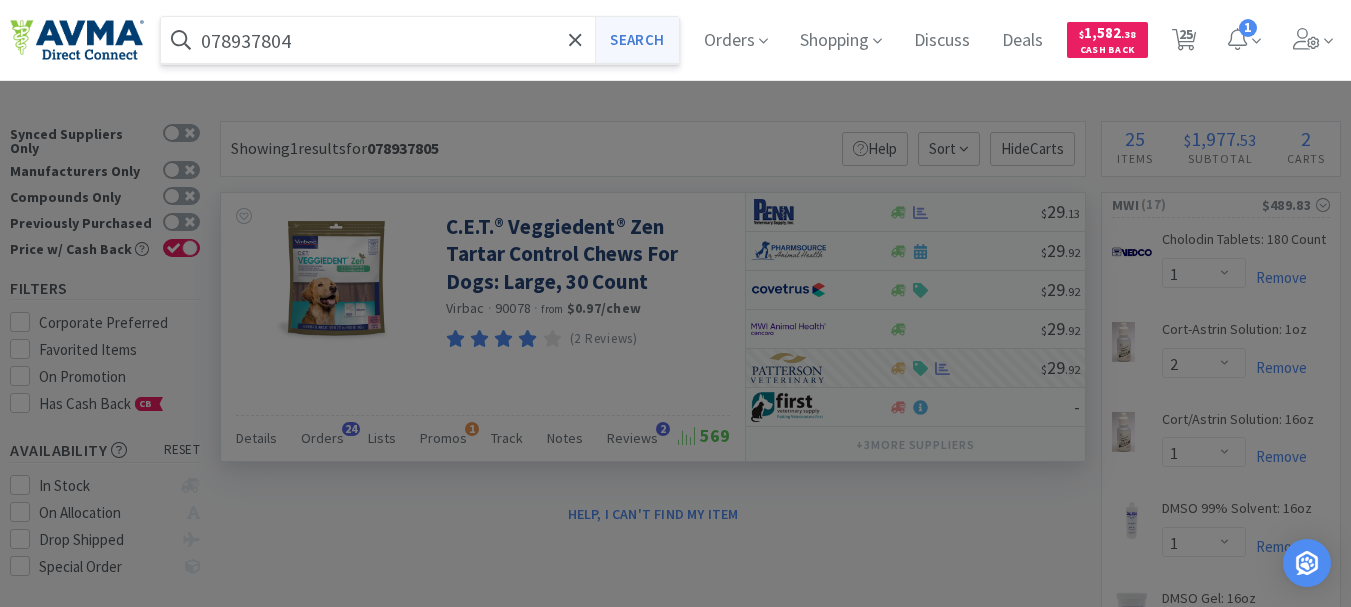 type on "078937804" 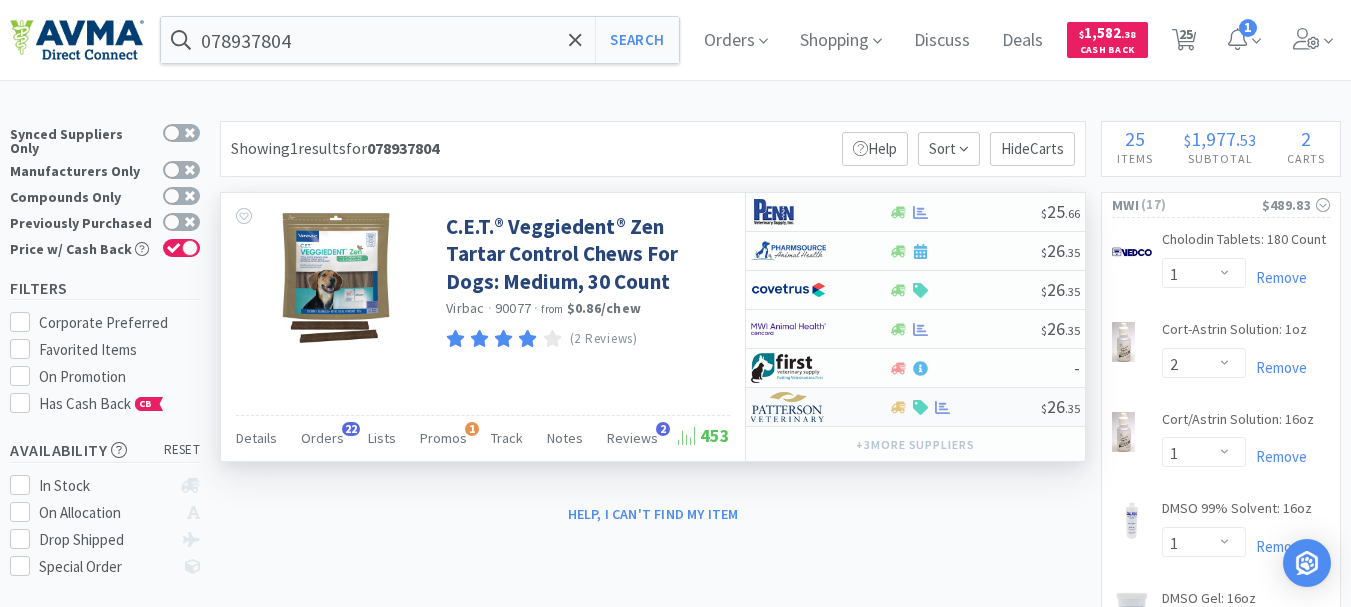 click at bounding box center (788, 407) 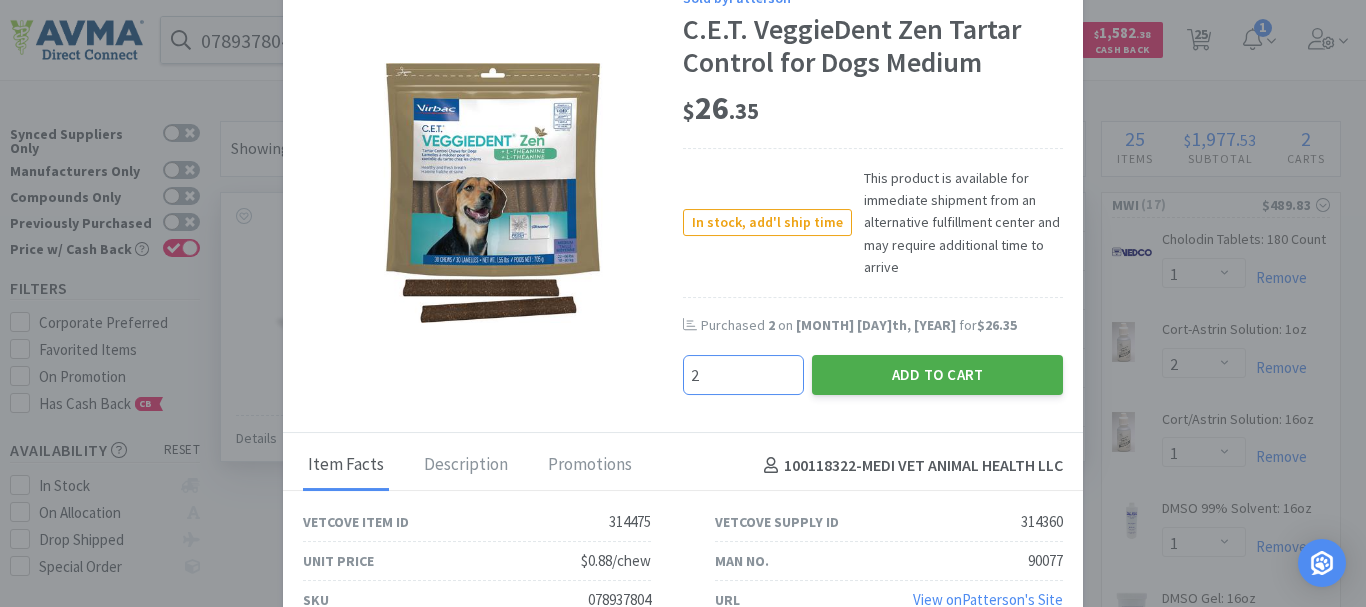 type on "2" 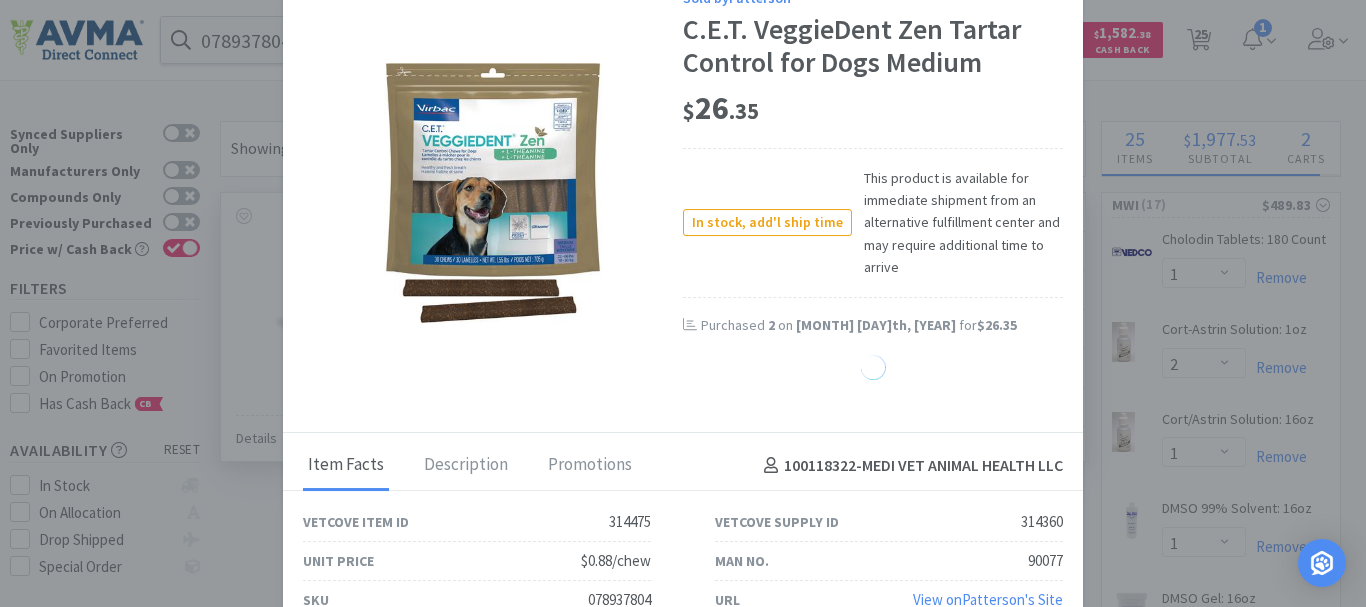 select on "2" 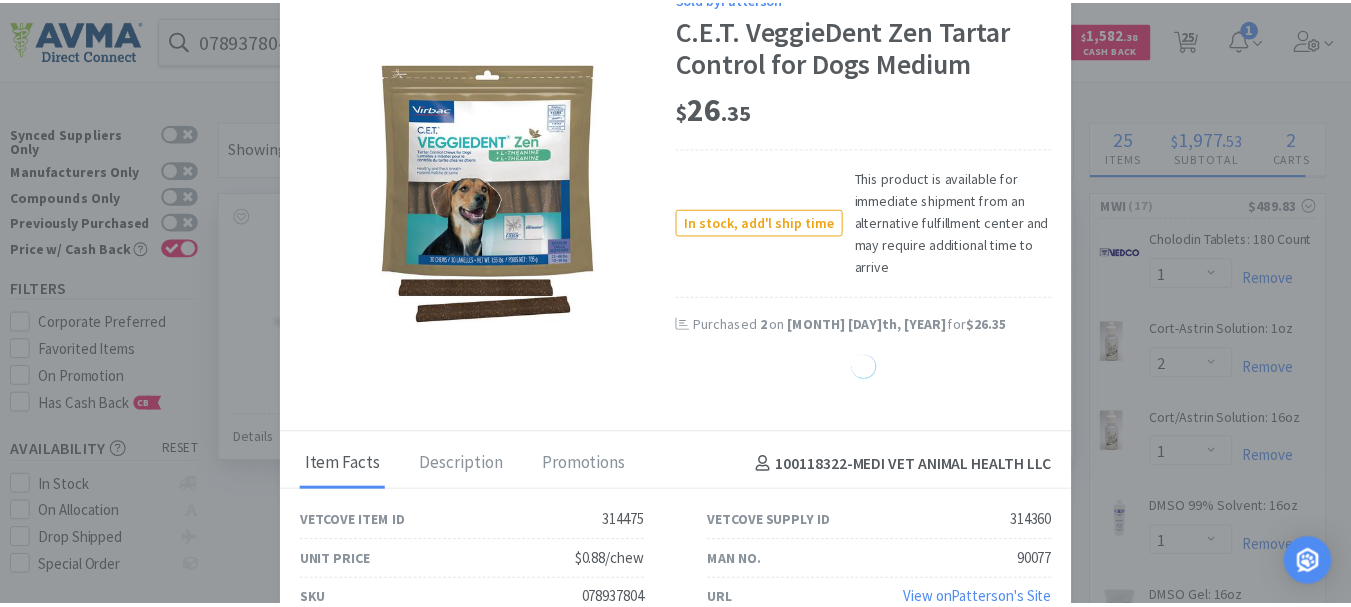 type 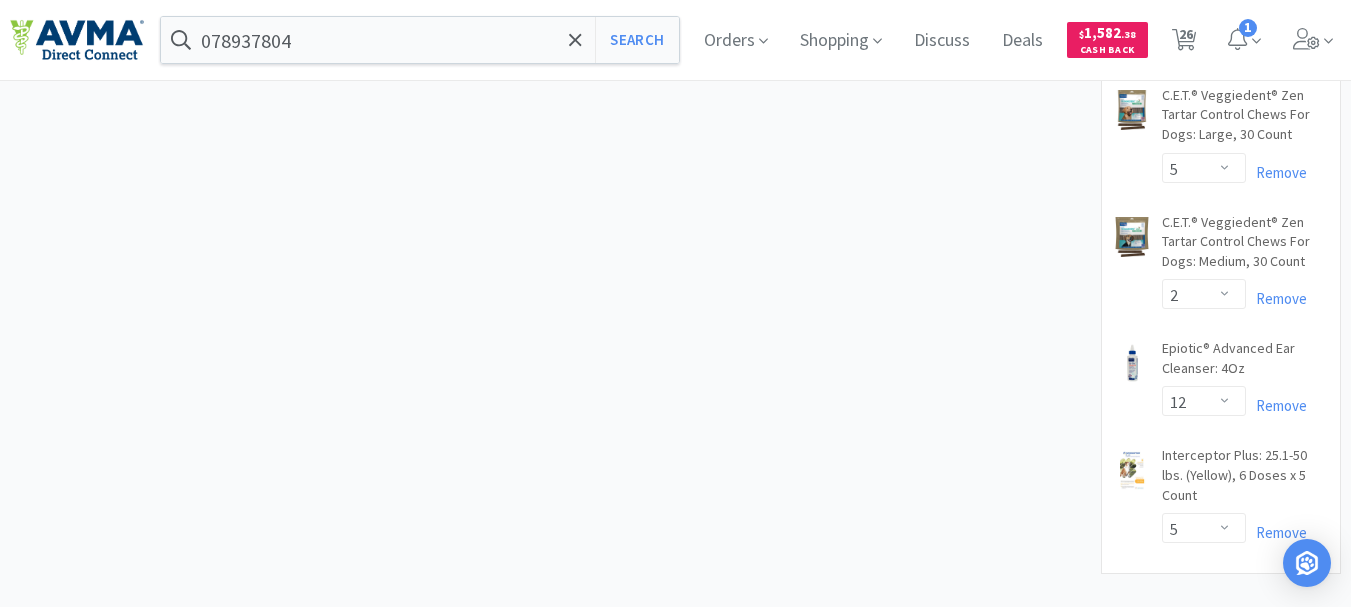 scroll, scrollTop: 2537, scrollLeft: 0, axis: vertical 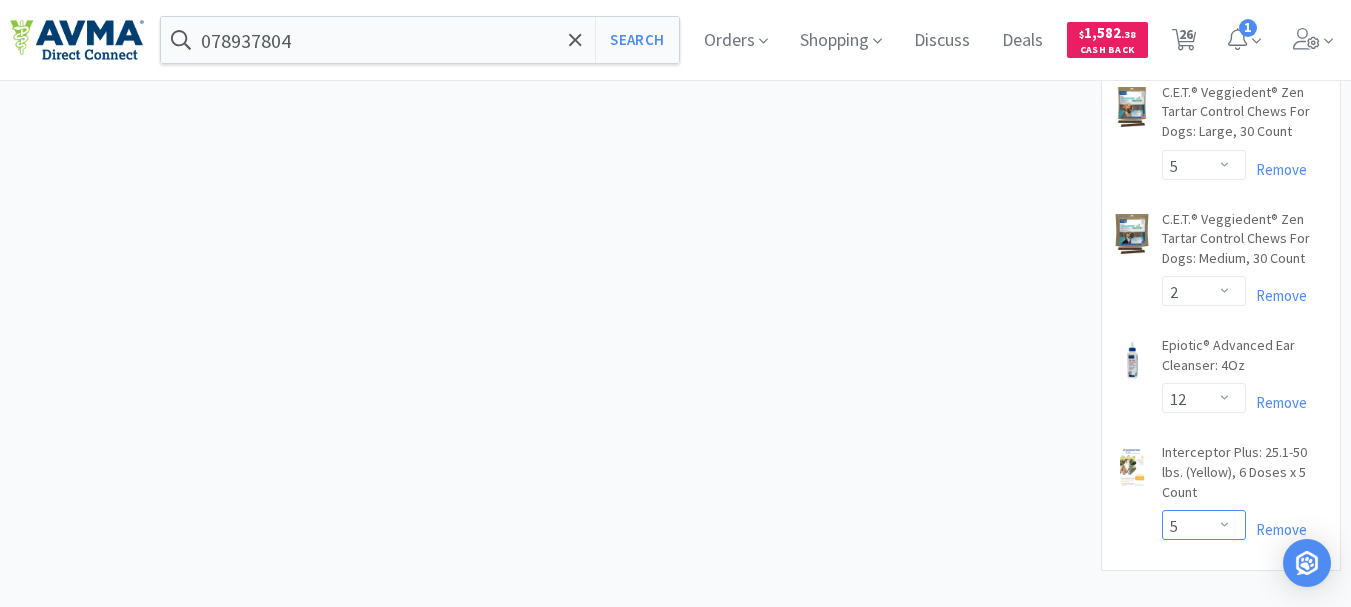 click on "Enter Quantity 1 2 3 4 5 6 7 8 9 10 11 12 13 14 15 16 17 18 19 20 Enter Quantity" at bounding box center (1204, 525) 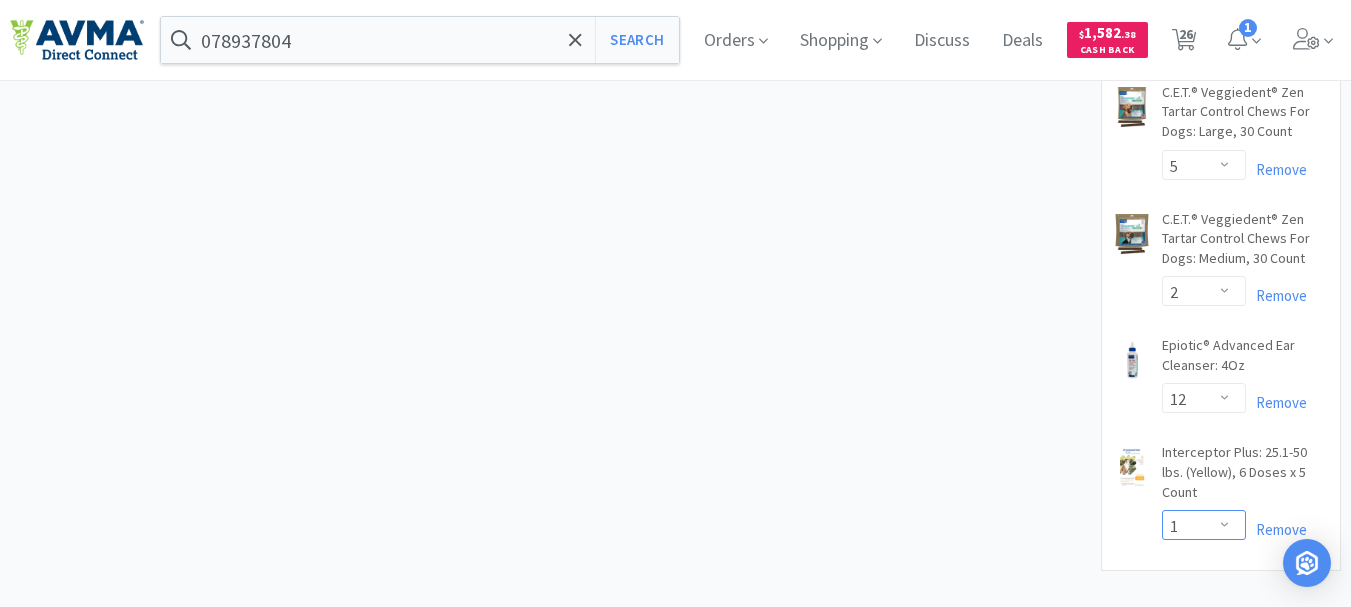 click on "Enter Quantity 1 2 3 4 5 6 7 8 9 10 11 12 13 14 15 16 17 18 19 20 Enter Quantity" at bounding box center [1204, 525] 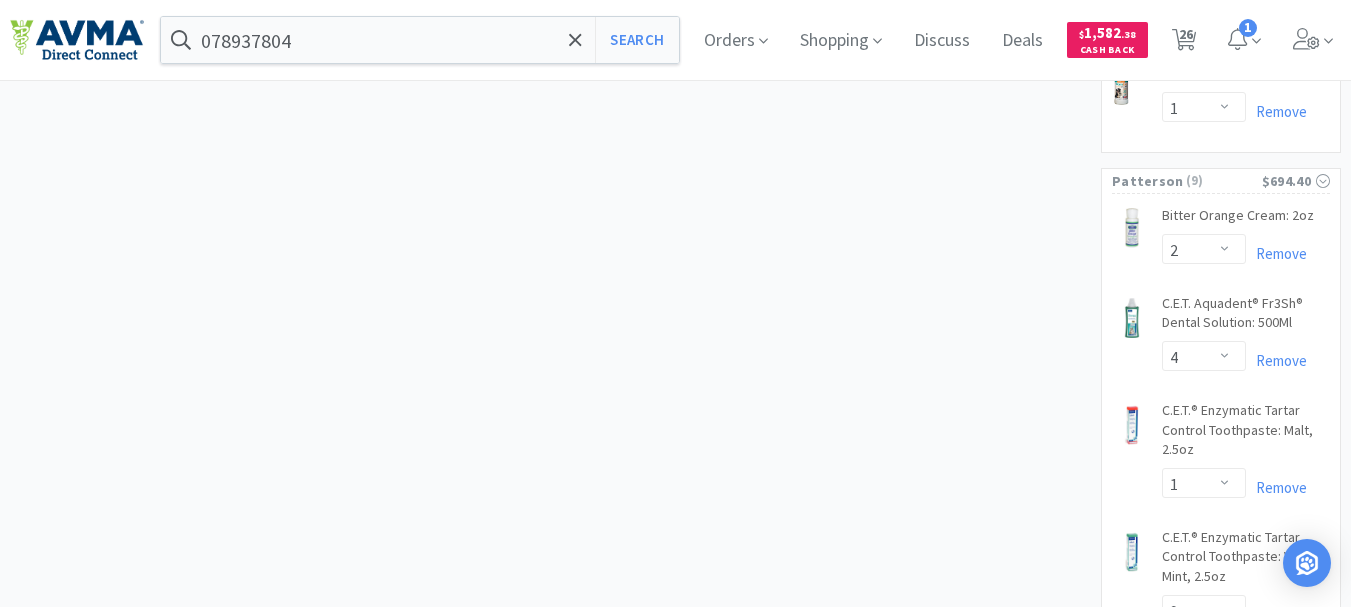 scroll, scrollTop: 1737, scrollLeft: 0, axis: vertical 